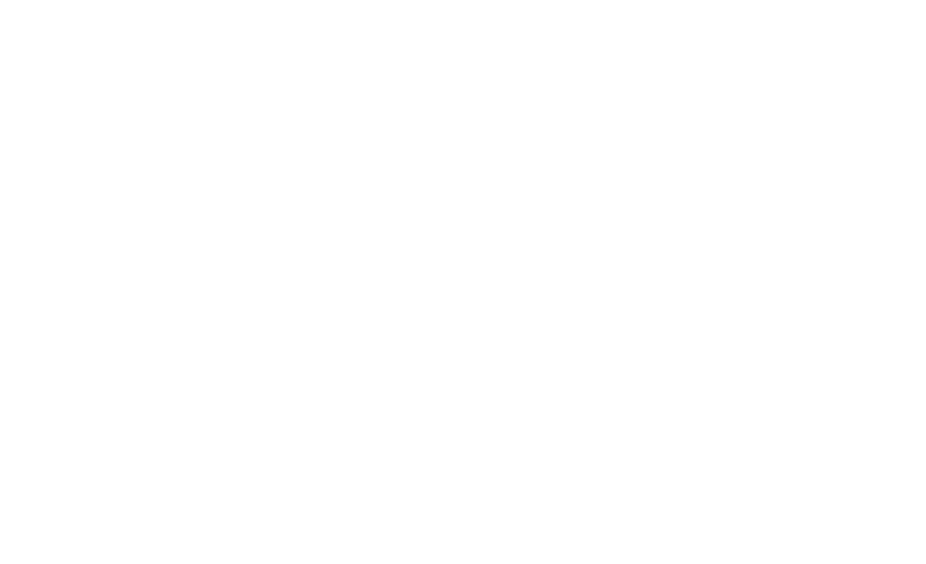 scroll, scrollTop: 0, scrollLeft: 0, axis: both 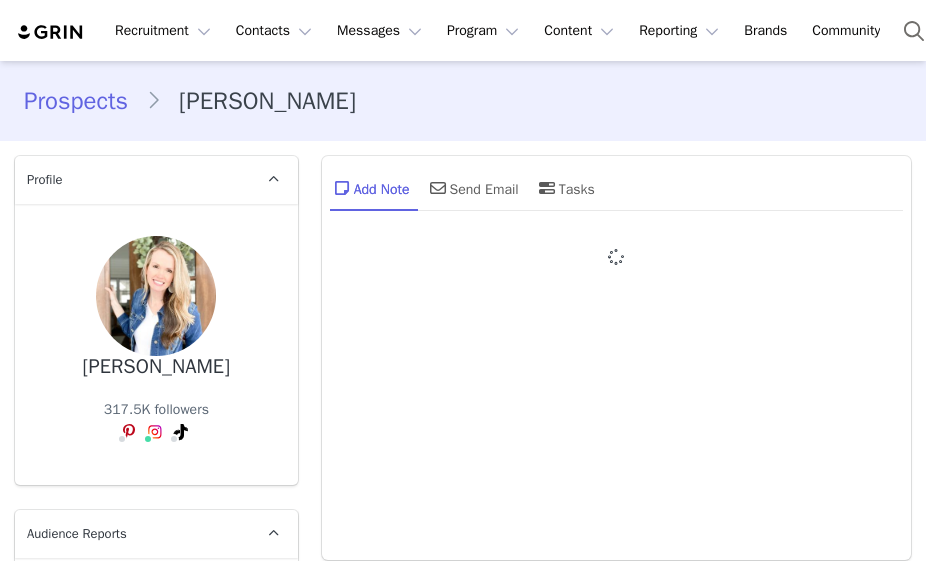 type on "+1 ([GEOGRAPHIC_DATA])" 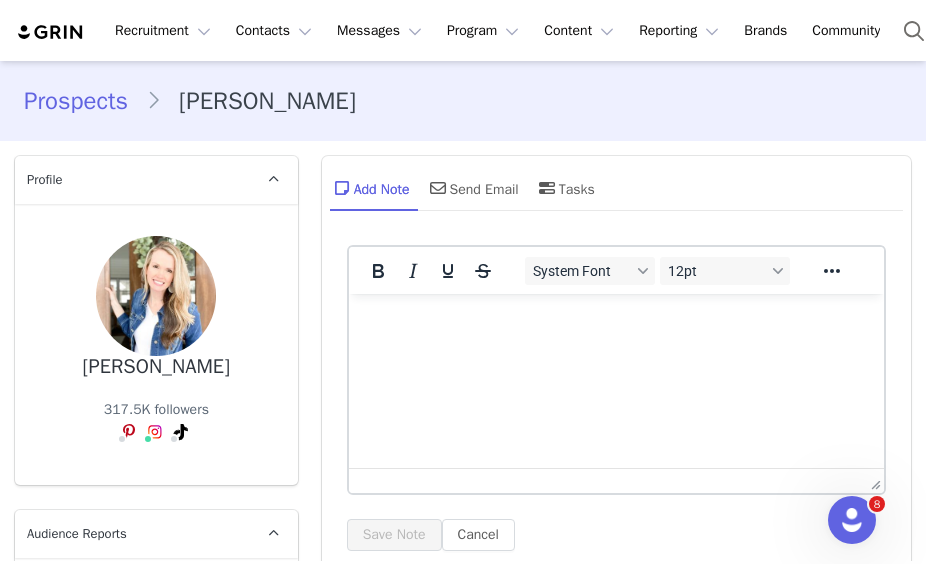 scroll, scrollTop: 0, scrollLeft: 0, axis: both 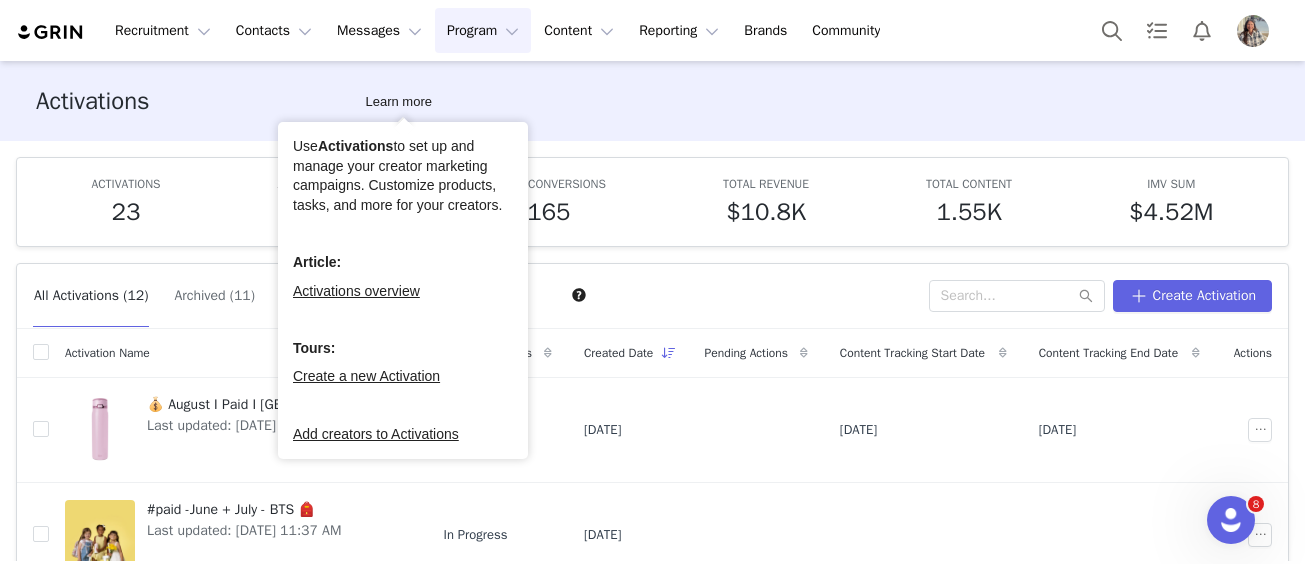 click on "Program Program" at bounding box center (483, 30) 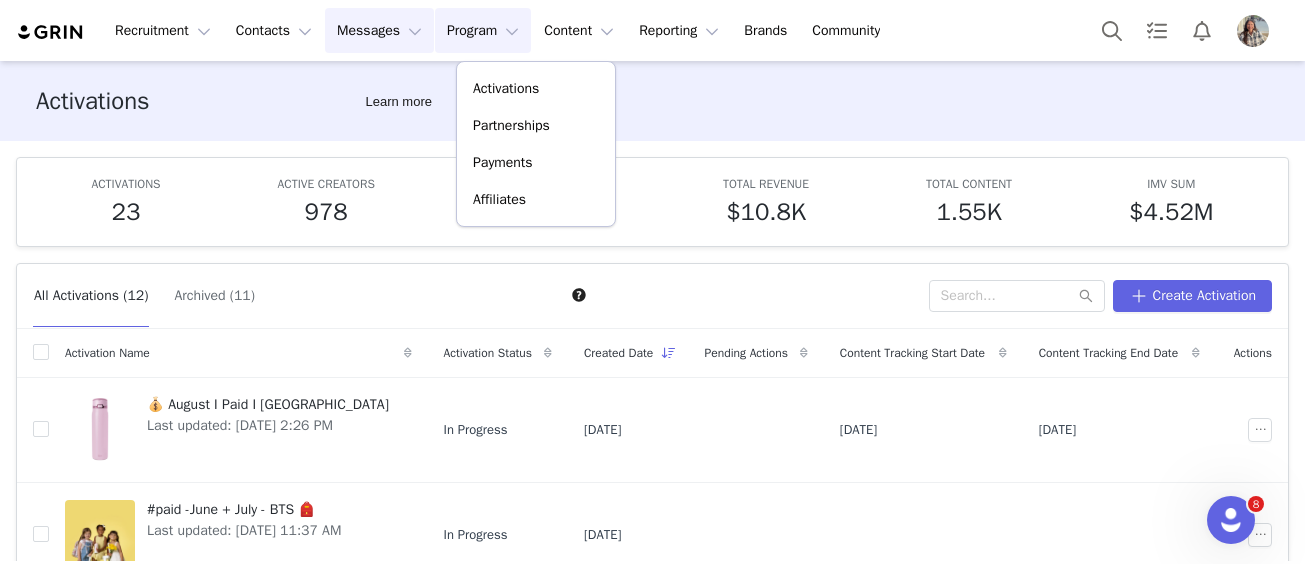 click on "Messages Messages" at bounding box center (379, 30) 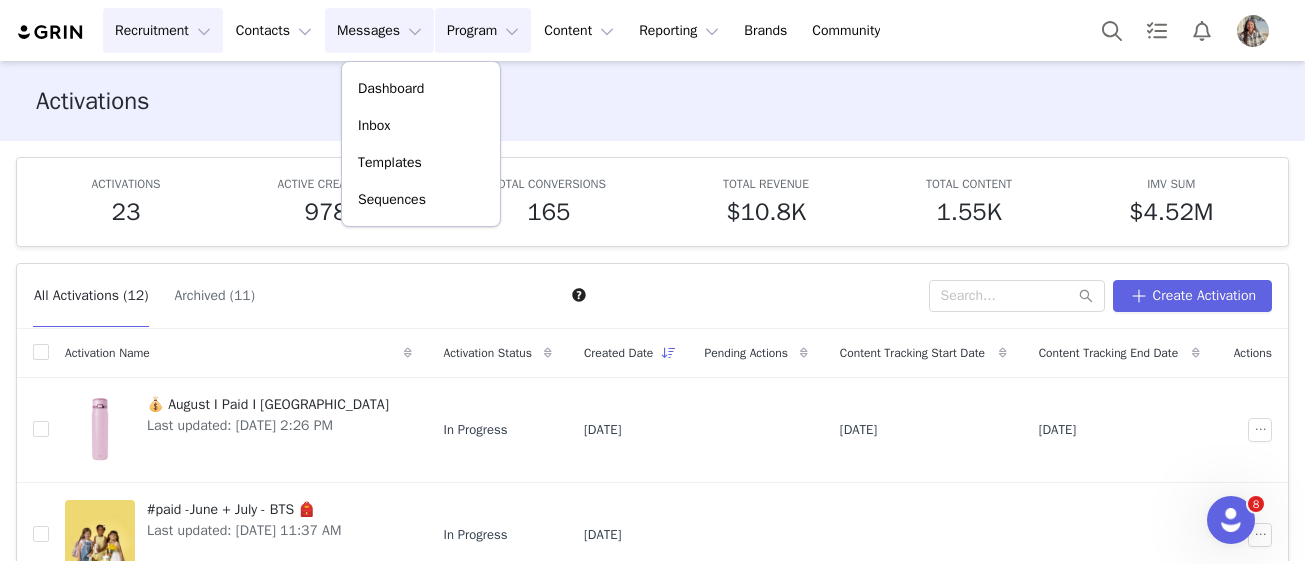click on "Recruitment Recruitment" at bounding box center [163, 30] 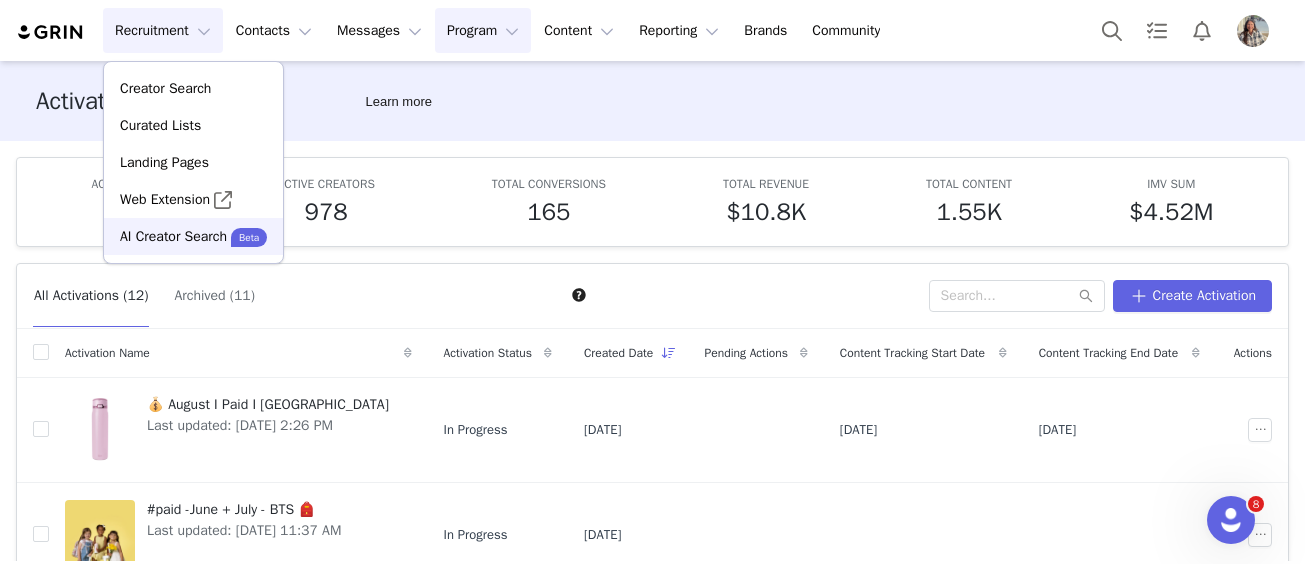 click on "AI Creator Search Beta" at bounding box center [193, 236] 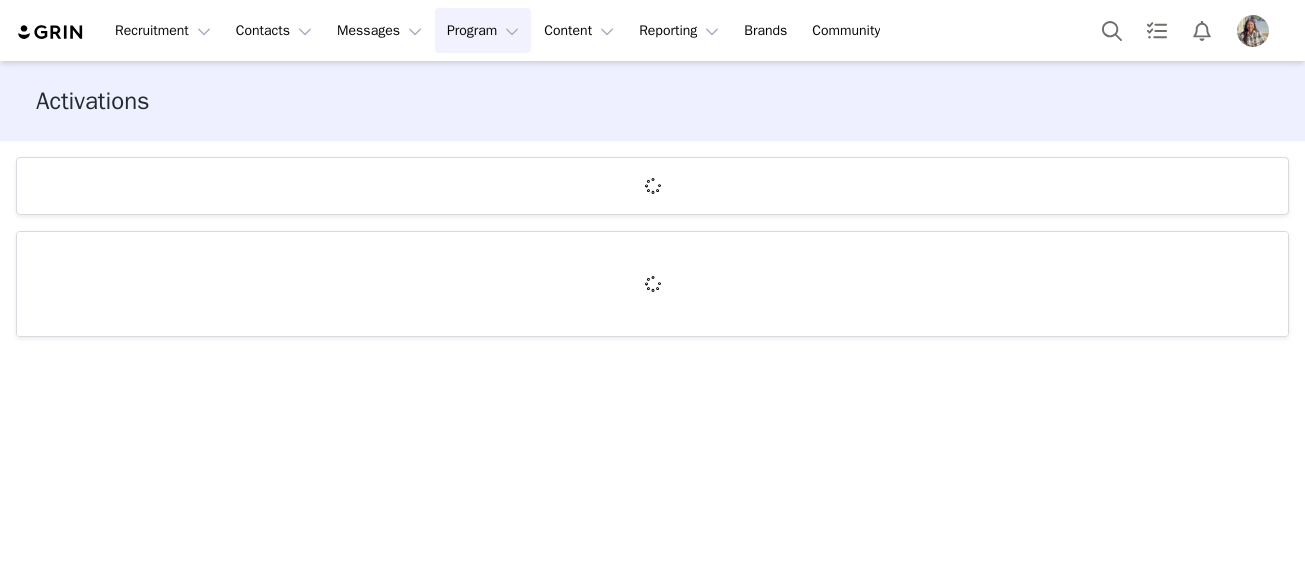 scroll, scrollTop: 0, scrollLeft: 0, axis: both 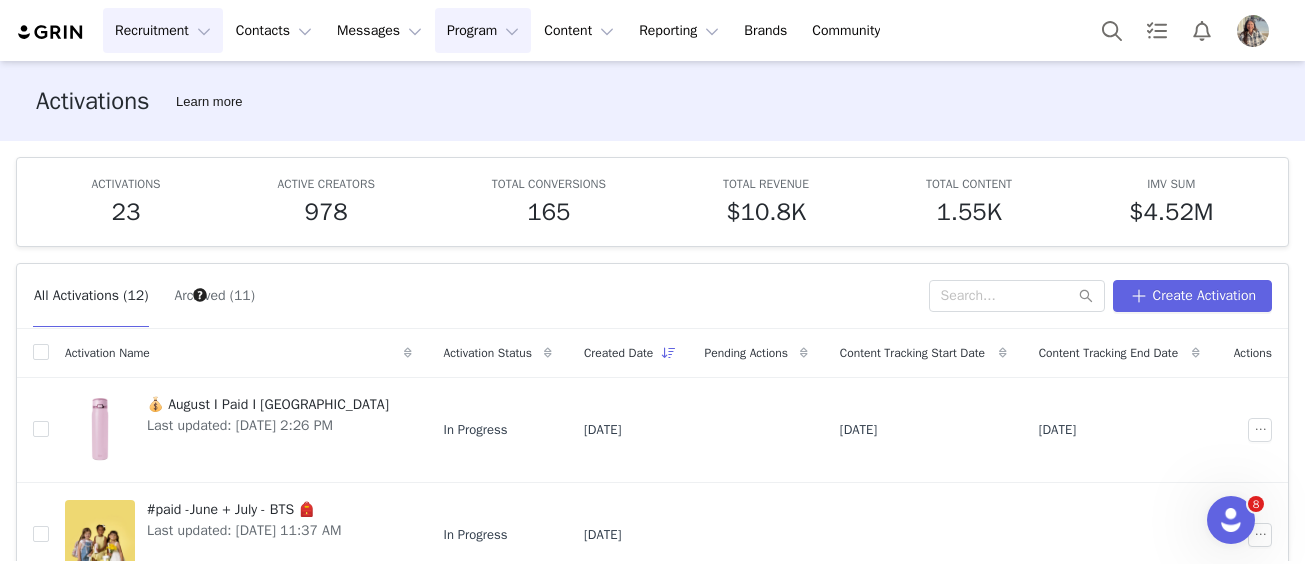 click on "Recruitment Recruitment" at bounding box center (163, 30) 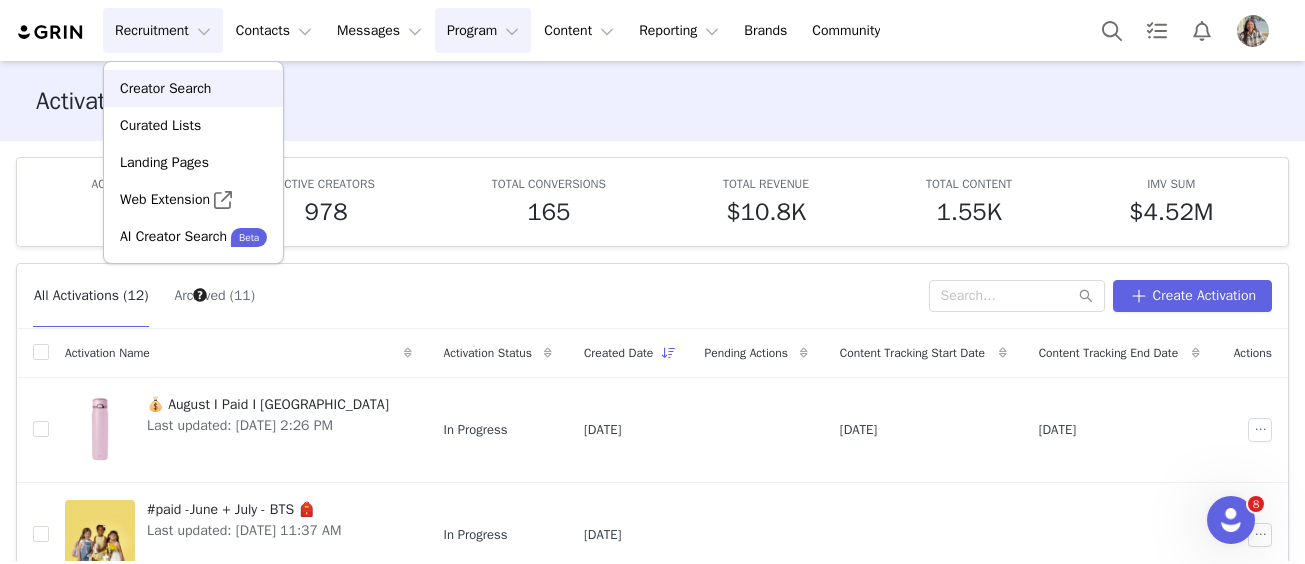 click on "Creator Search" at bounding box center (165, 88) 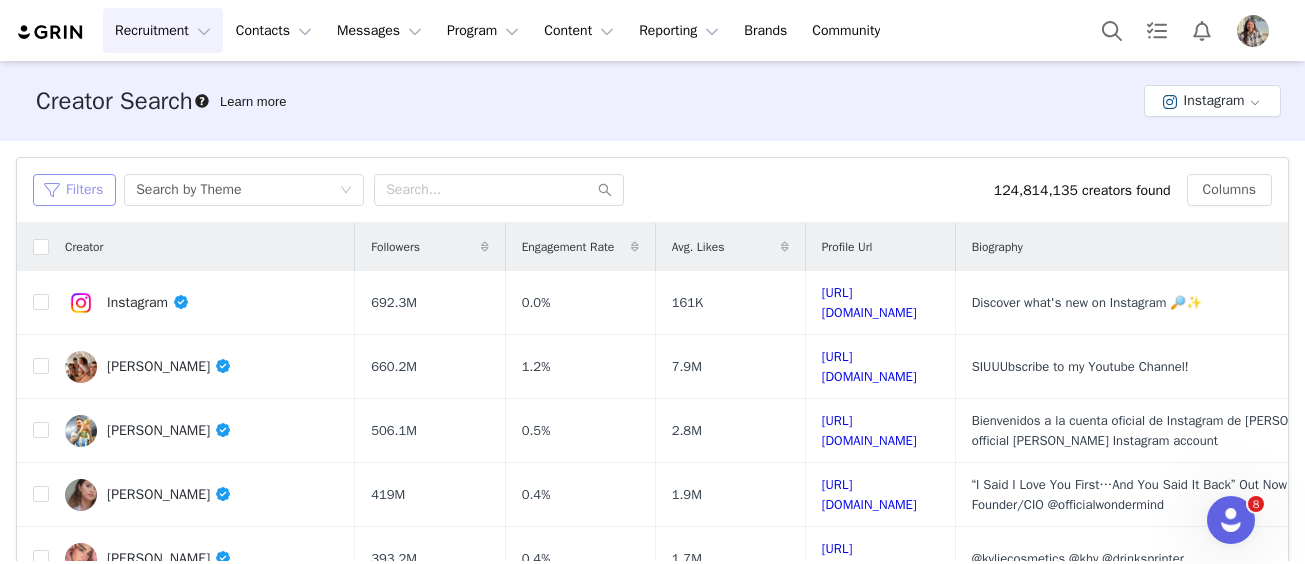 click on "Filters" at bounding box center [74, 190] 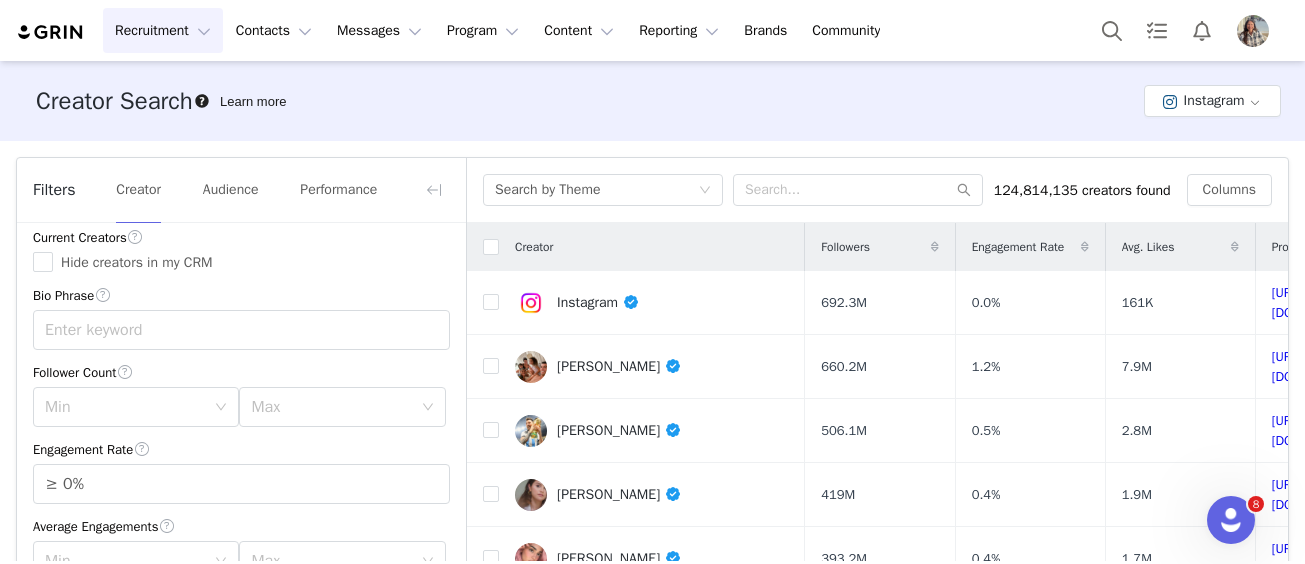 scroll, scrollTop: 14, scrollLeft: 0, axis: vertical 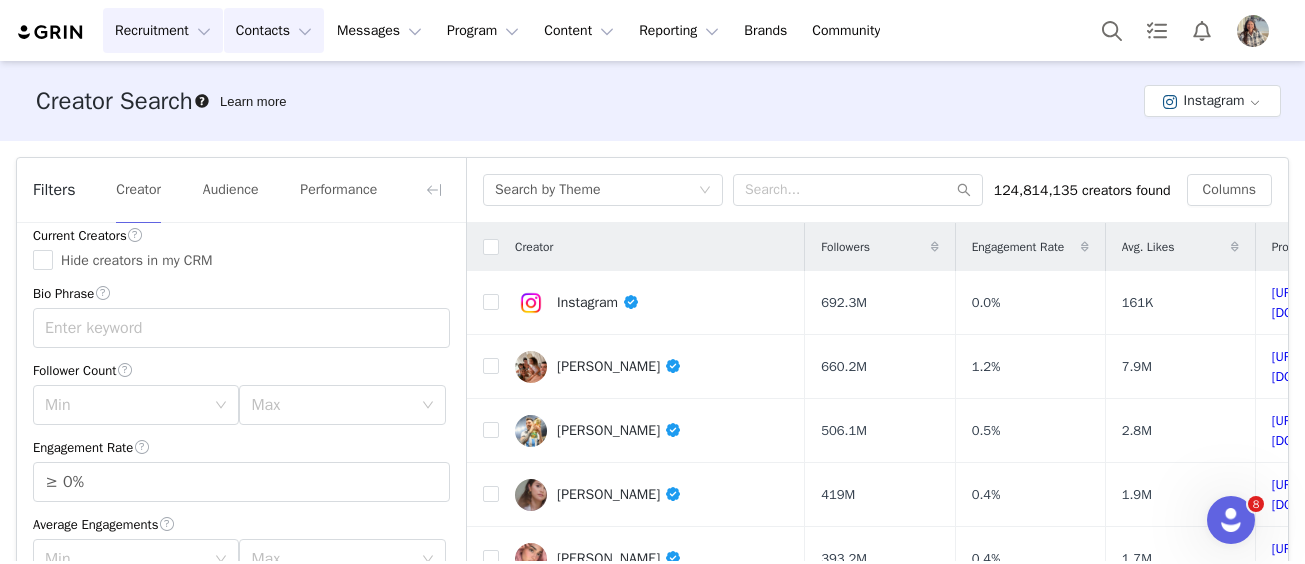 click on "Contacts Contacts" at bounding box center (274, 30) 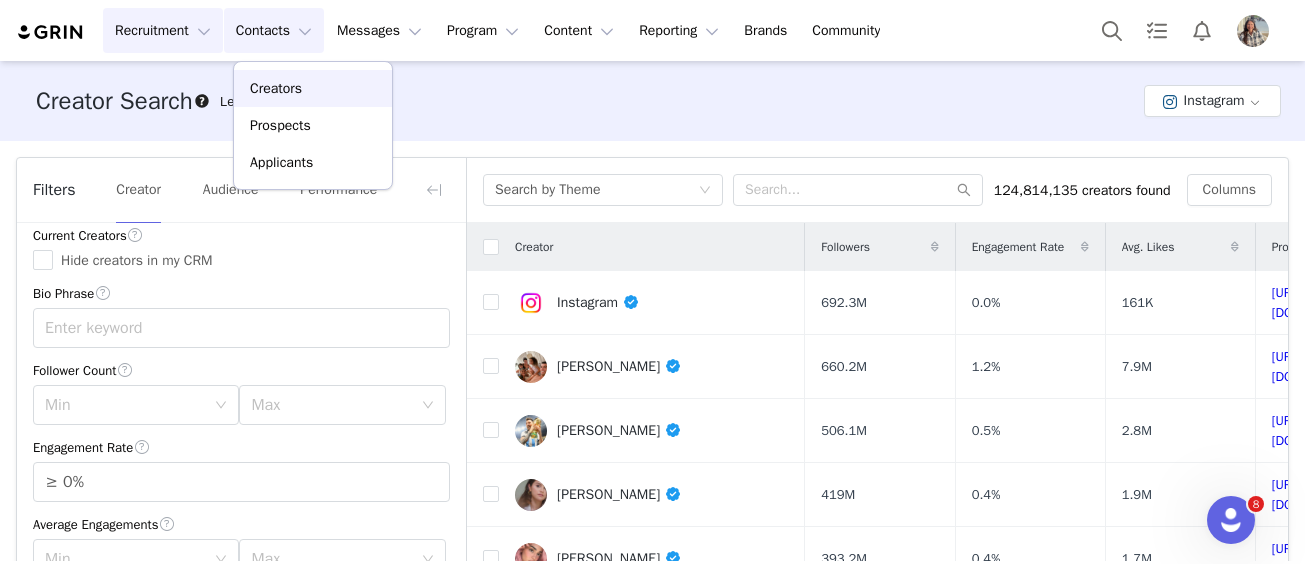 click on "Creators" at bounding box center [313, 88] 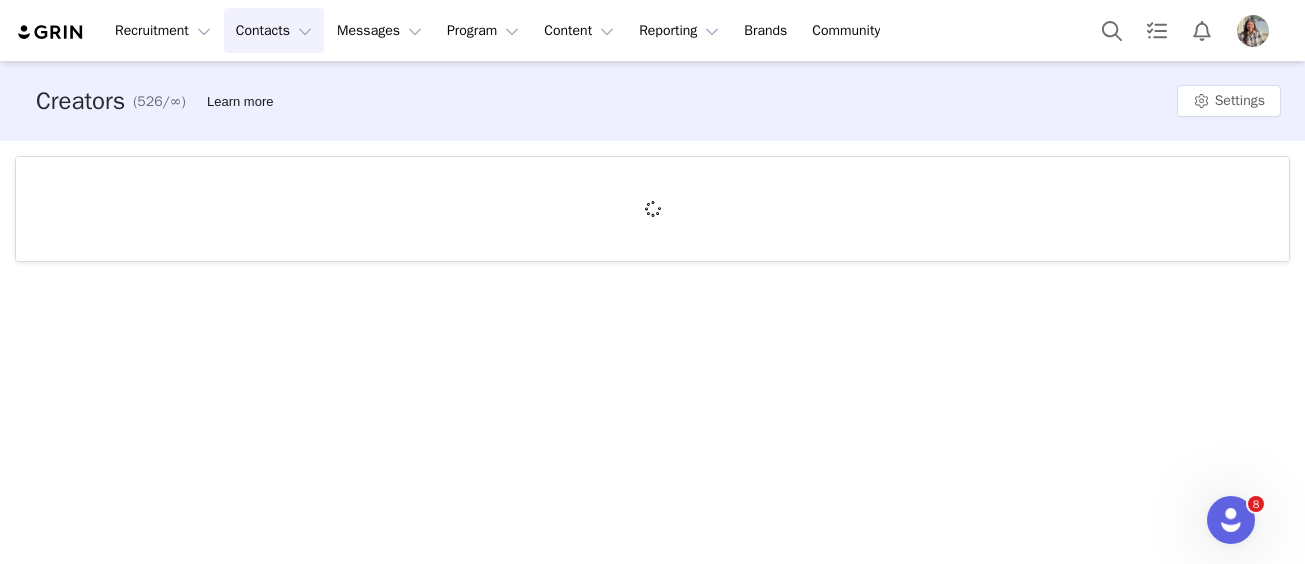 click on "Contacts Contacts" at bounding box center [274, 30] 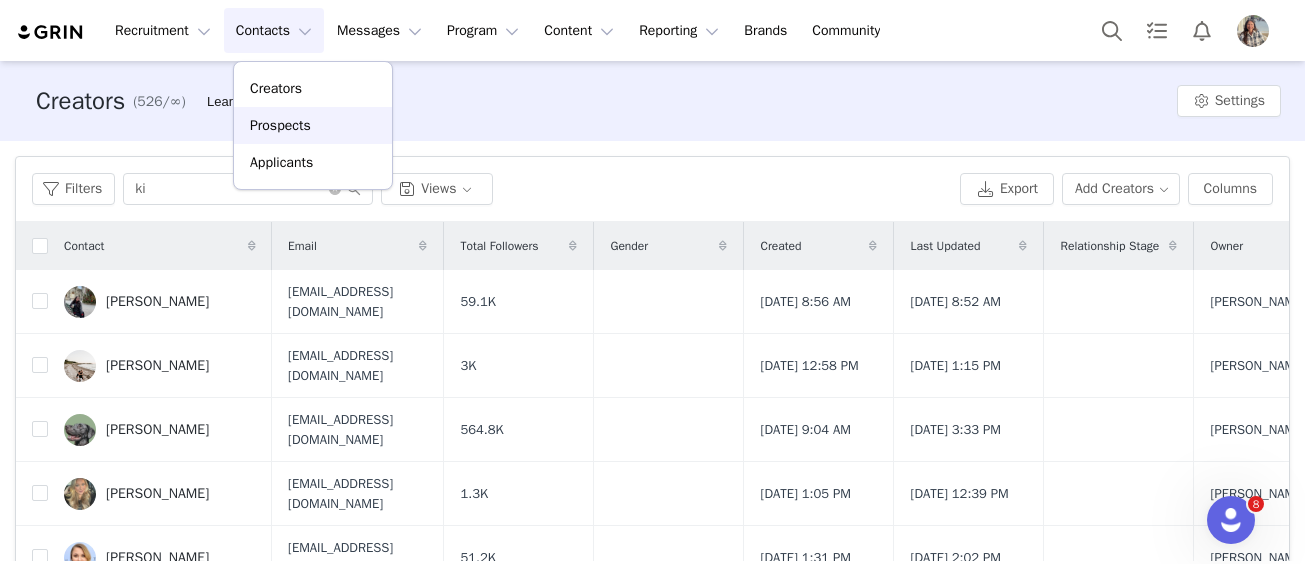 click on "Prospects" at bounding box center [280, 125] 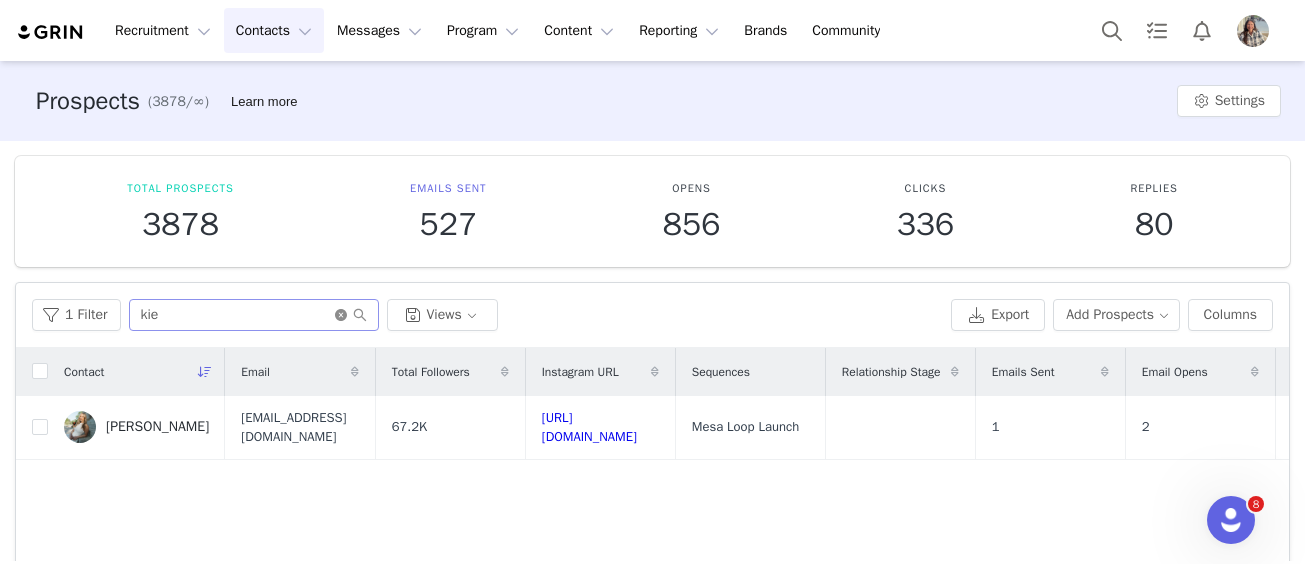 click 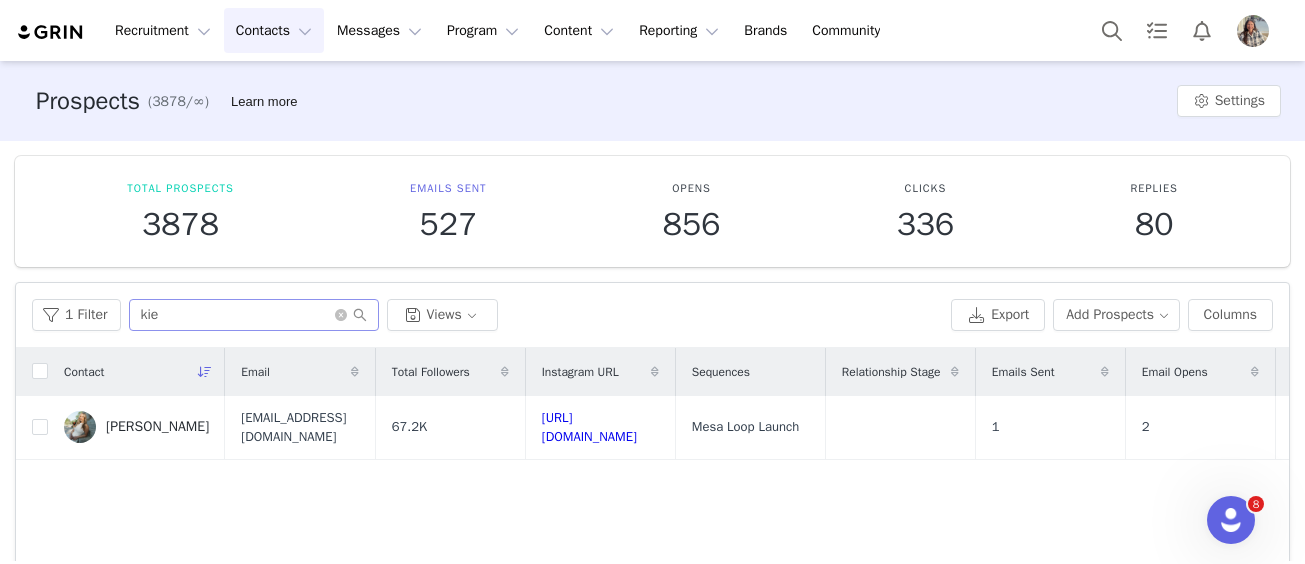 type 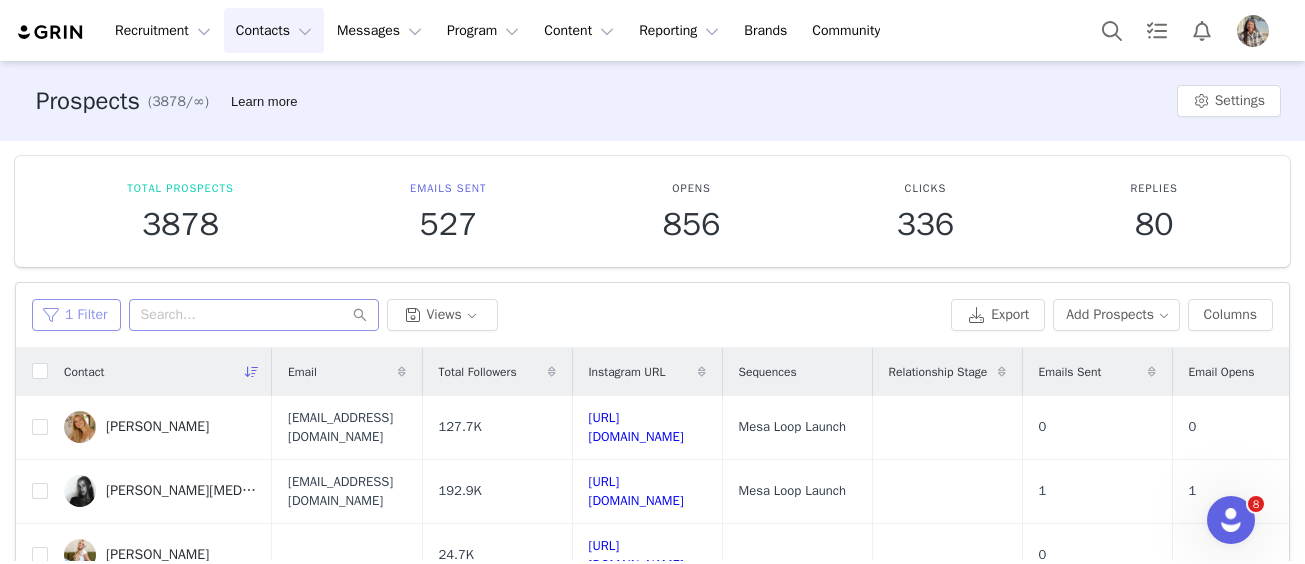 click on "1 Filter" at bounding box center [76, 315] 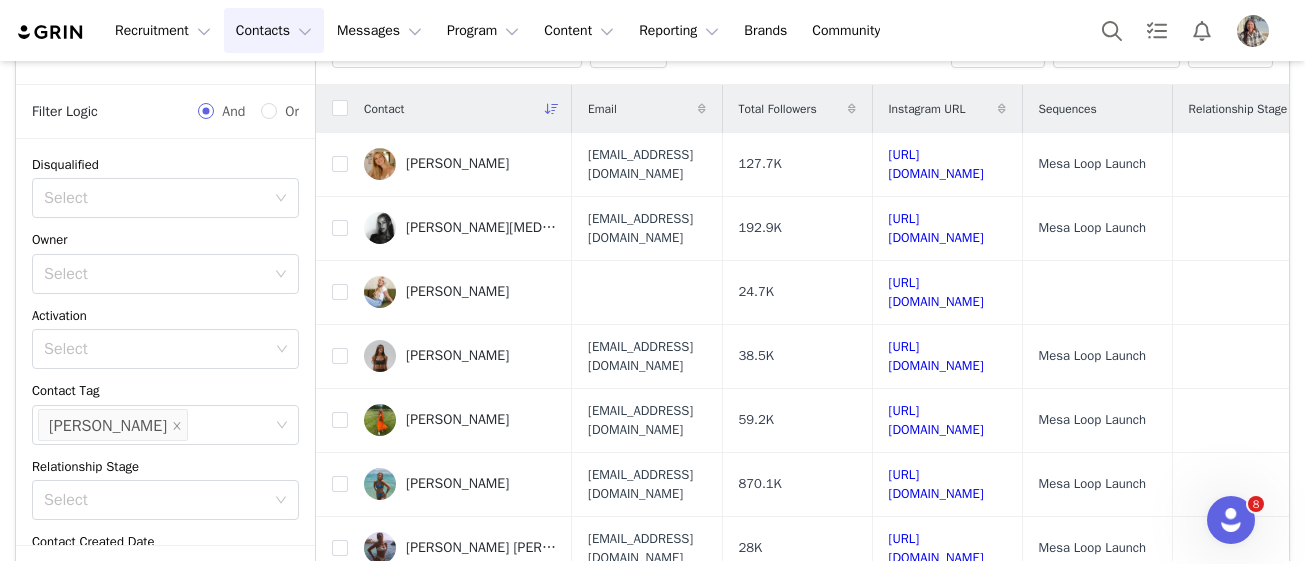 scroll, scrollTop: 317, scrollLeft: 0, axis: vertical 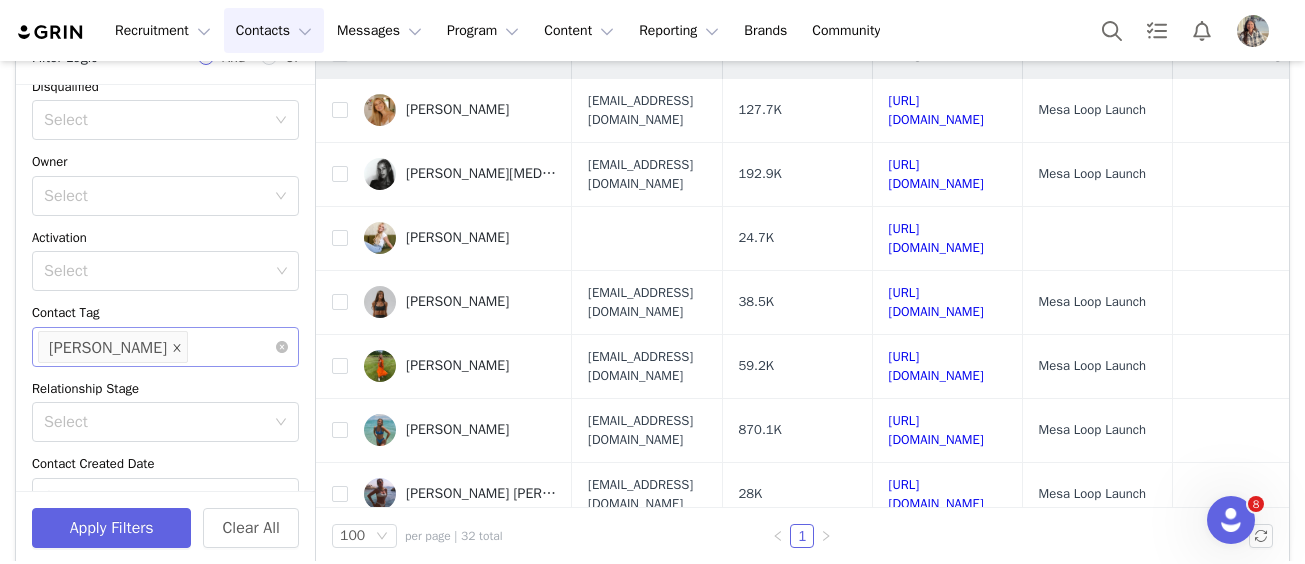 click 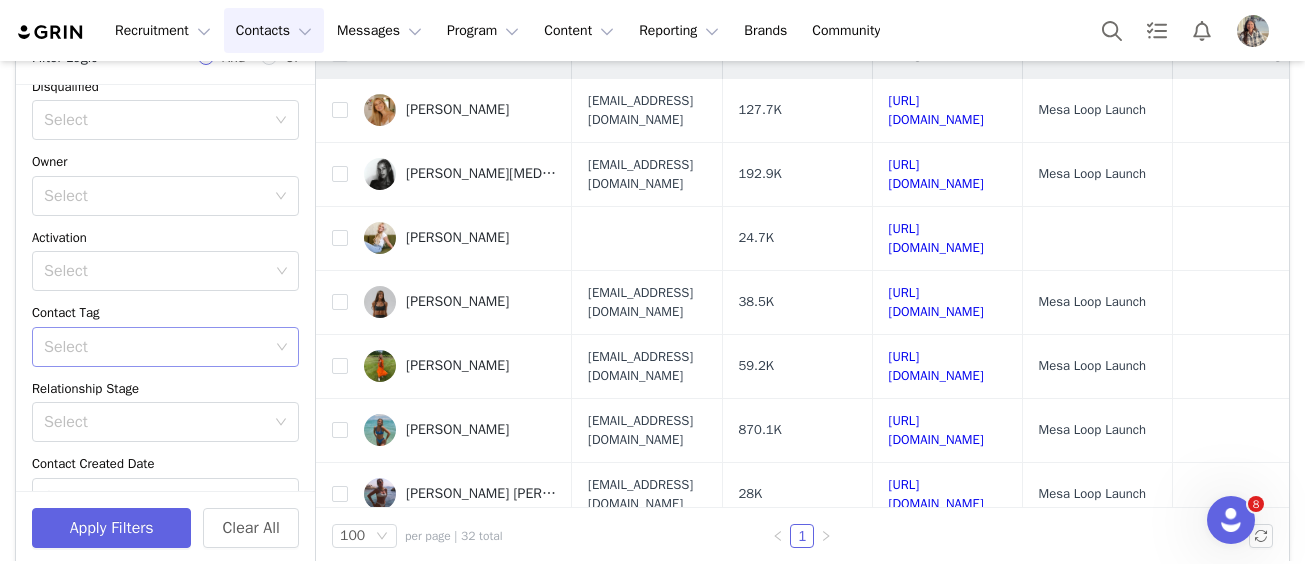 click on "Select" at bounding box center (156, 347) 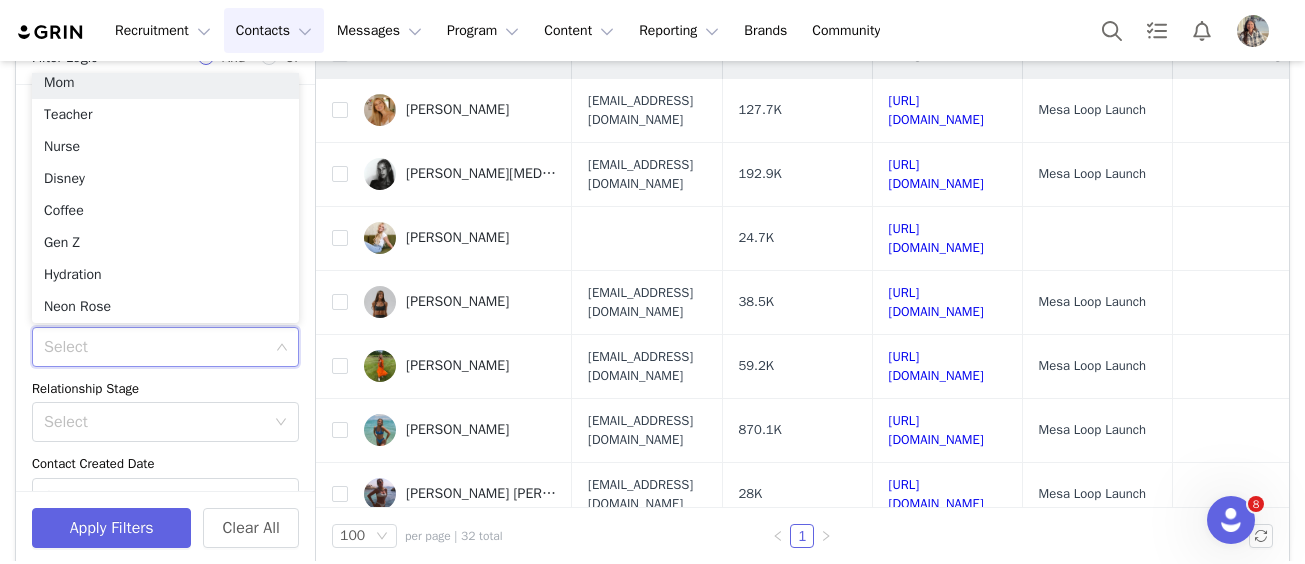 scroll, scrollTop: 4, scrollLeft: 0, axis: vertical 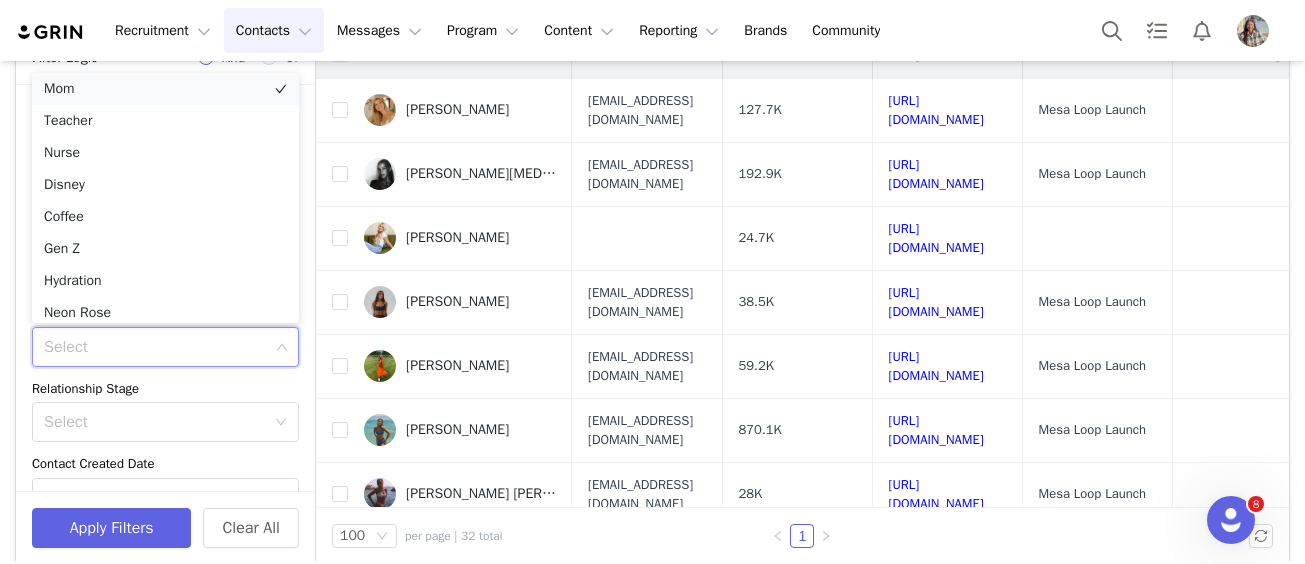 click on "Mom" at bounding box center (165, 89) 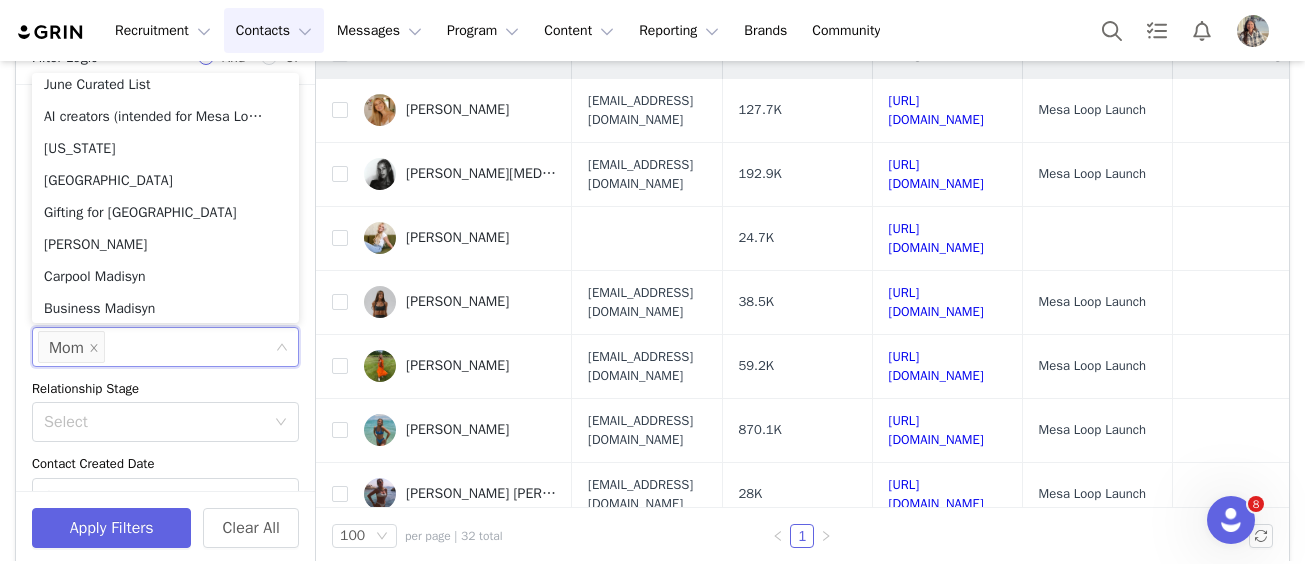 scroll, scrollTop: 750, scrollLeft: 0, axis: vertical 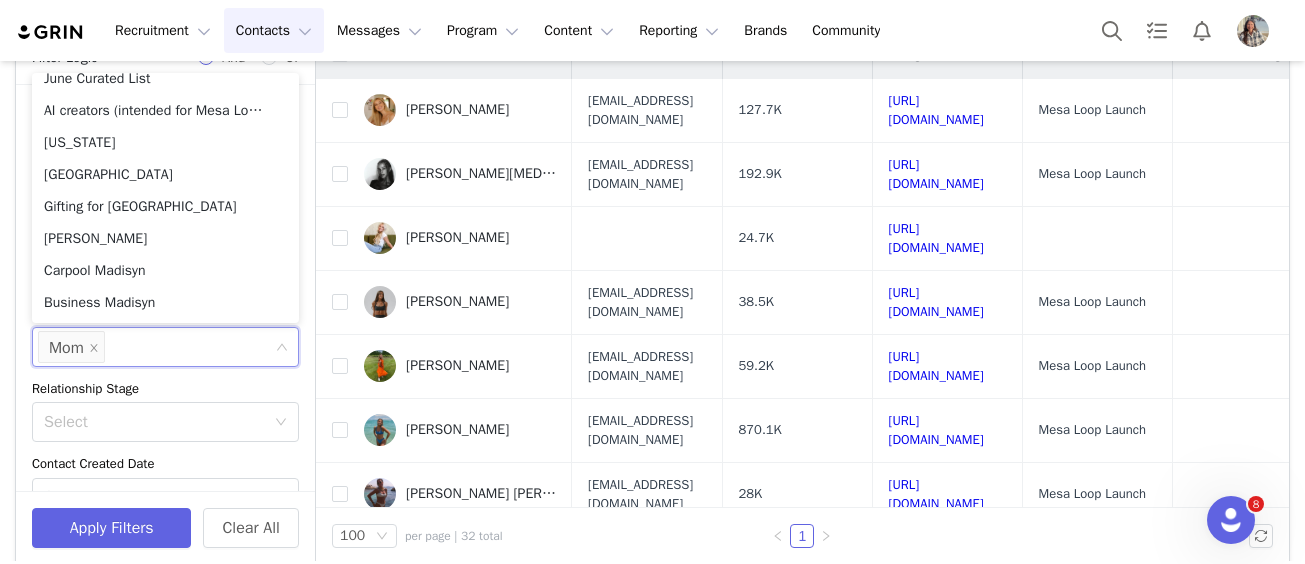 click on "Relationship Stage" at bounding box center (165, 389) 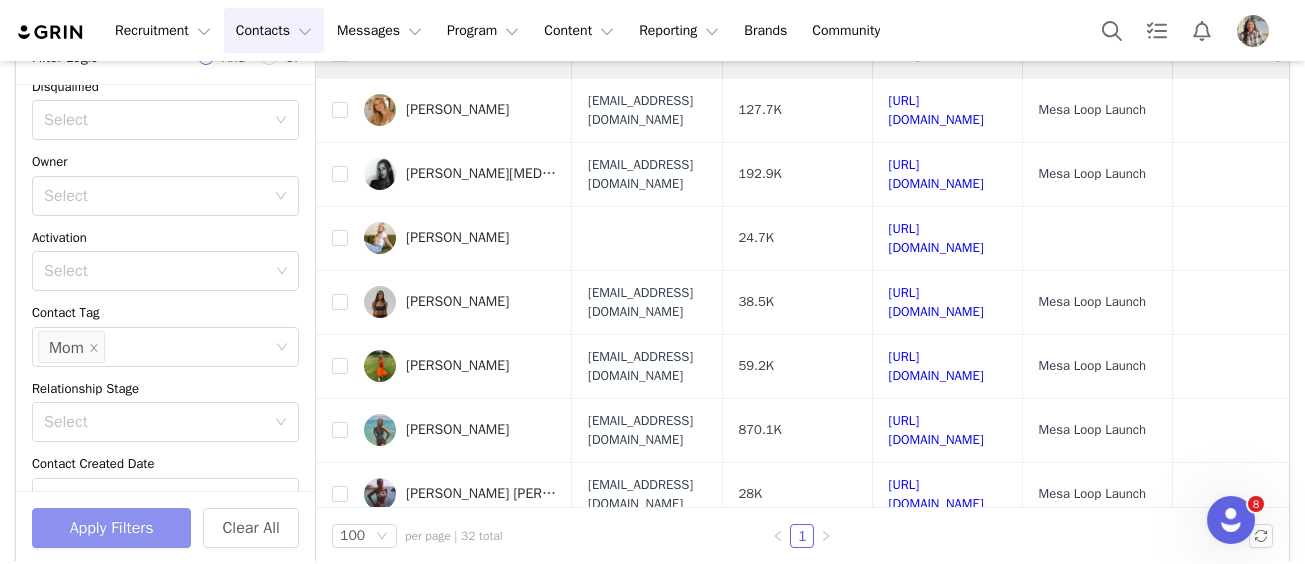 click on "Apply Filters" at bounding box center (111, 528) 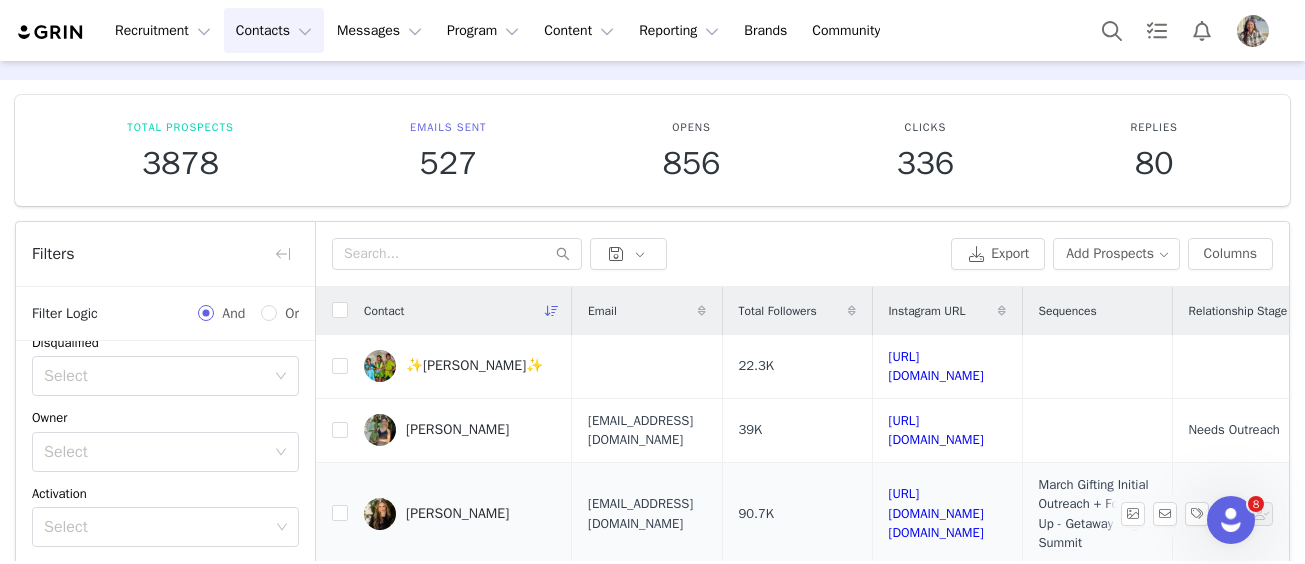 scroll, scrollTop: 0, scrollLeft: 0, axis: both 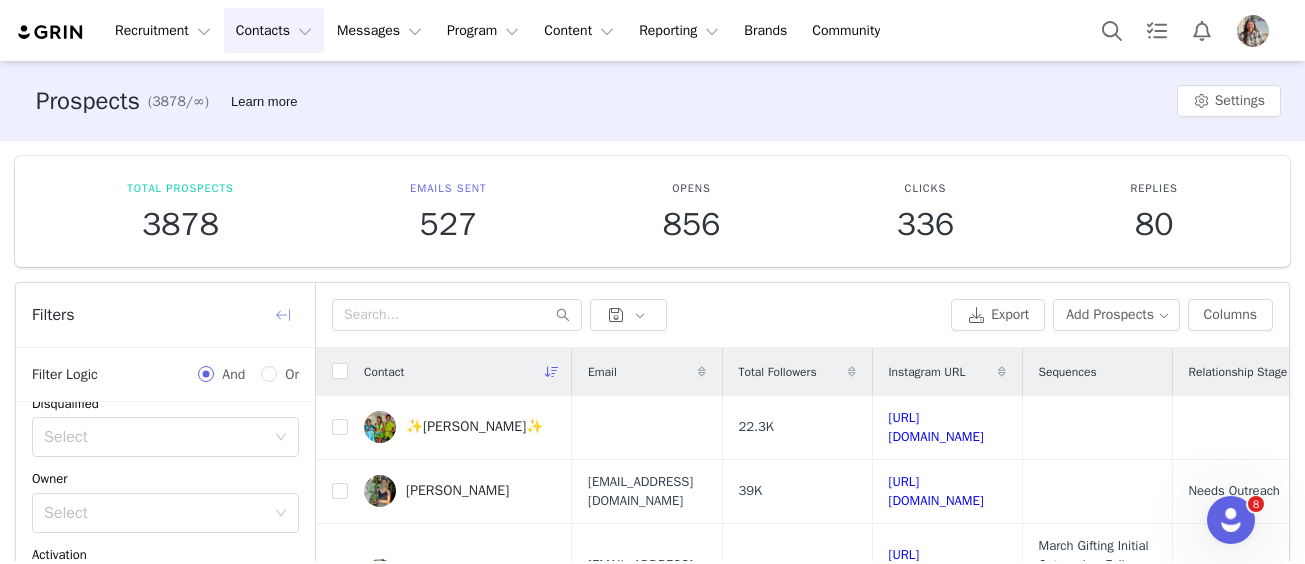 click at bounding box center [283, 315] 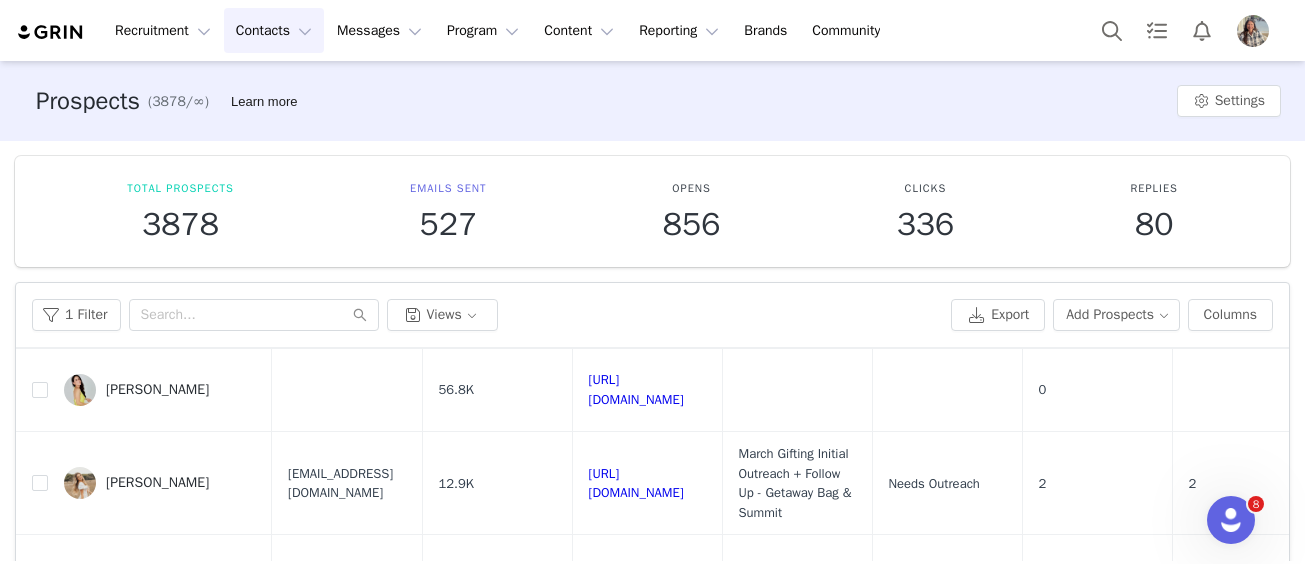 scroll, scrollTop: 6253, scrollLeft: 0, axis: vertical 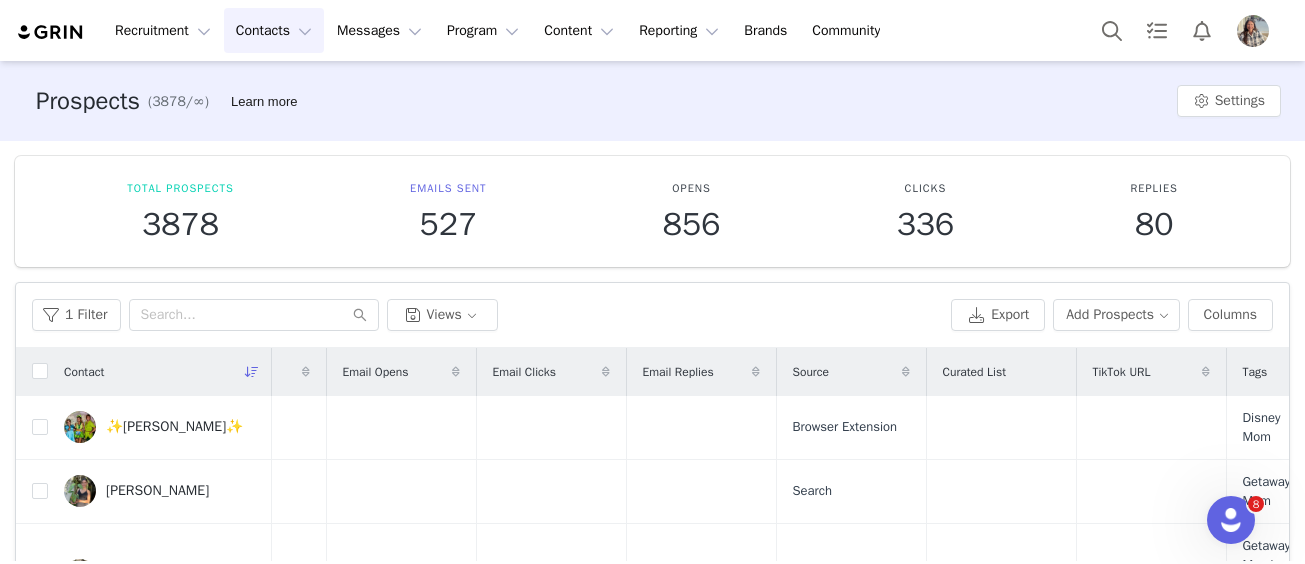 click at bounding box center (306, 372) 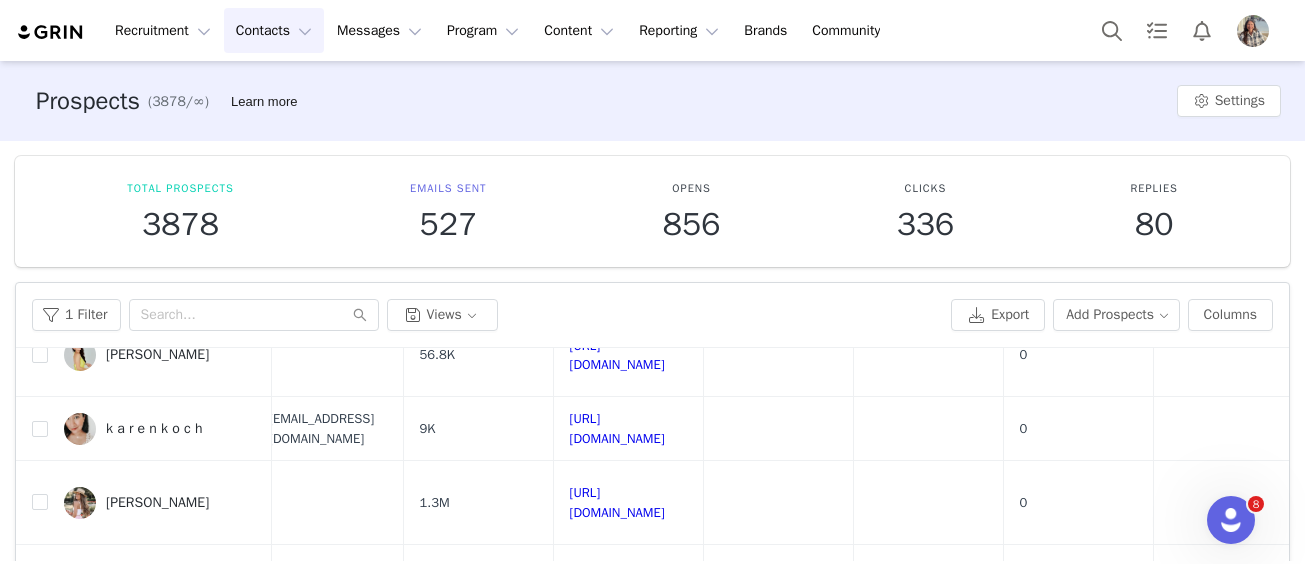 scroll, scrollTop: 2271, scrollLeft: 0, axis: vertical 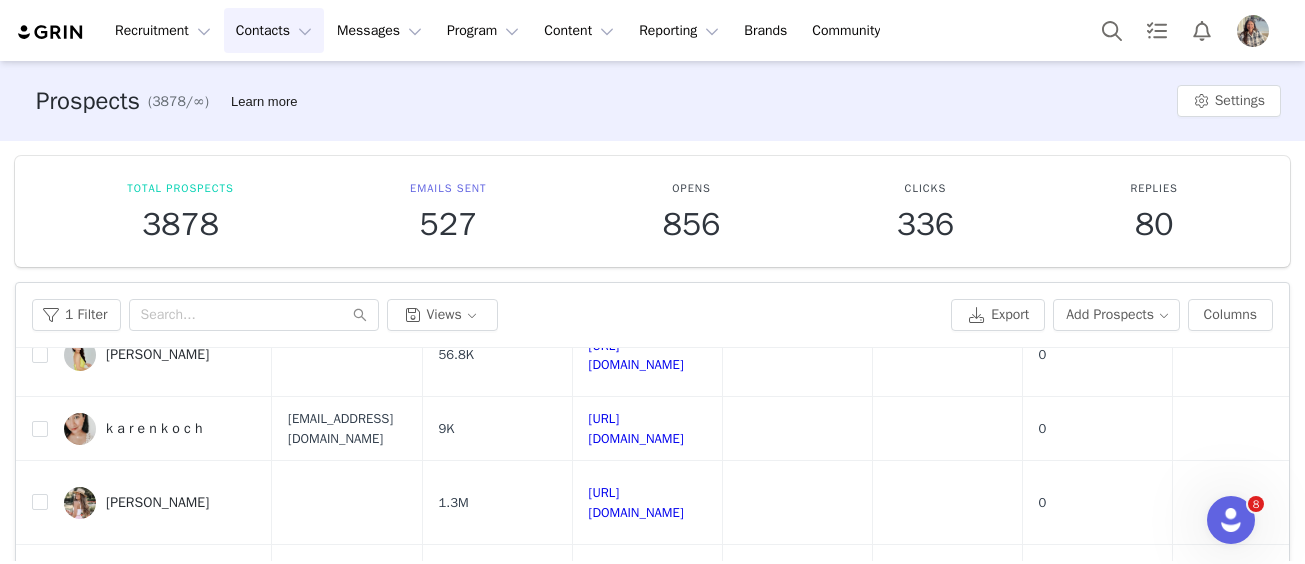 click at bounding box center [40, 197] 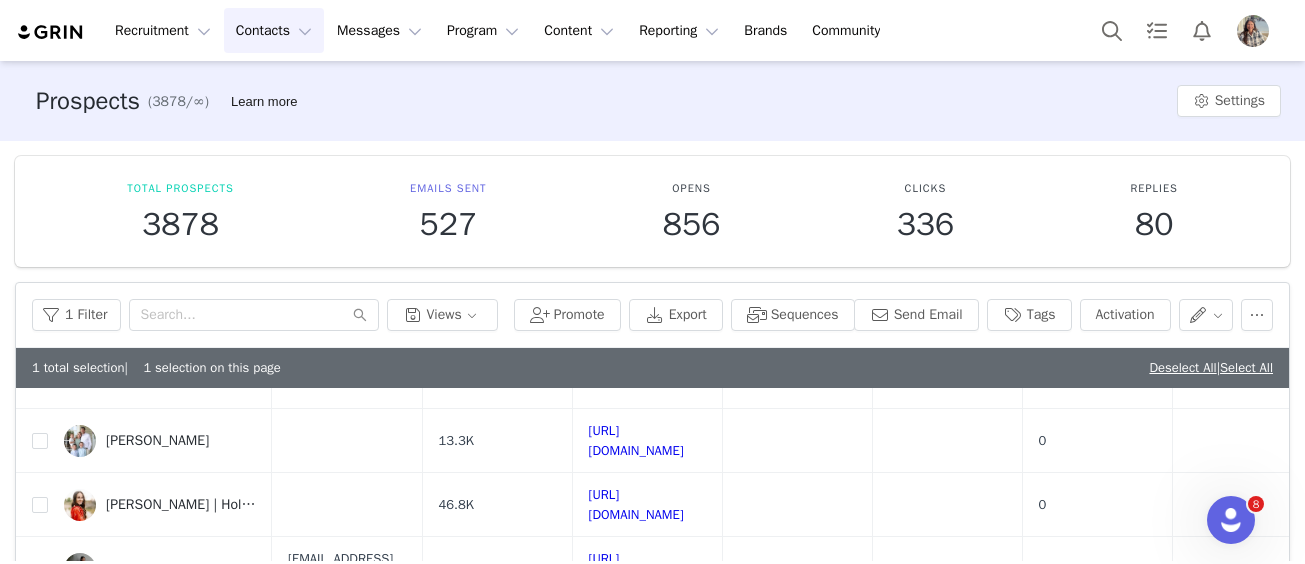 scroll, scrollTop: 6293, scrollLeft: 0, axis: vertical 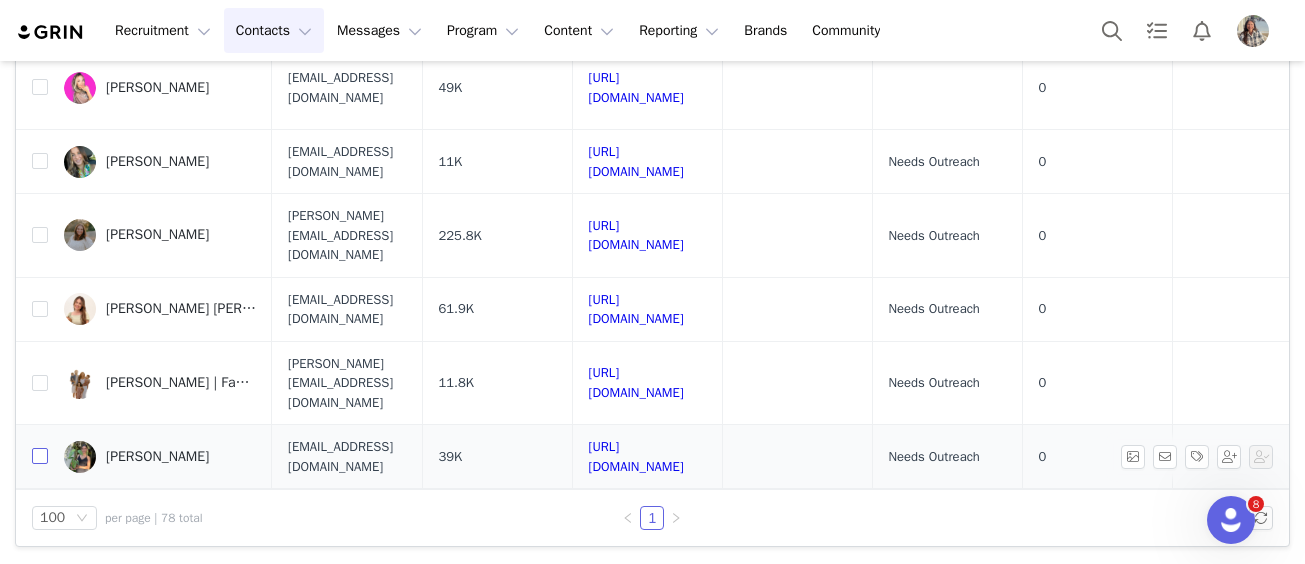 click at bounding box center [40, 456] 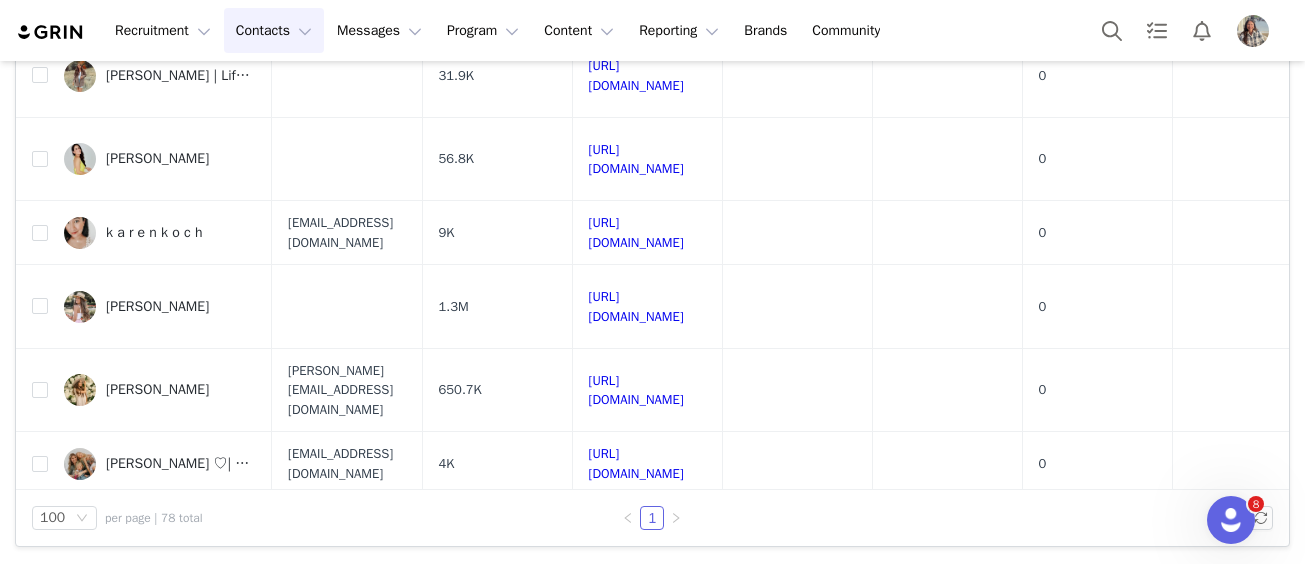 scroll, scrollTop: 2164, scrollLeft: 0, axis: vertical 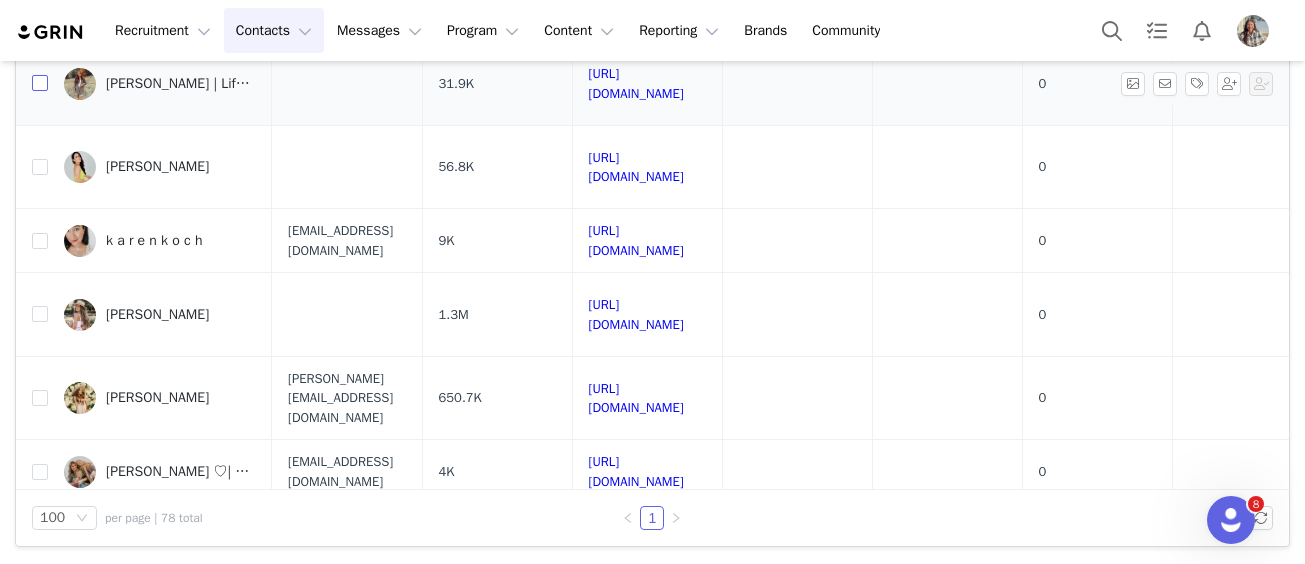 click at bounding box center [40, 83] 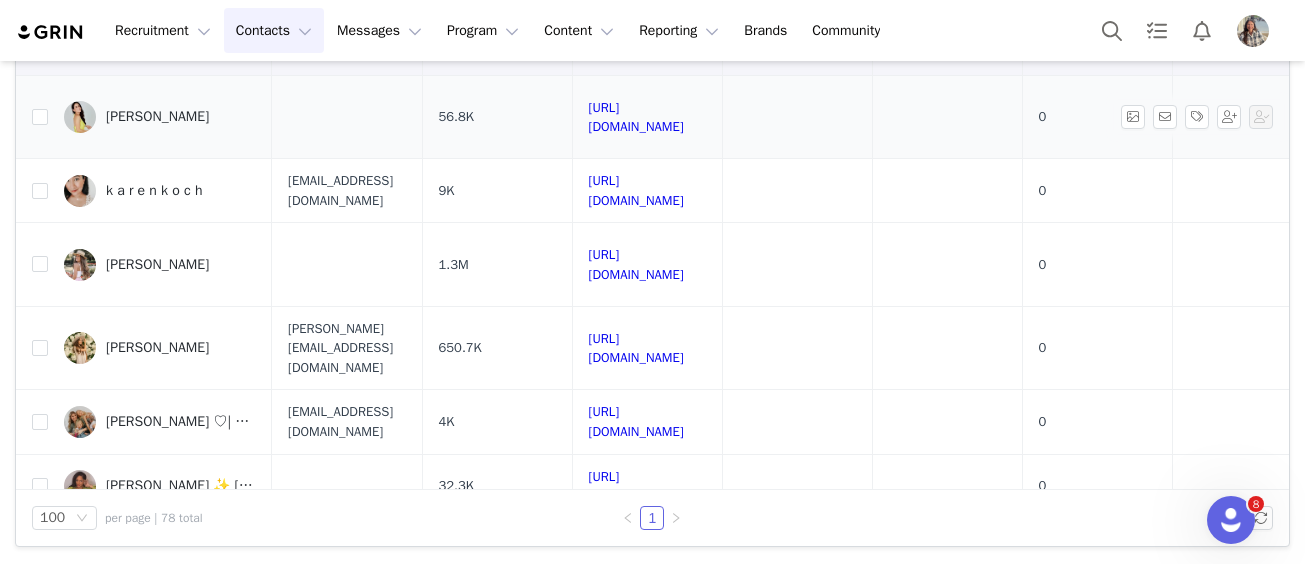 scroll, scrollTop: 2227, scrollLeft: 0, axis: vertical 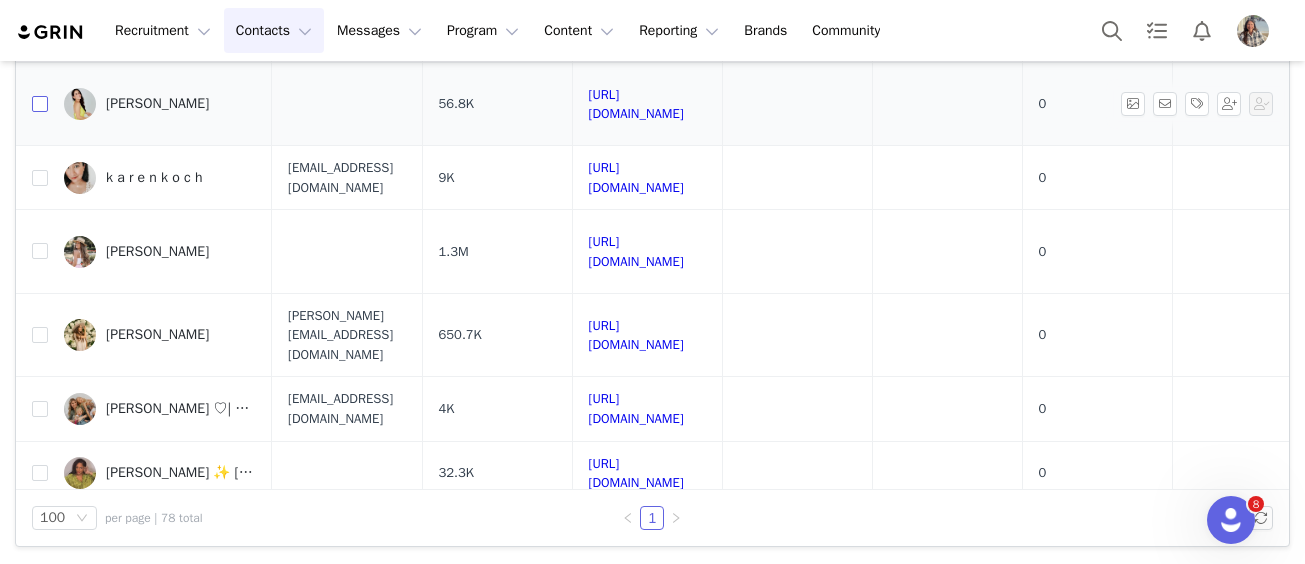 click at bounding box center [40, 104] 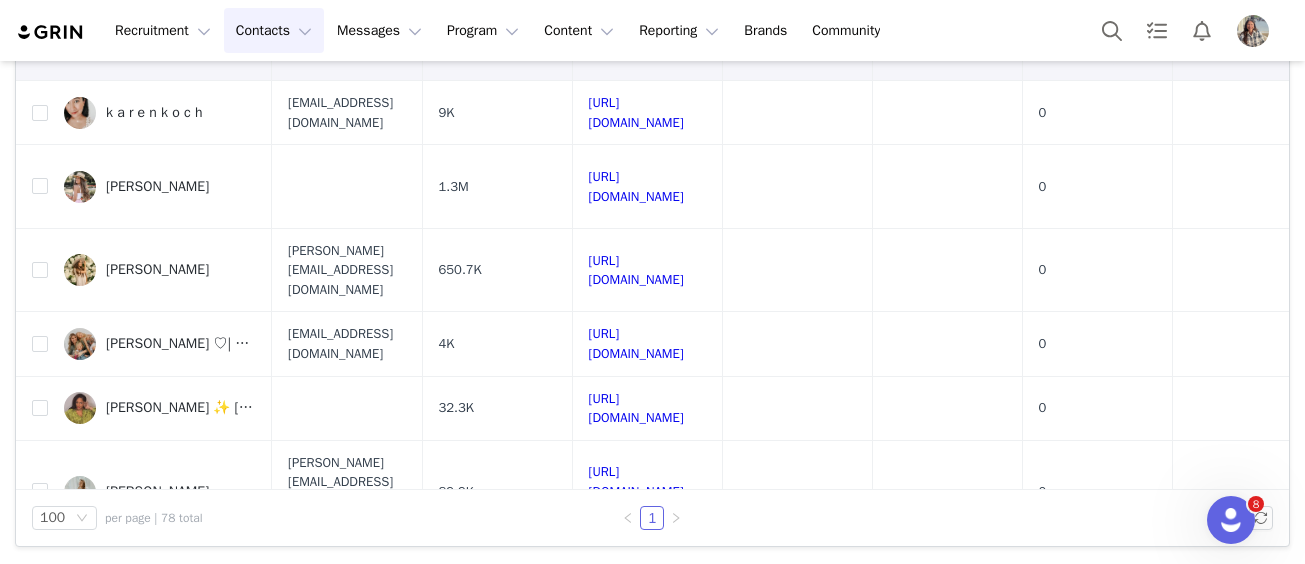 scroll, scrollTop: 2306, scrollLeft: 0, axis: vertical 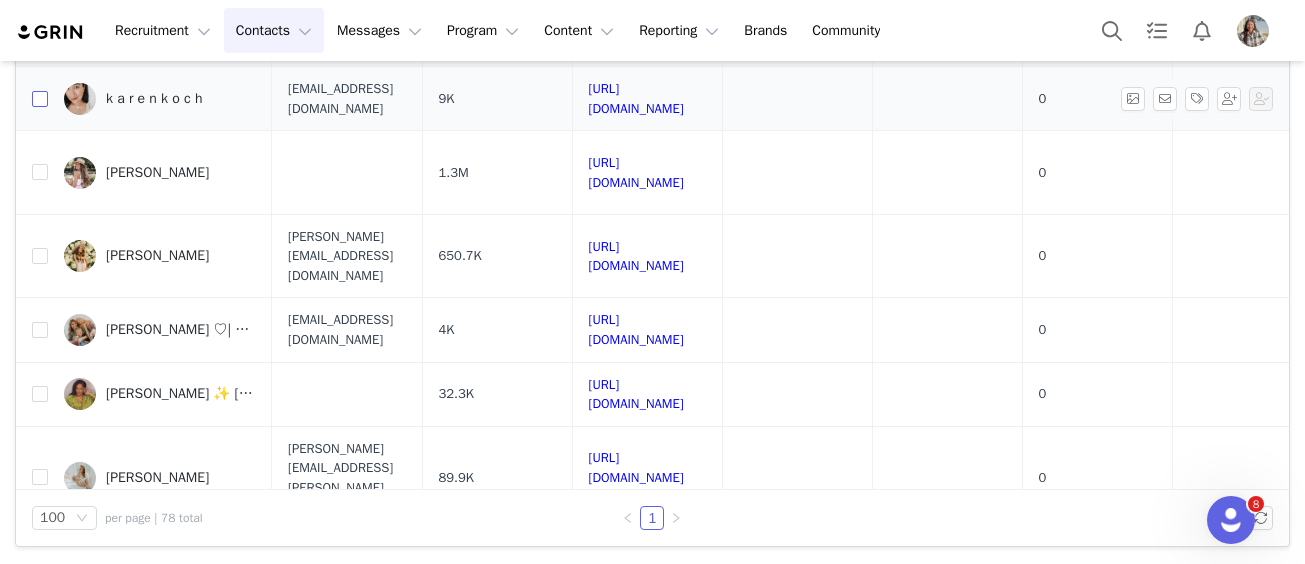 click at bounding box center [40, 99] 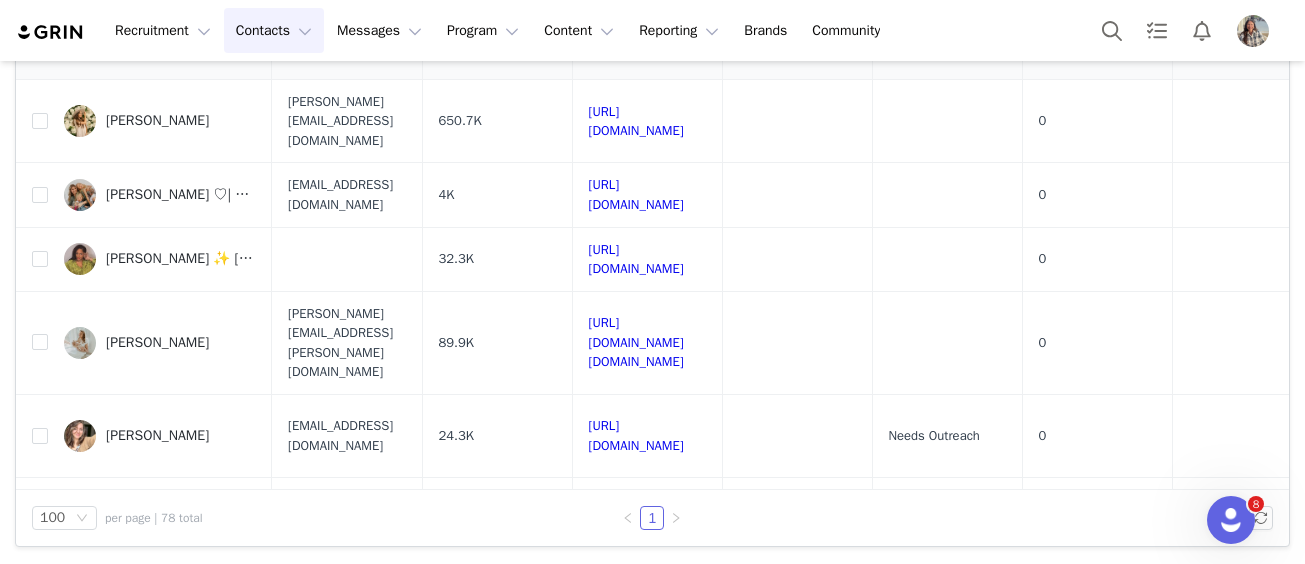 scroll, scrollTop: 2482, scrollLeft: 0, axis: vertical 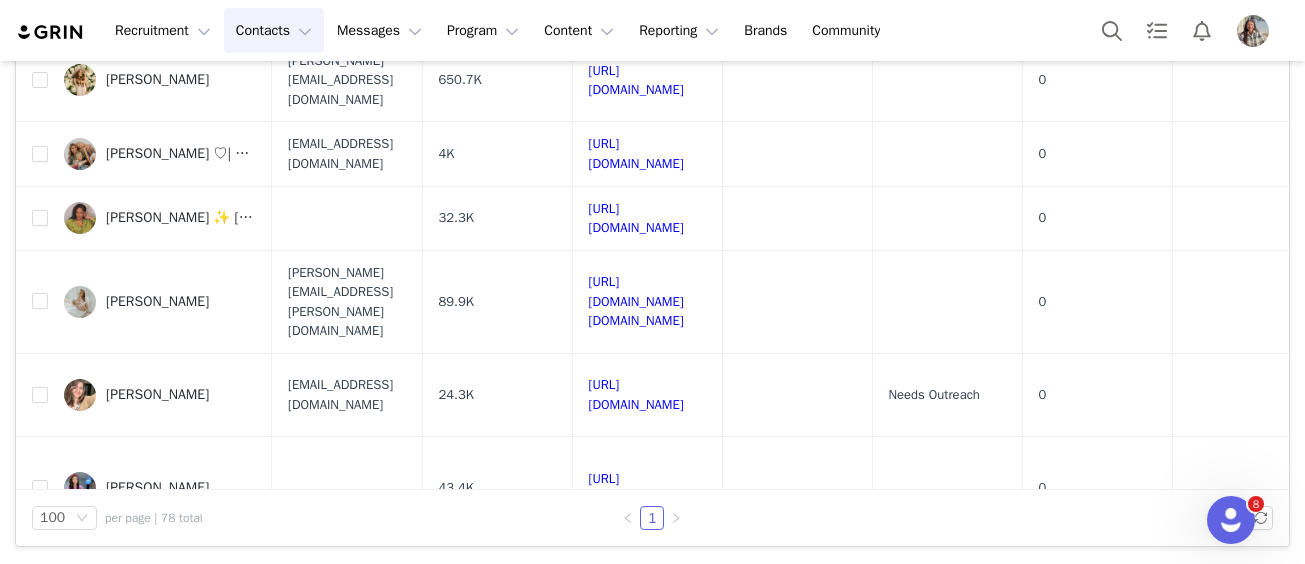click at bounding box center (32, -3) 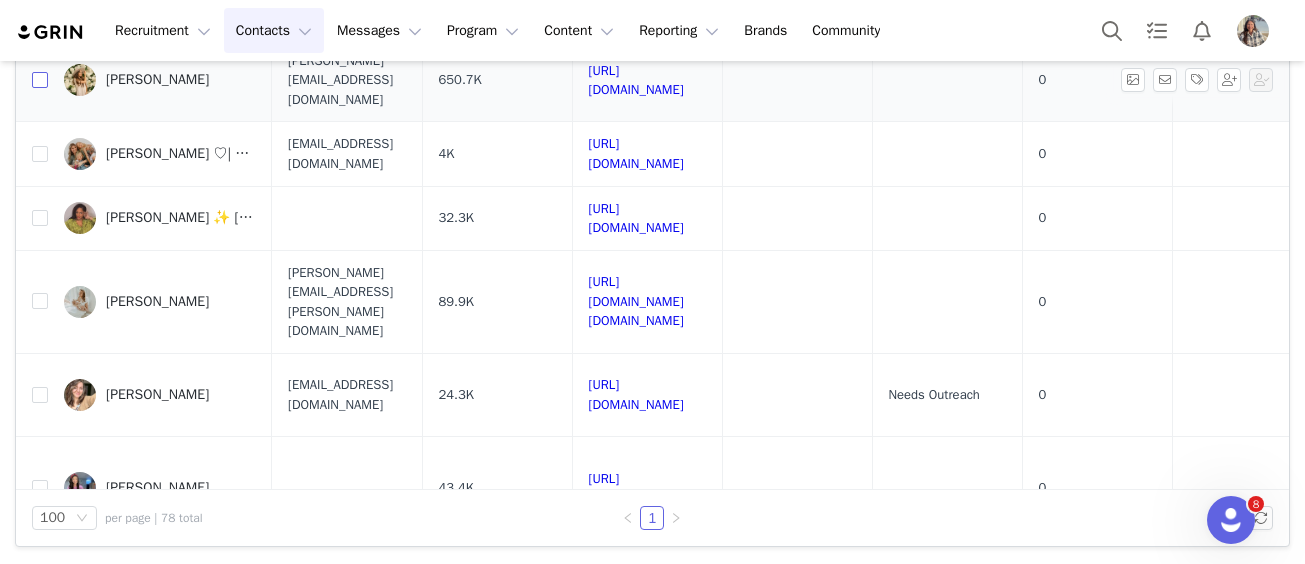 click at bounding box center [40, 80] 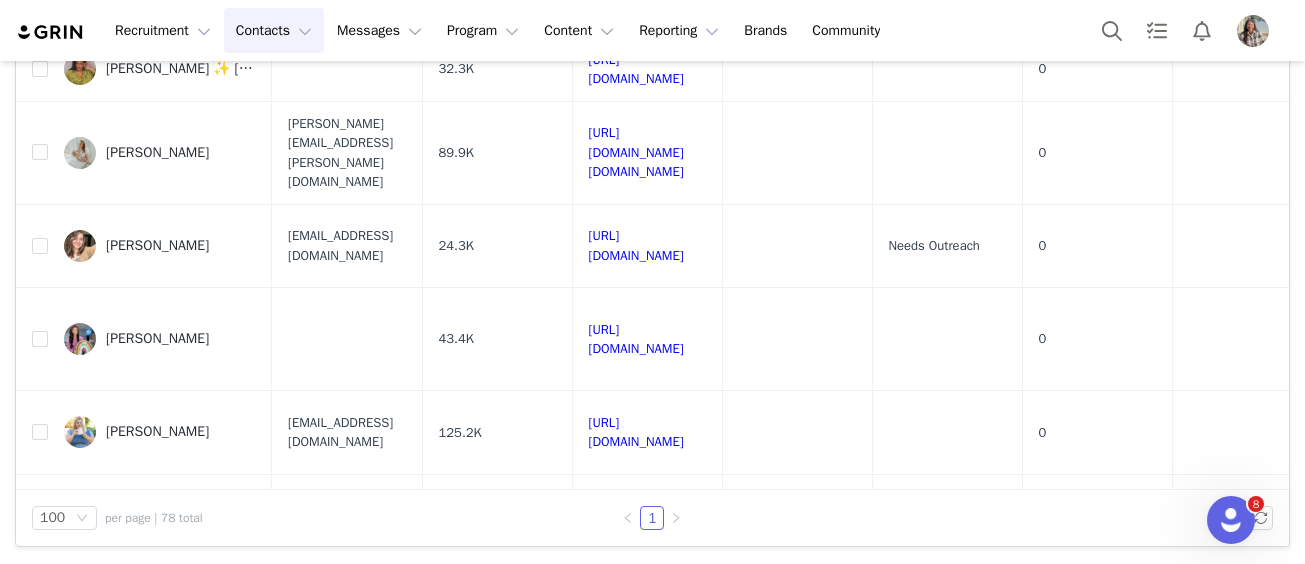 scroll, scrollTop: 2643, scrollLeft: 0, axis: vertical 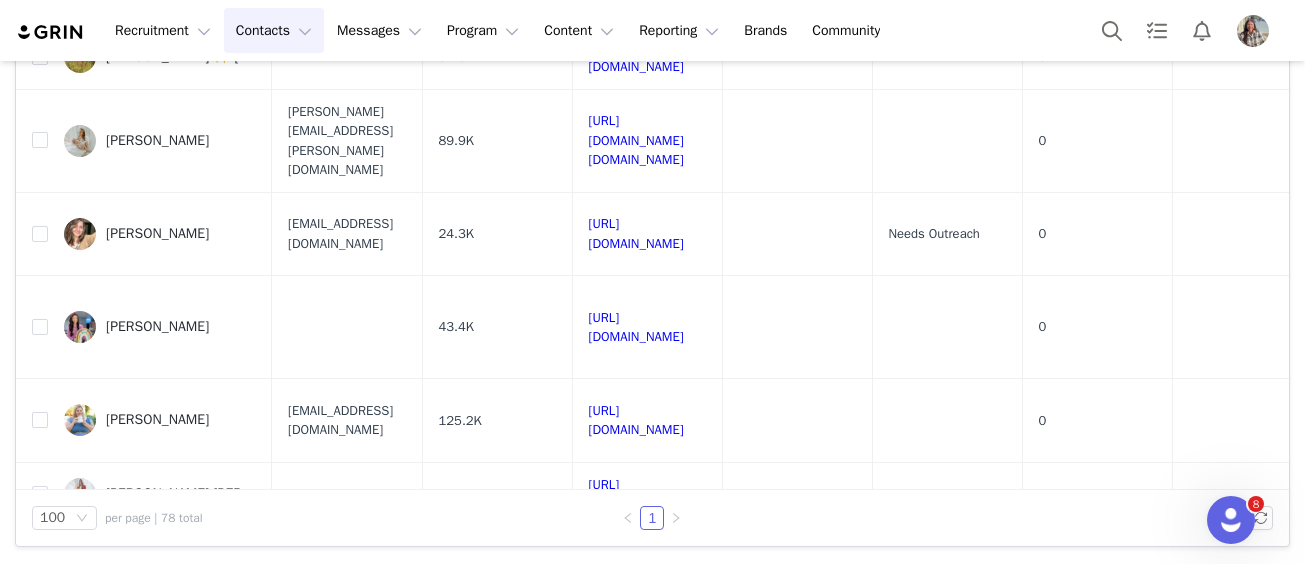 click at bounding box center (40, -7) 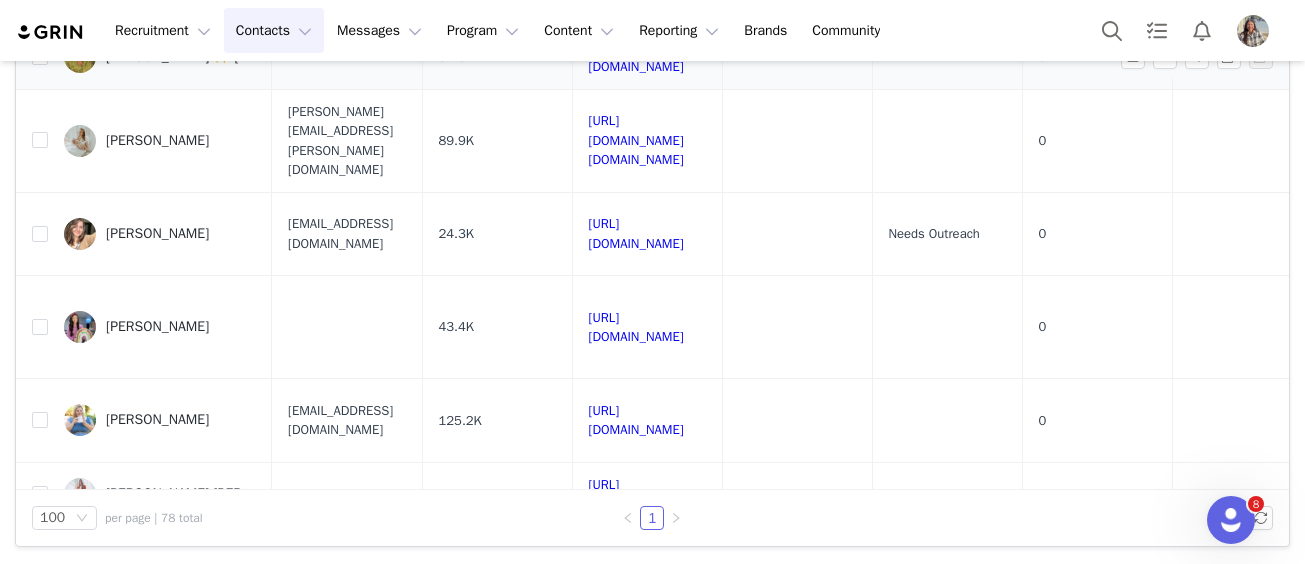 checkbox on "true" 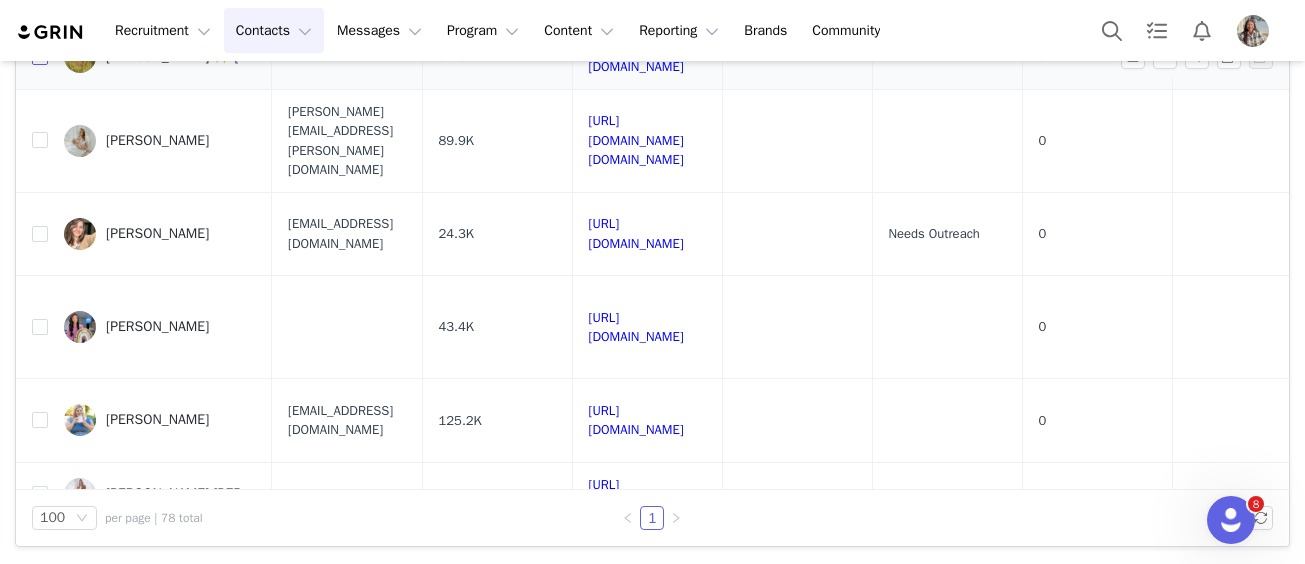 click at bounding box center (40, 57) 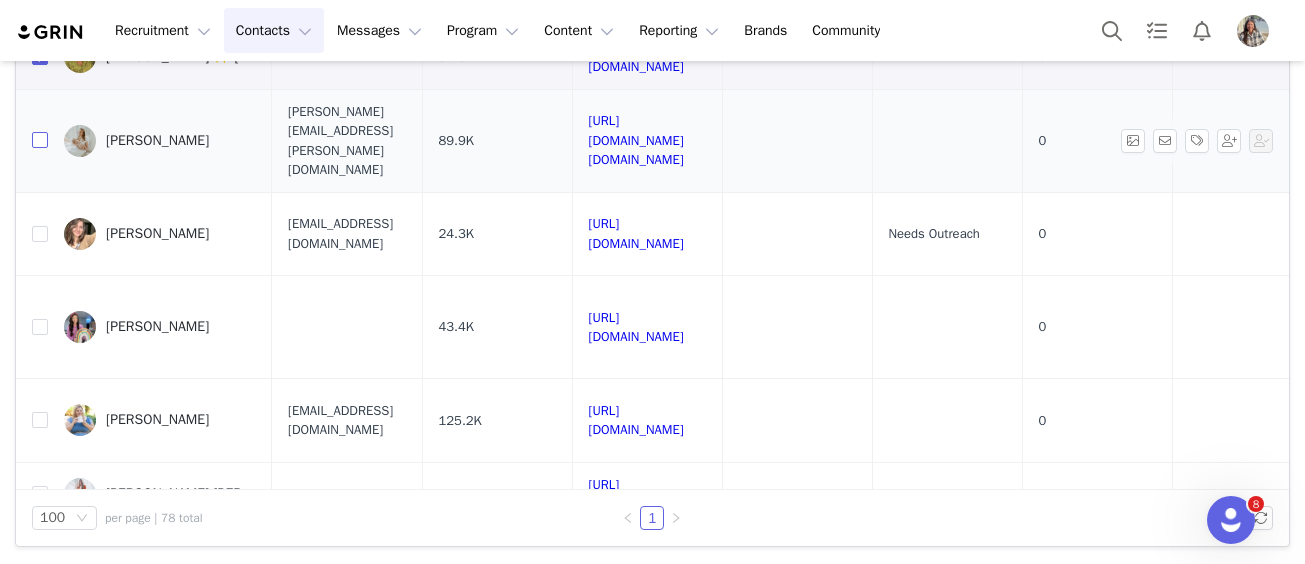 click at bounding box center [40, 140] 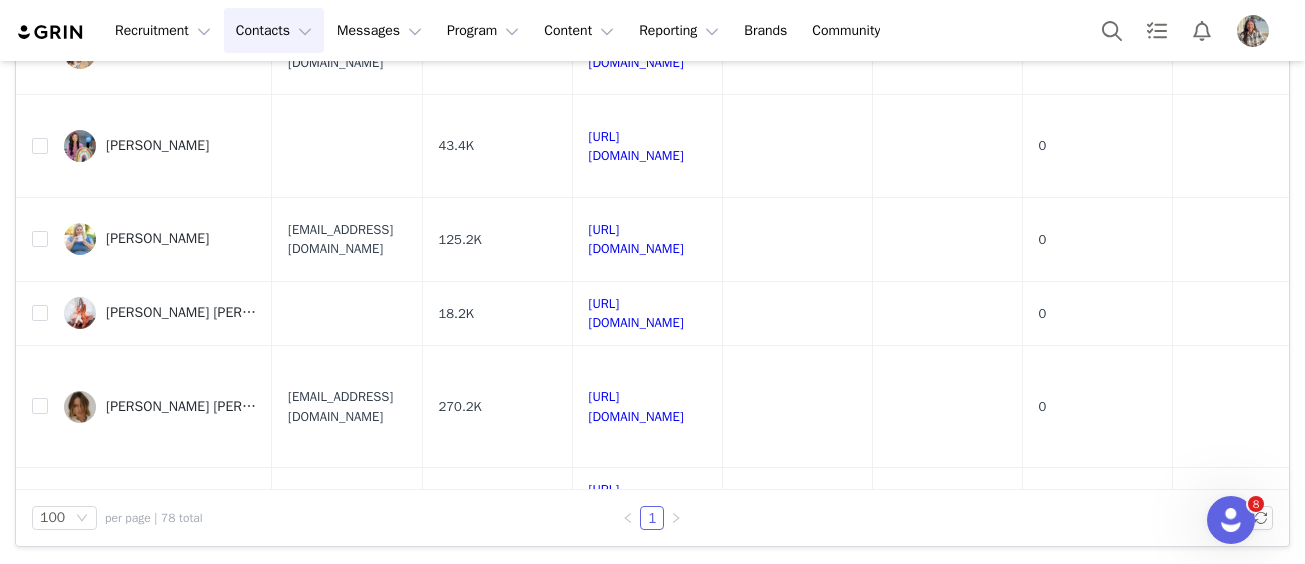 scroll, scrollTop: 2825, scrollLeft: 0, axis: vertical 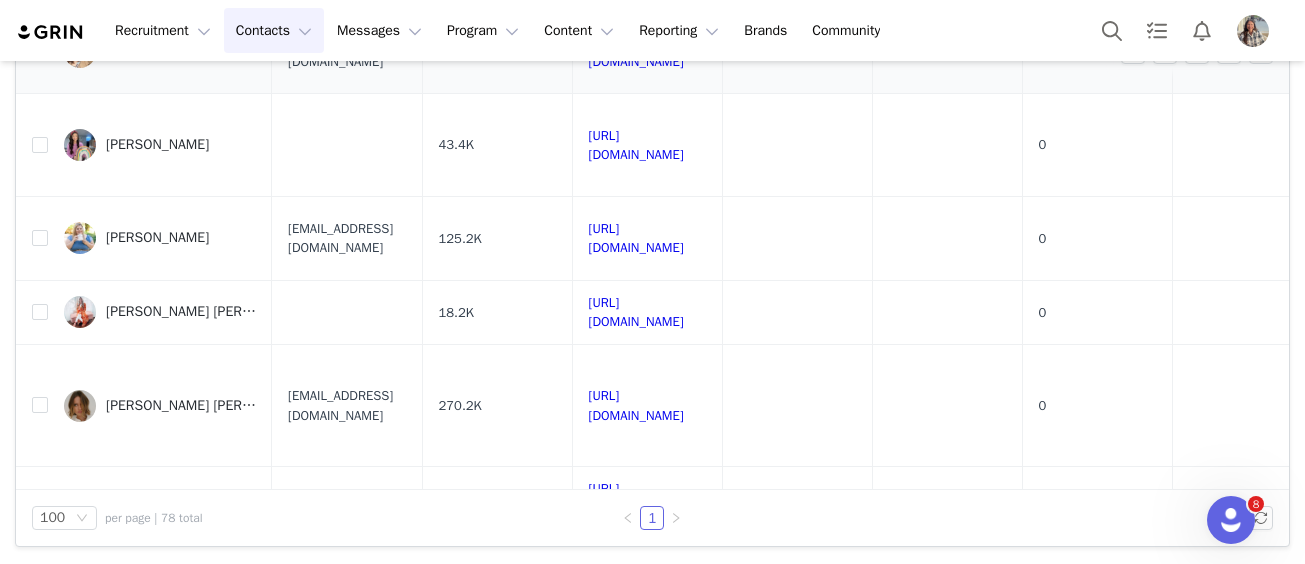 click at bounding box center [40, 52] 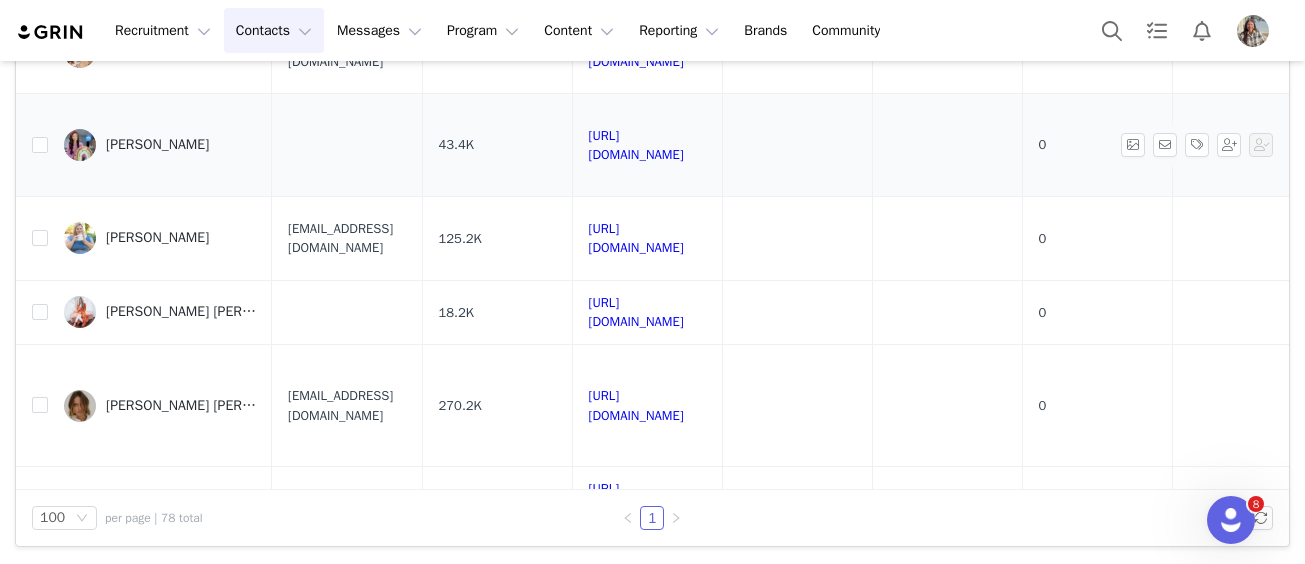 checkbox on "true" 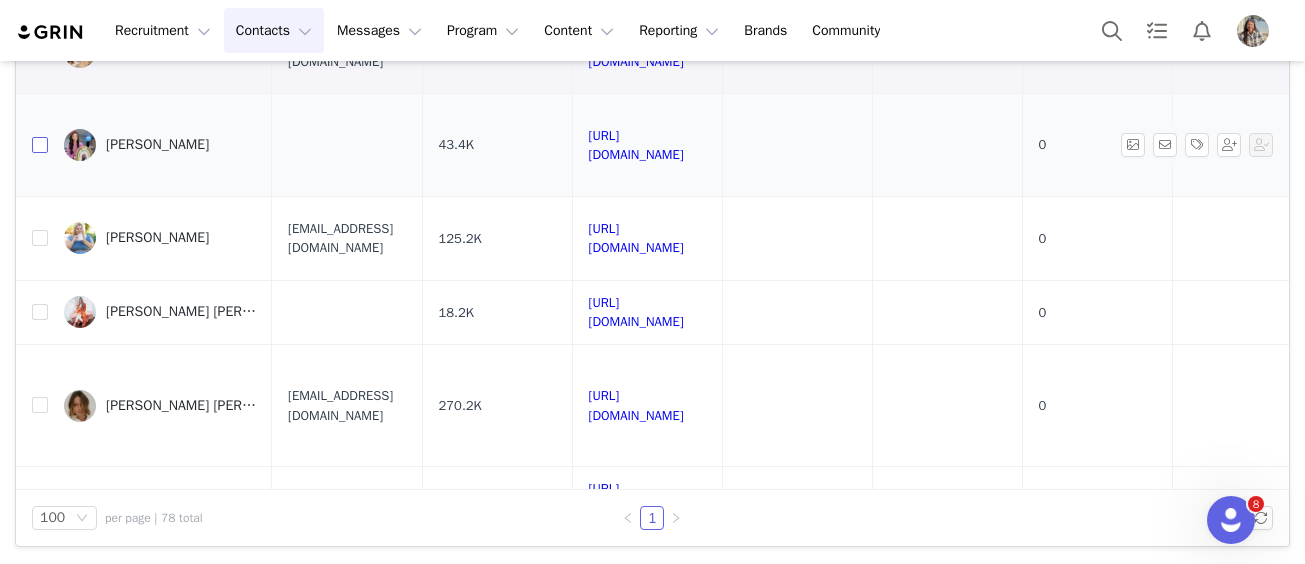 click at bounding box center (40, 145) 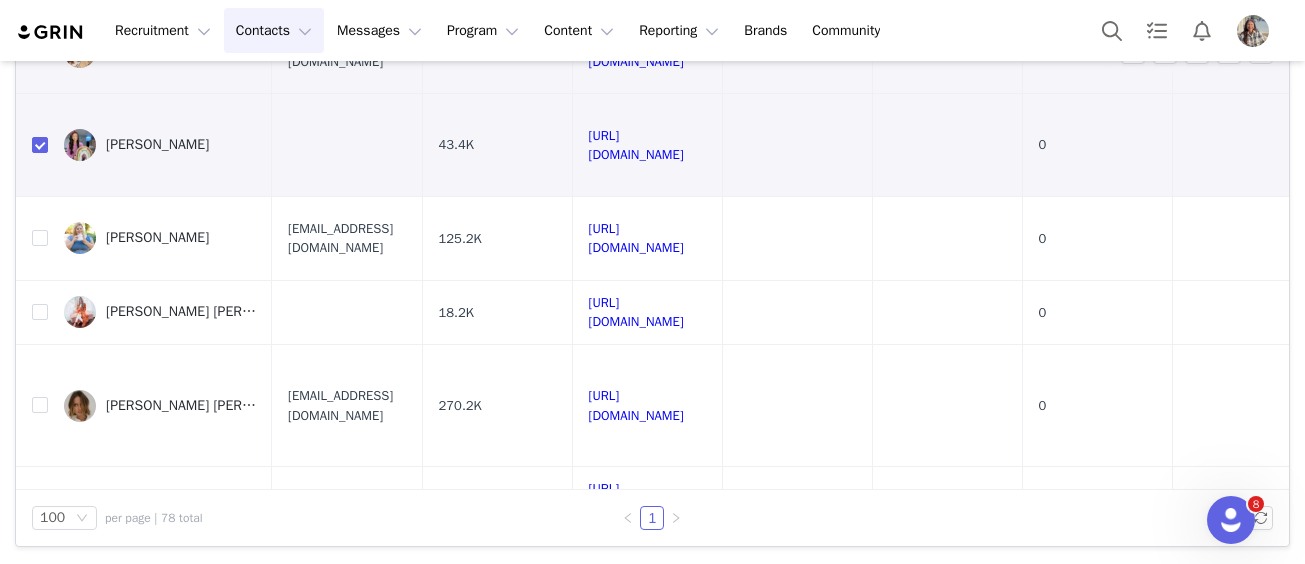 scroll, scrollTop: 2826, scrollLeft: 0, axis: vertical 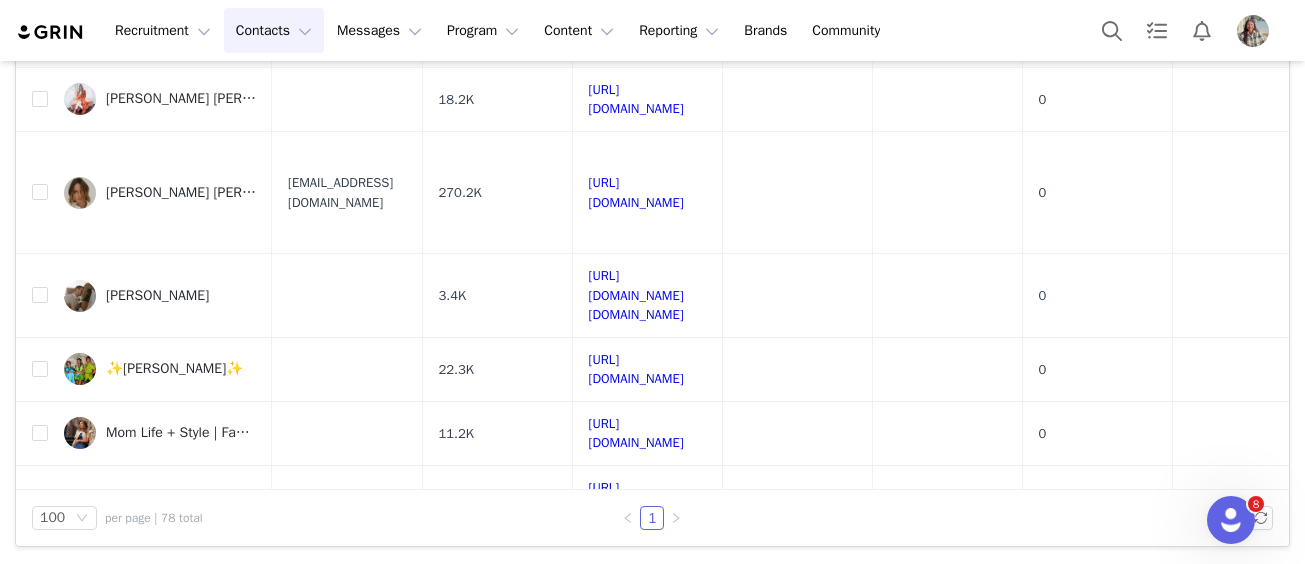 click at bounding box center (32, 26) 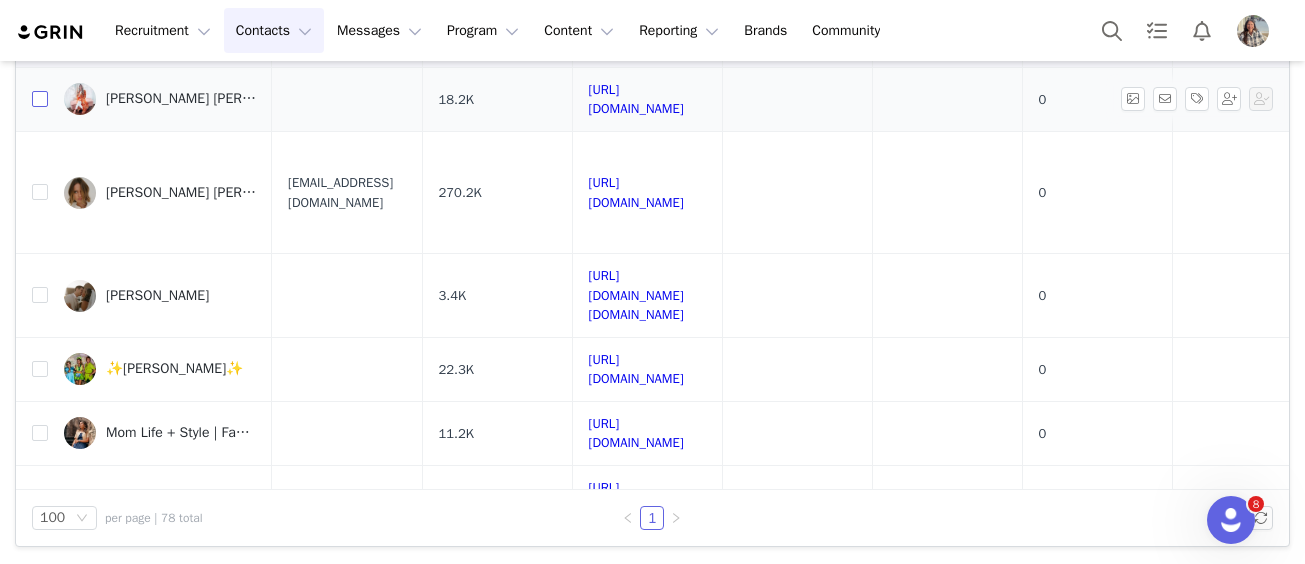 click at bounding box center (40, 99) 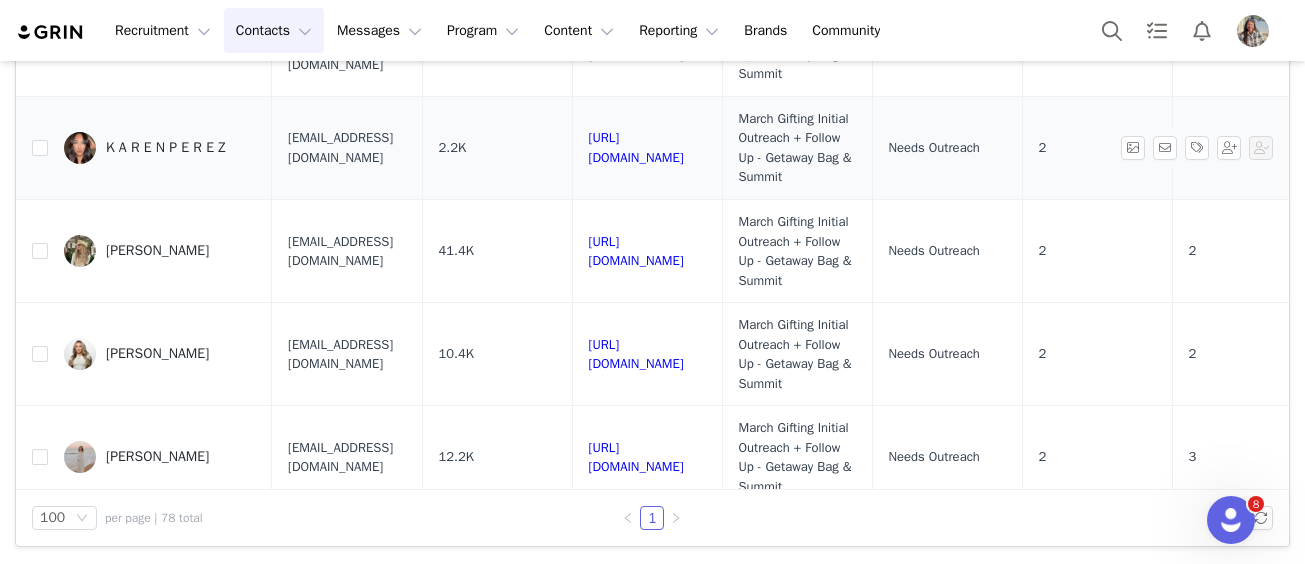 scroll, scrollTop: 0, scrollLeft: 0, axis: both 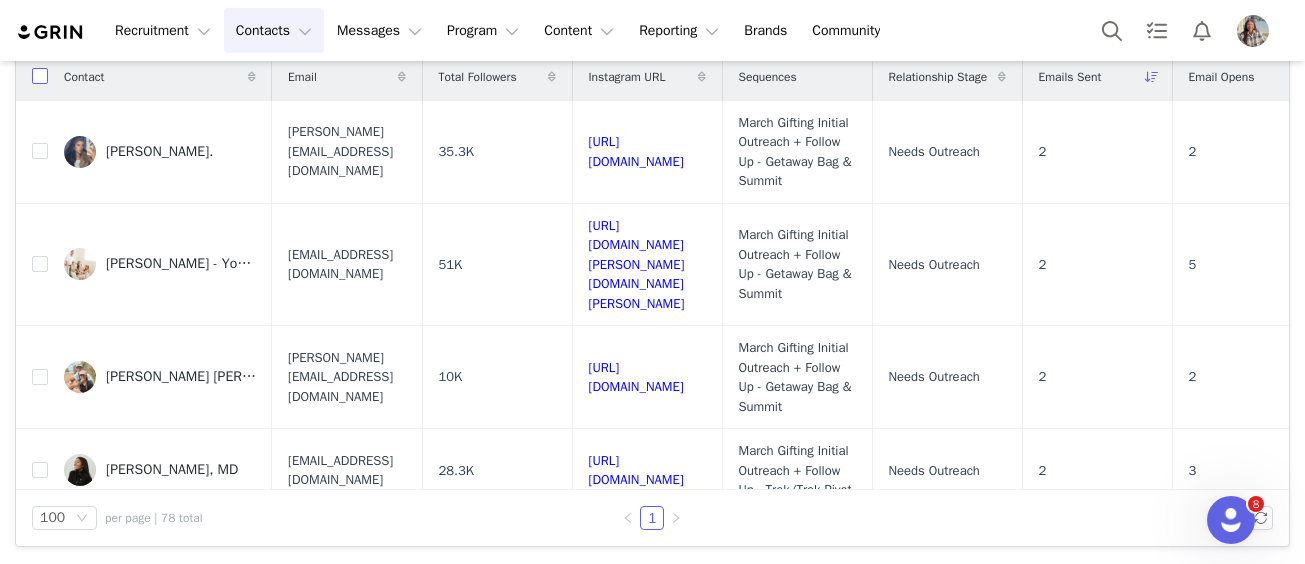 click at bounding box center [40, 76] 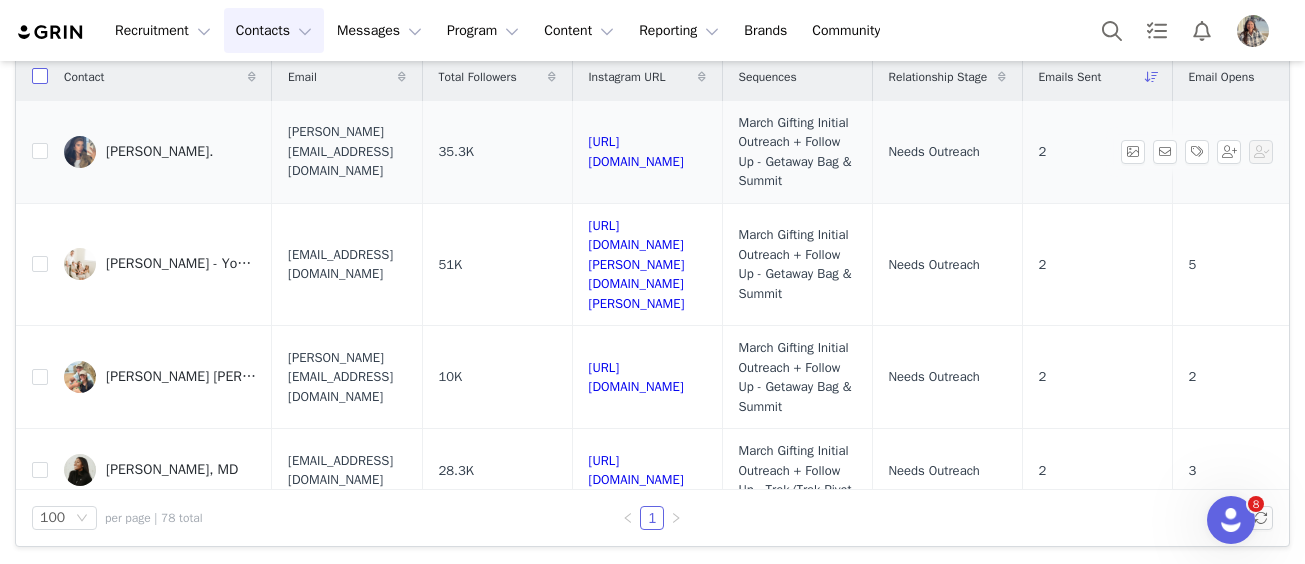 checkbox on "true" 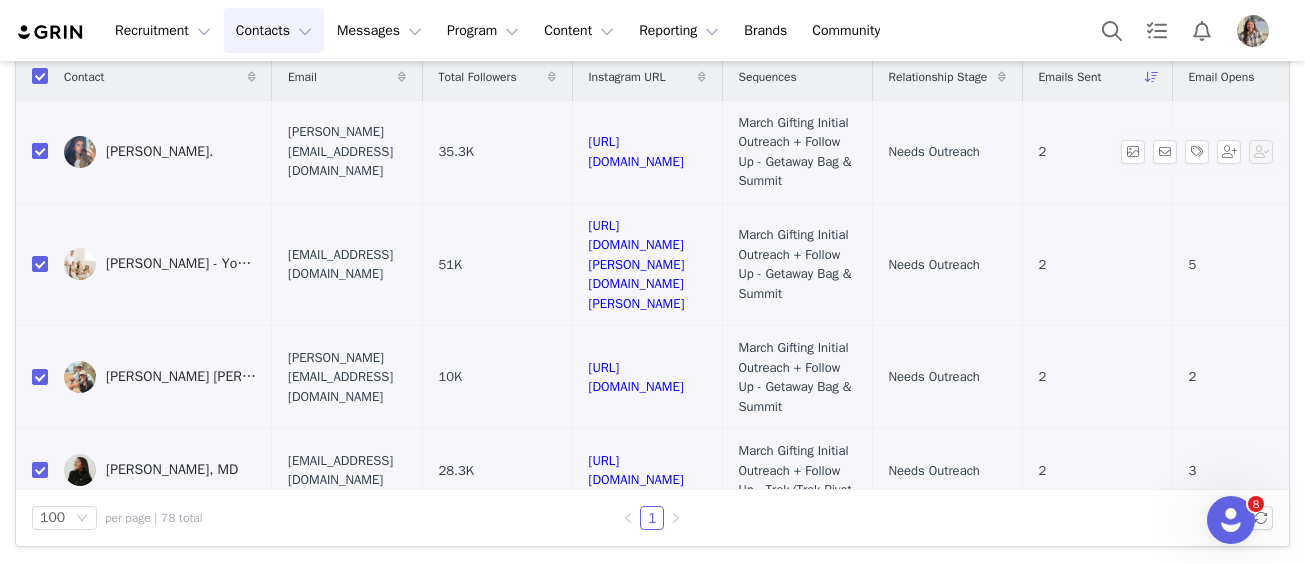 click at bounding box center (40, 151) 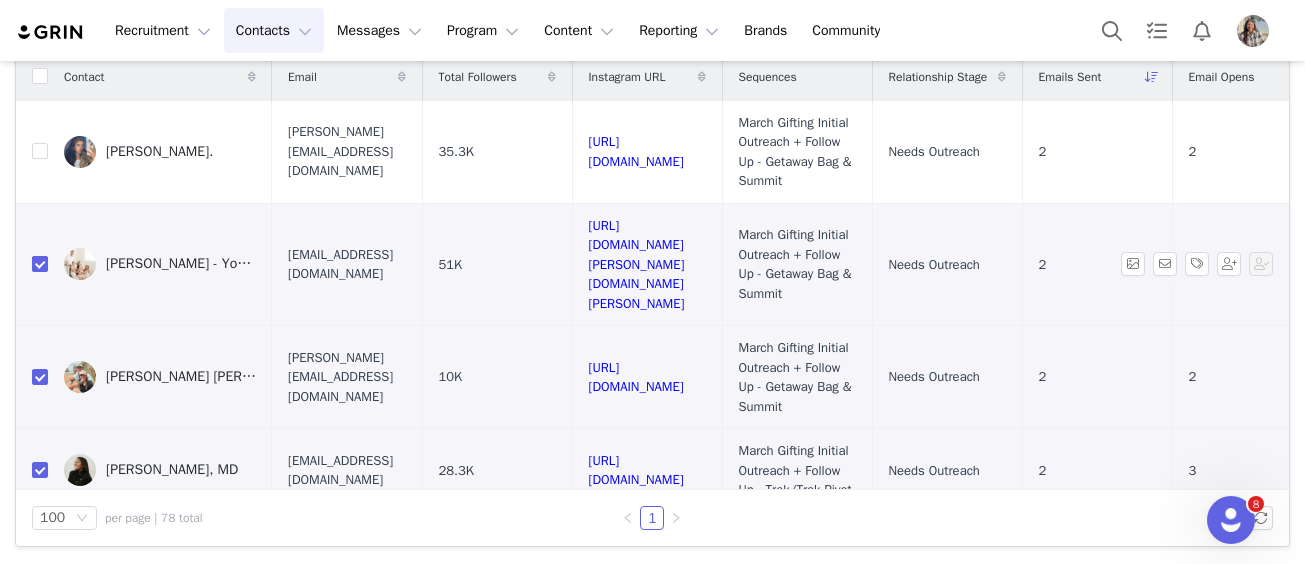 click at bounding box center [40, 264] 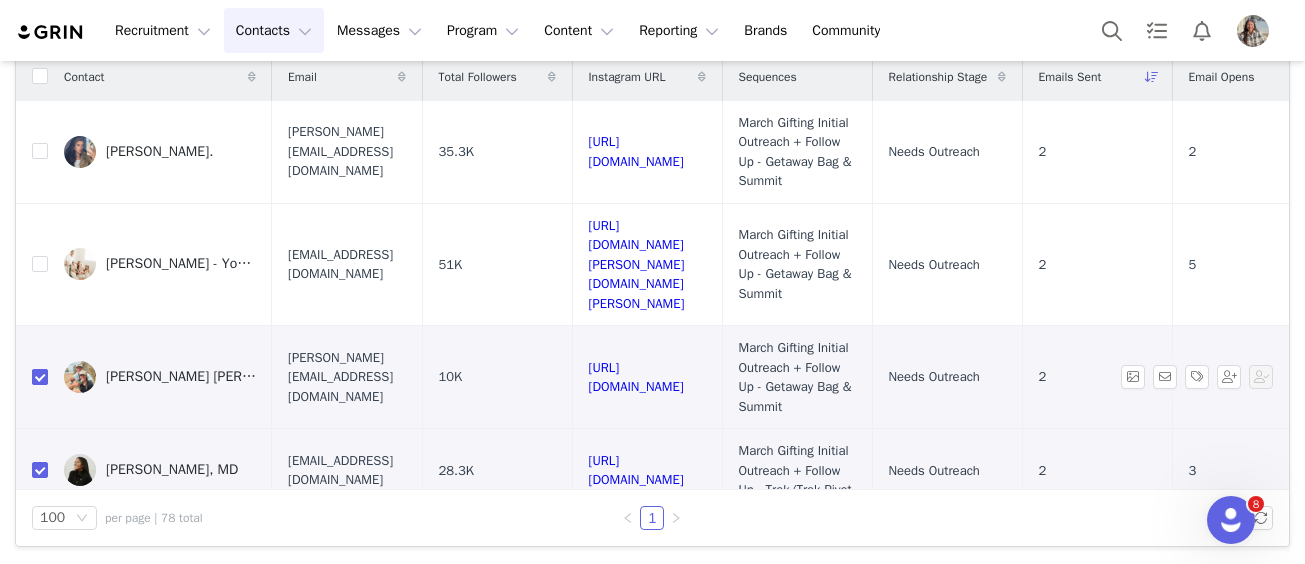 click at bounding box center (40, 377) 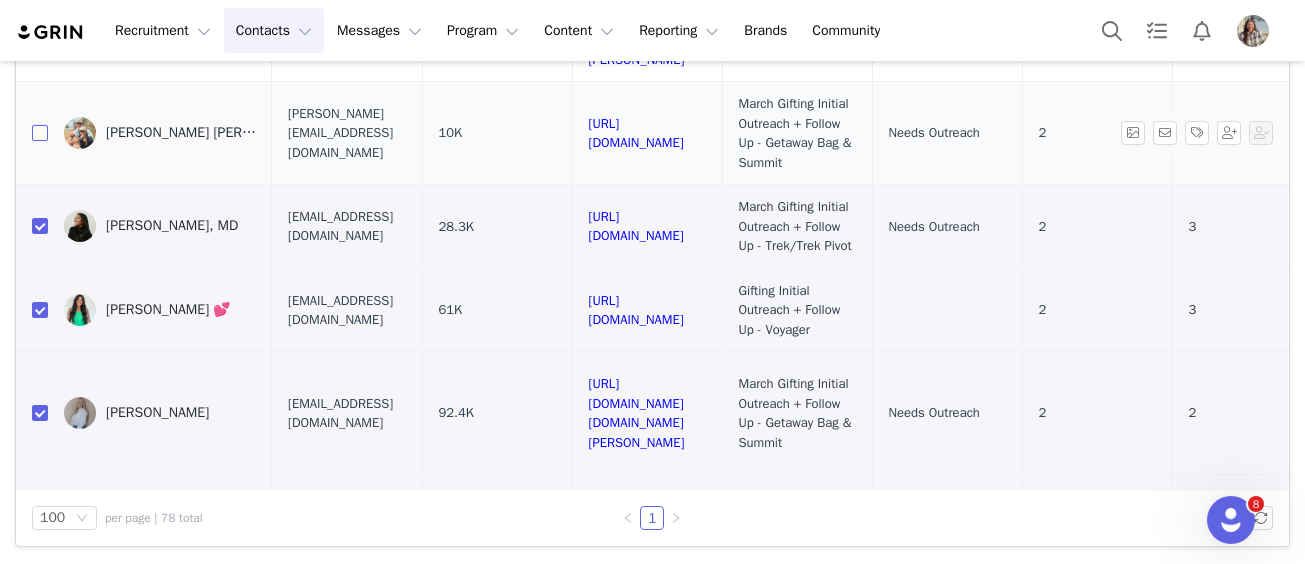 scroll, scrollTop: 252, scrollLeft: 0, axis: vertical 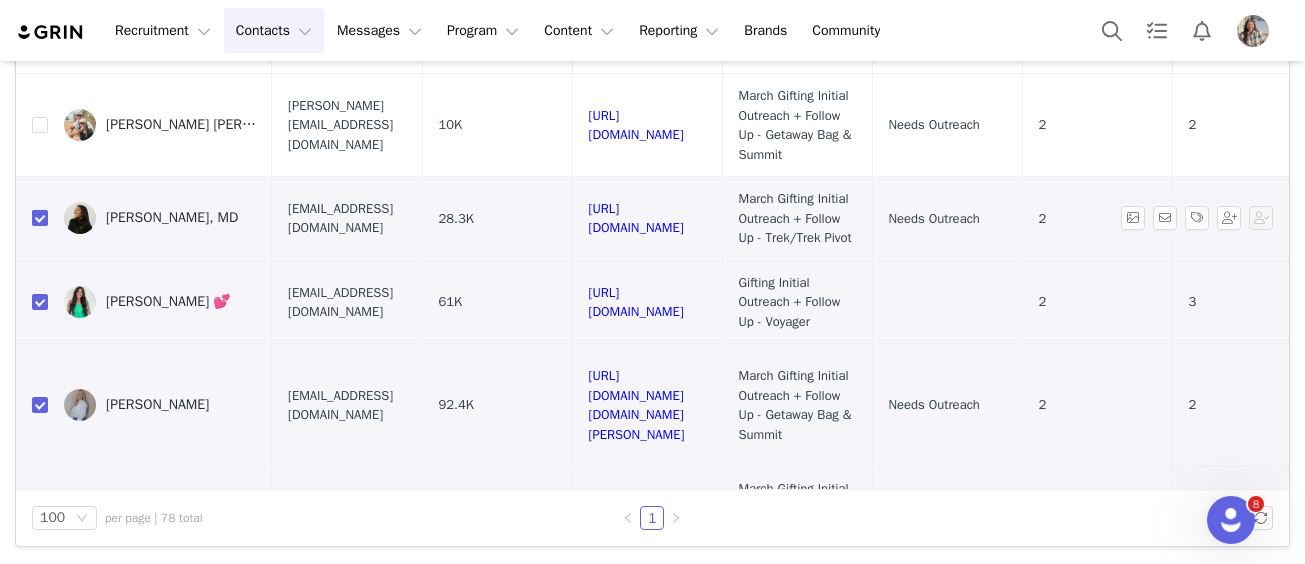 click at bounding box center (40, 218) 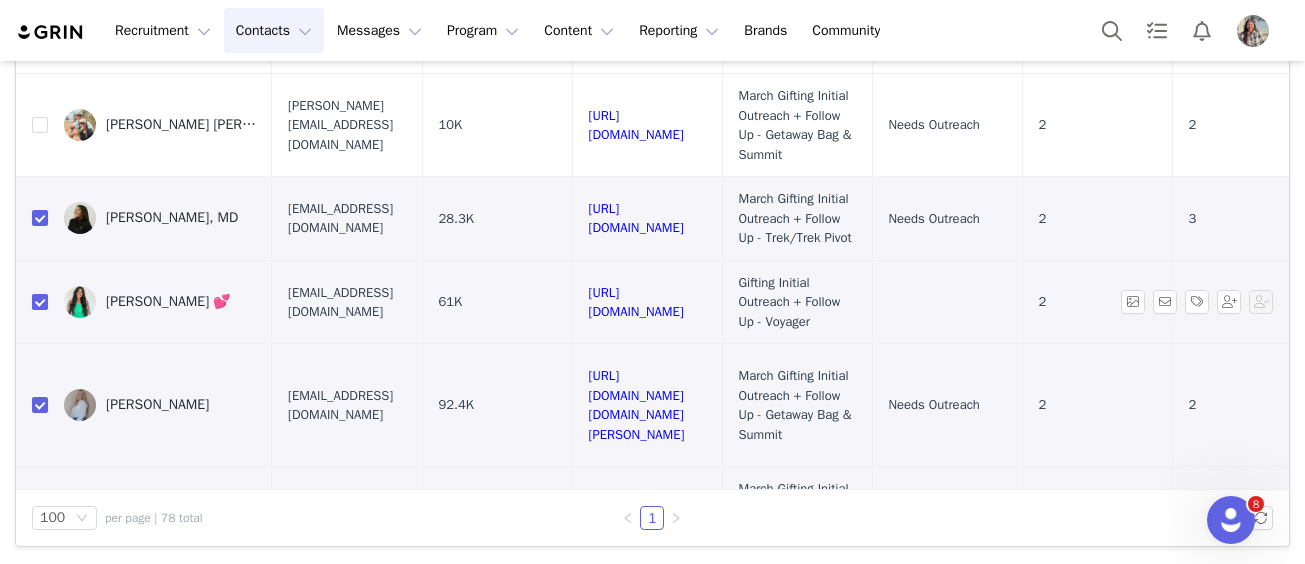 checkbox on "false" 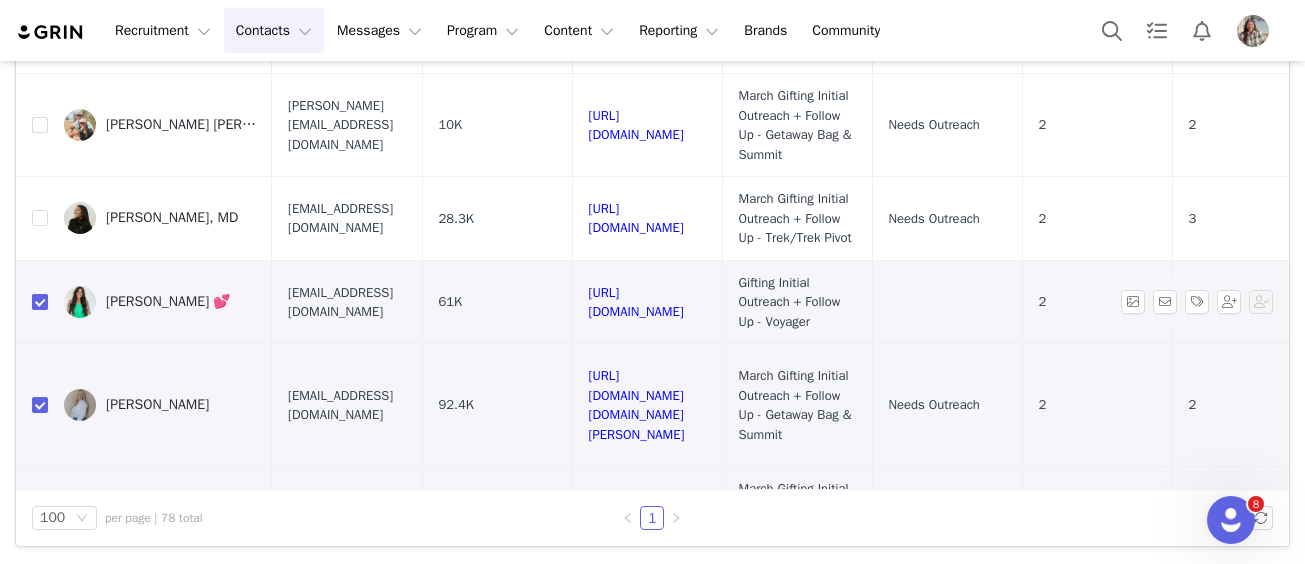click at bounding box center [40, 302] 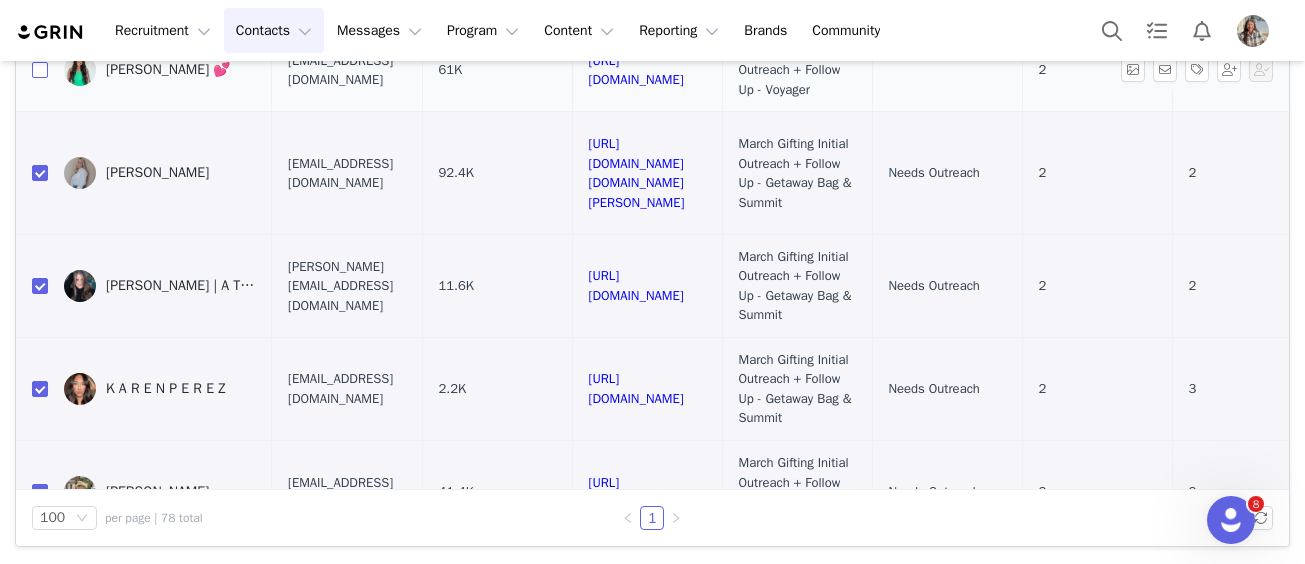 scroll, scrollTop: 489, scrollLeft: 0, axis: vertical 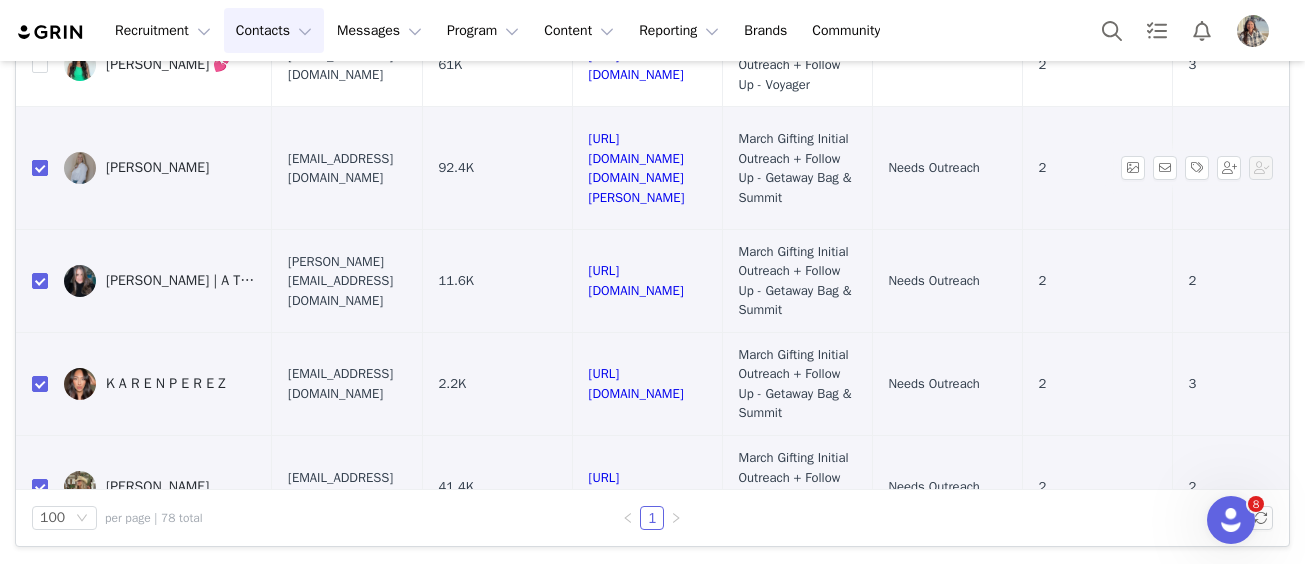click at bounding box center [40, 168] 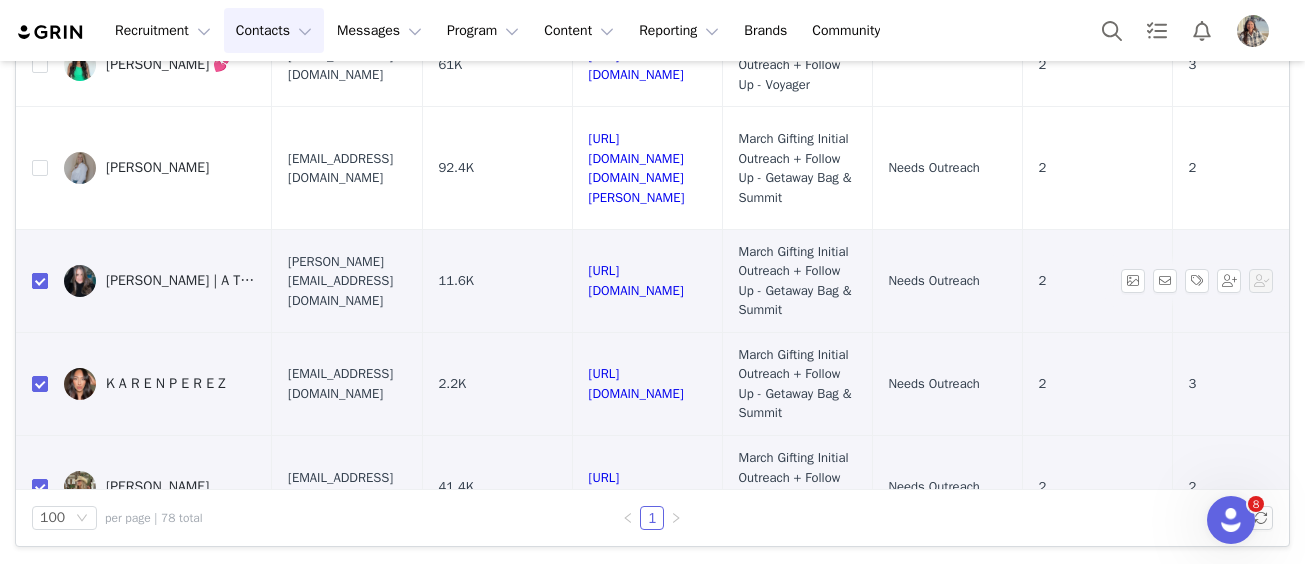 click at bounding box center [40, 281] 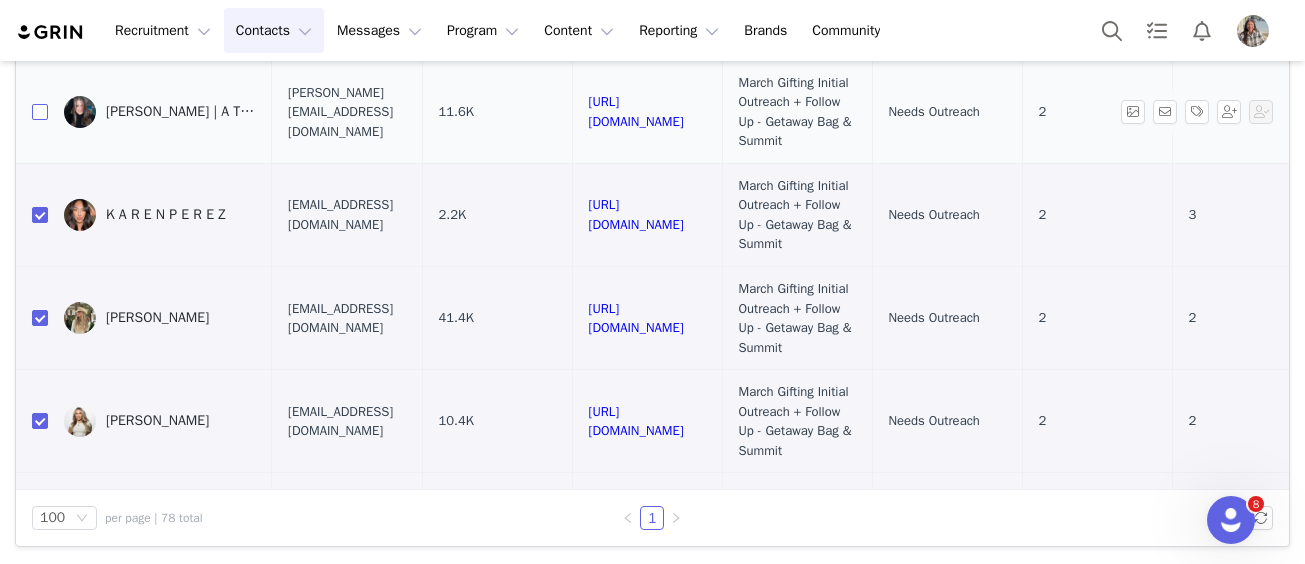 scroll, scrollTop: 659, scrollLeft: 0, axis: vertical 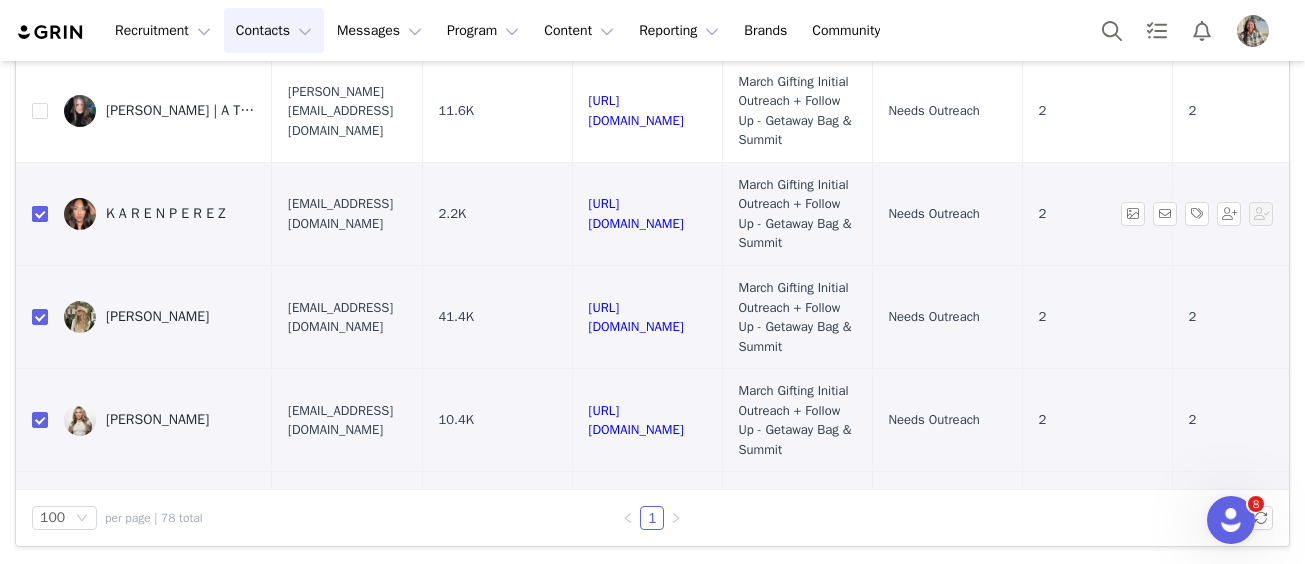 click at bounding box center (40, 214) 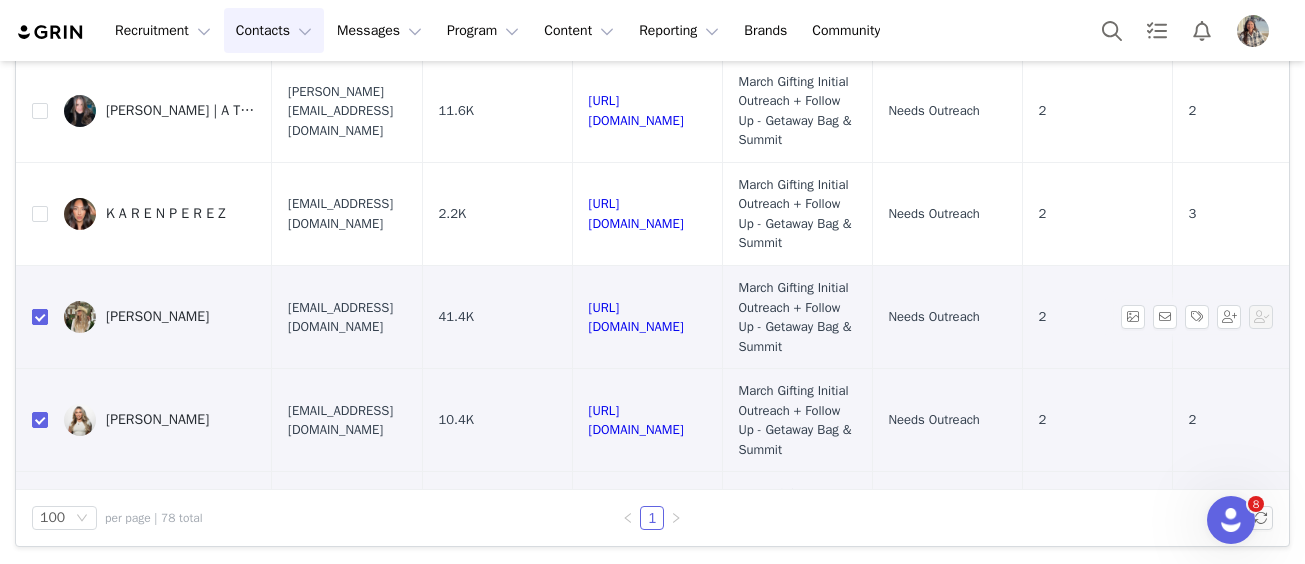 click at bounding box center (40, 317) 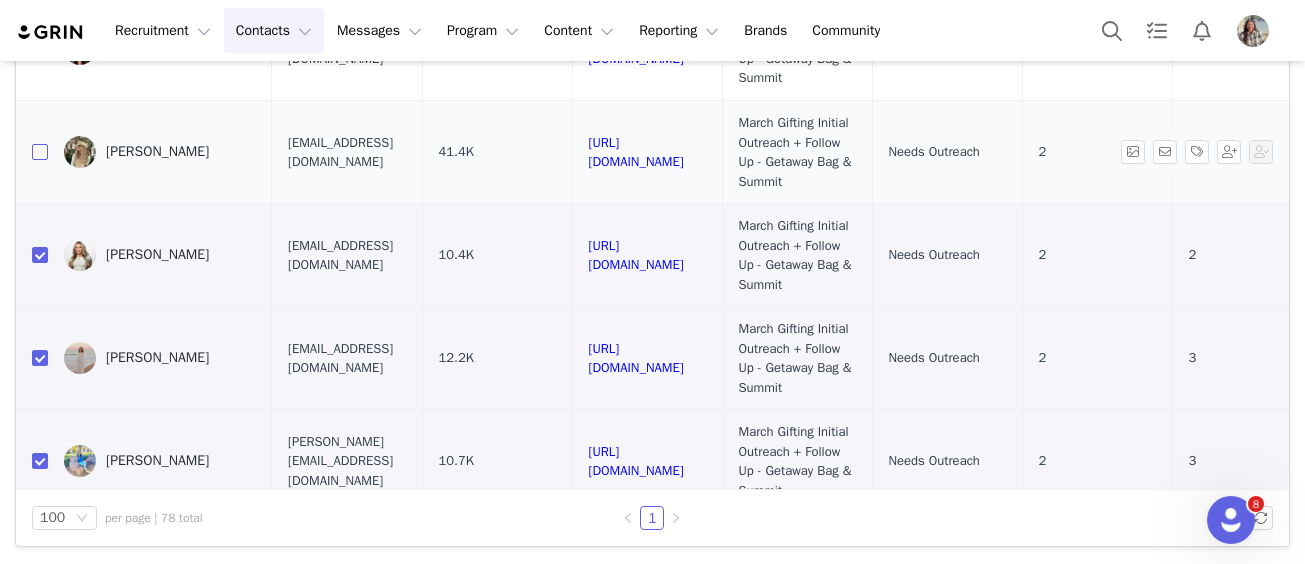 scroll, scrollTop: 827, scrollLeft: 0, axis: vertical 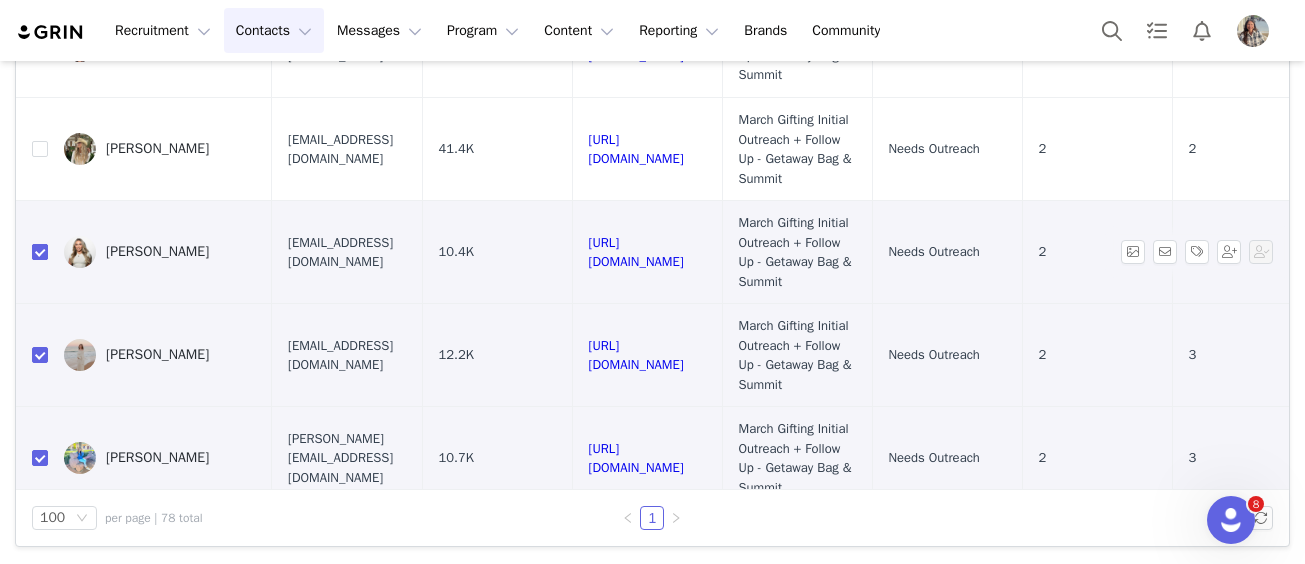 click at bounding box center [40, 252] 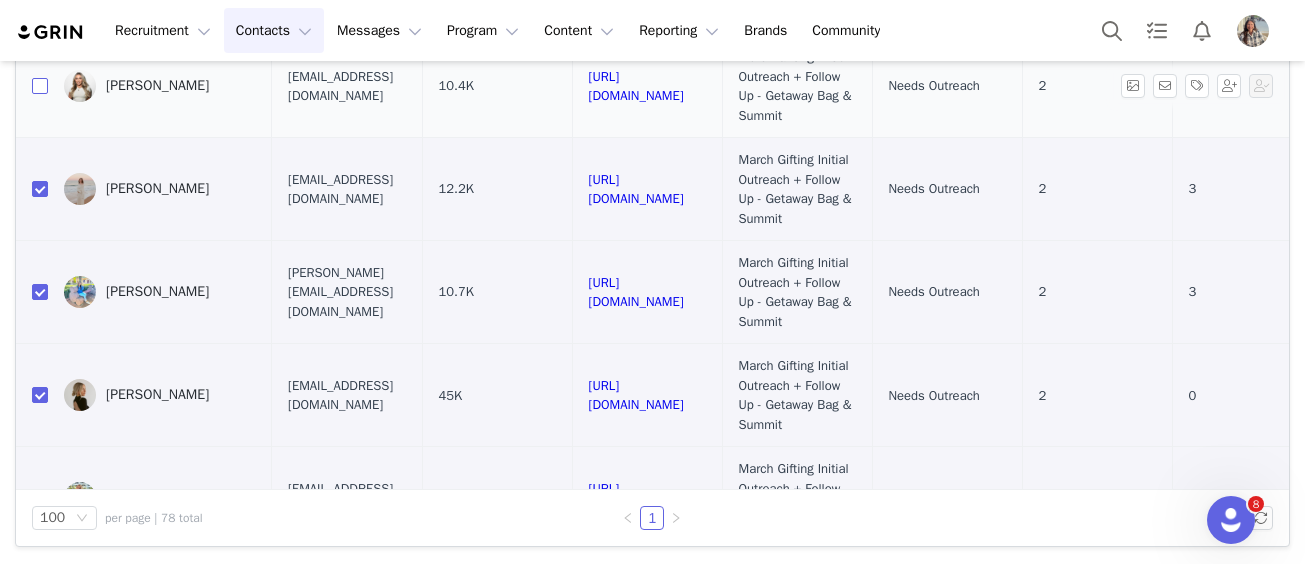 scroll, scrollTop: 1014, scrollLeft: 0, axis: vertical 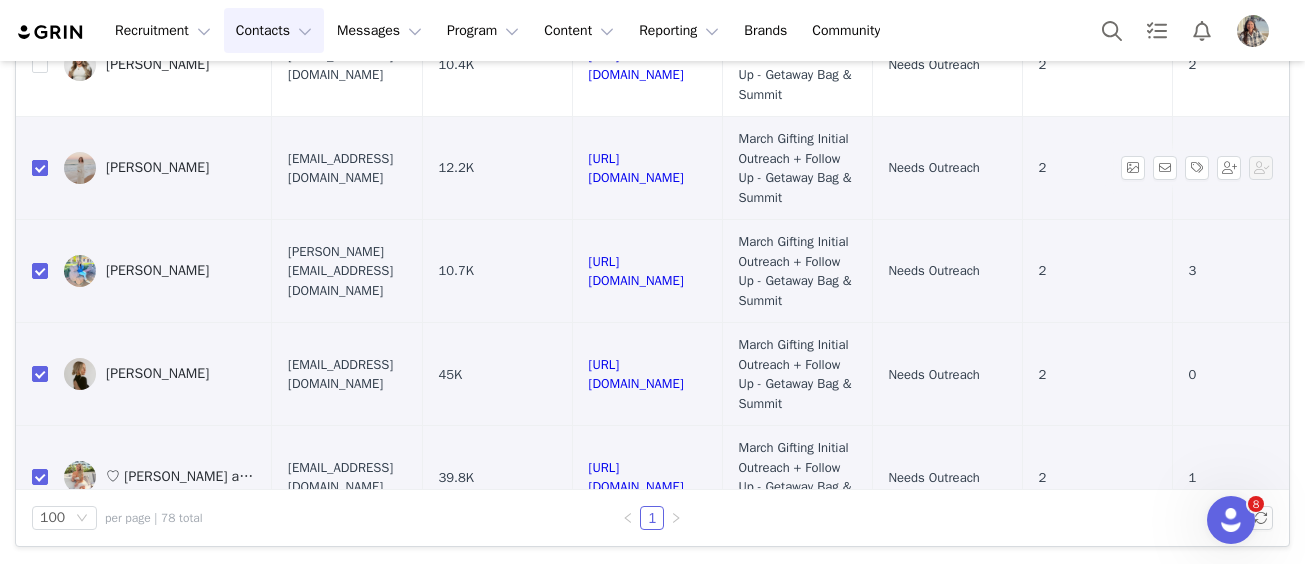 click at bounding box center (40, 168) 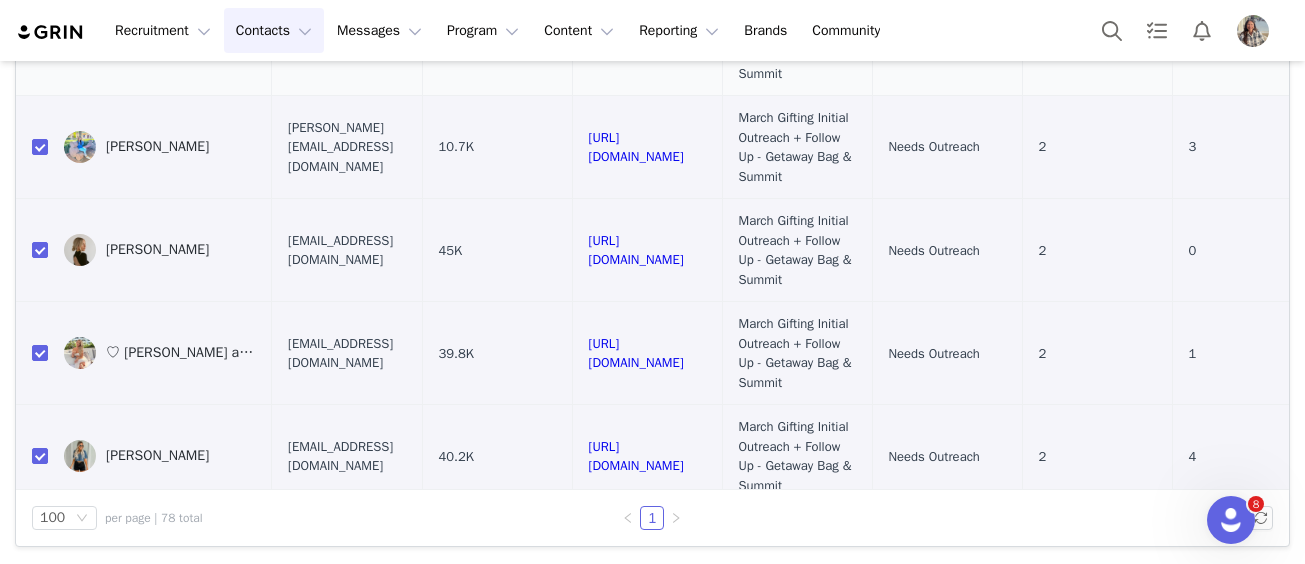 scroll, scrollTop: 1140, scrollLeft: 0, axis: vertical 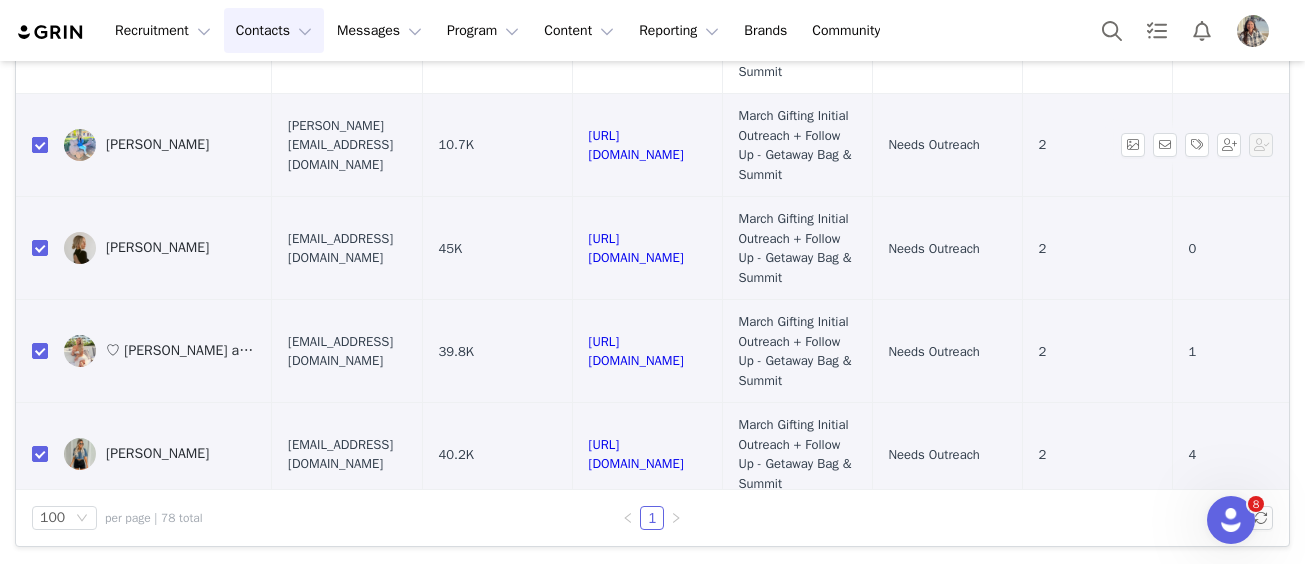click at bounding box center [40, 145] 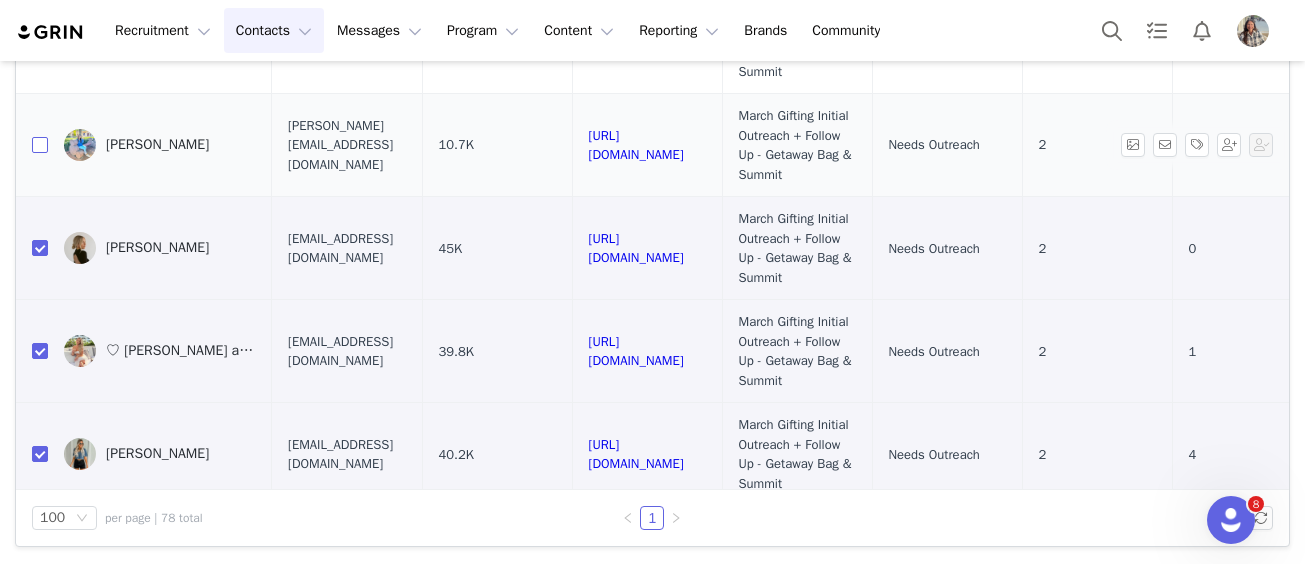 scroll, scrollTop: 0, scrollLeft: 0, axis: both 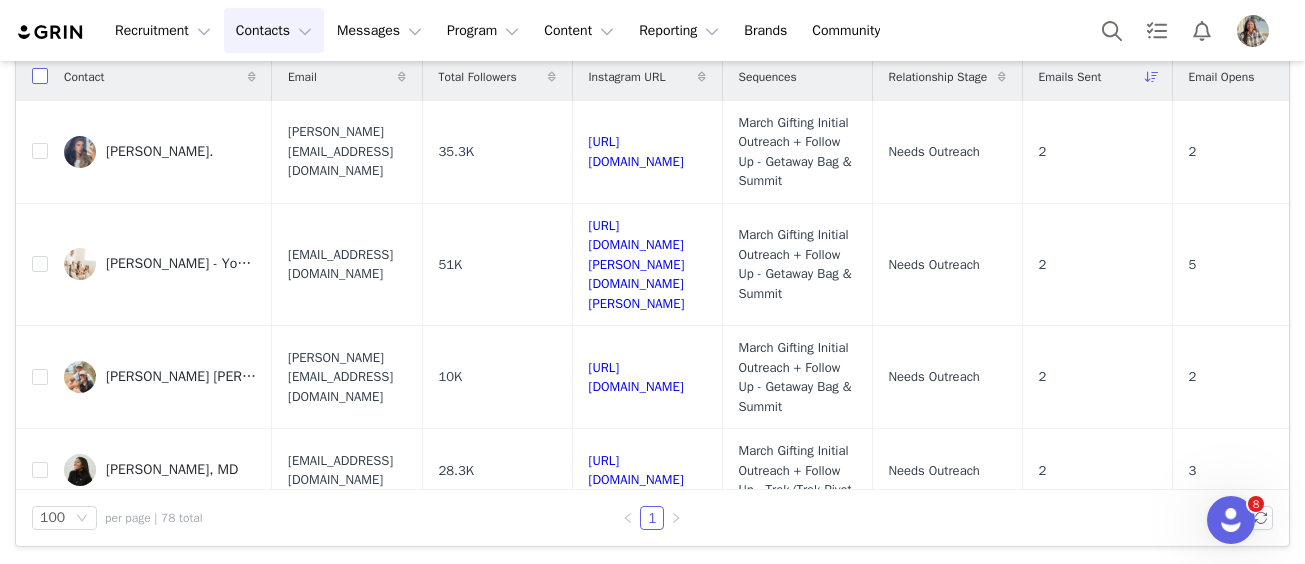click at bounding box center [40, 76] 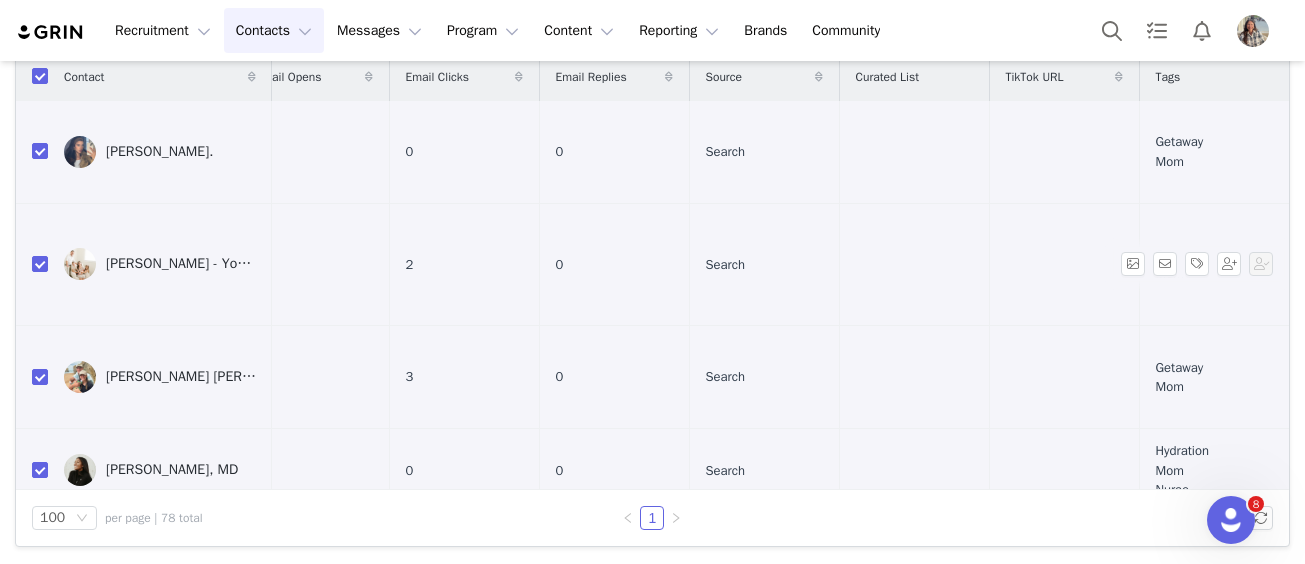 scroll, scrollTop: 0, scrollLeft: 1368, axis: horizontal 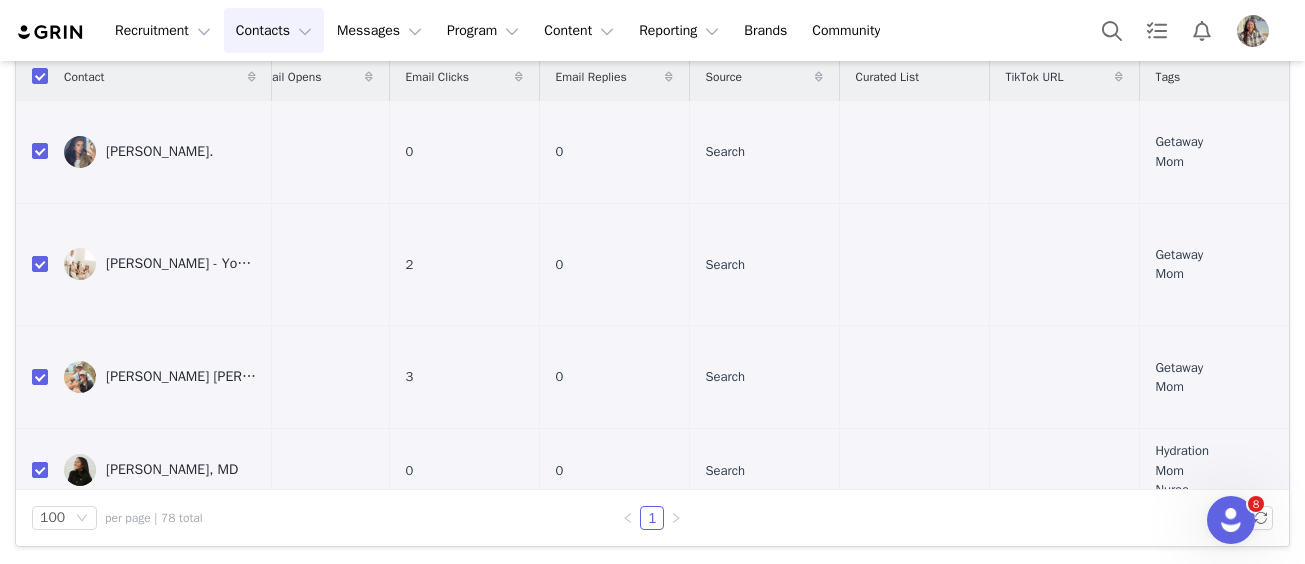 click at bounding box center [669, 77] 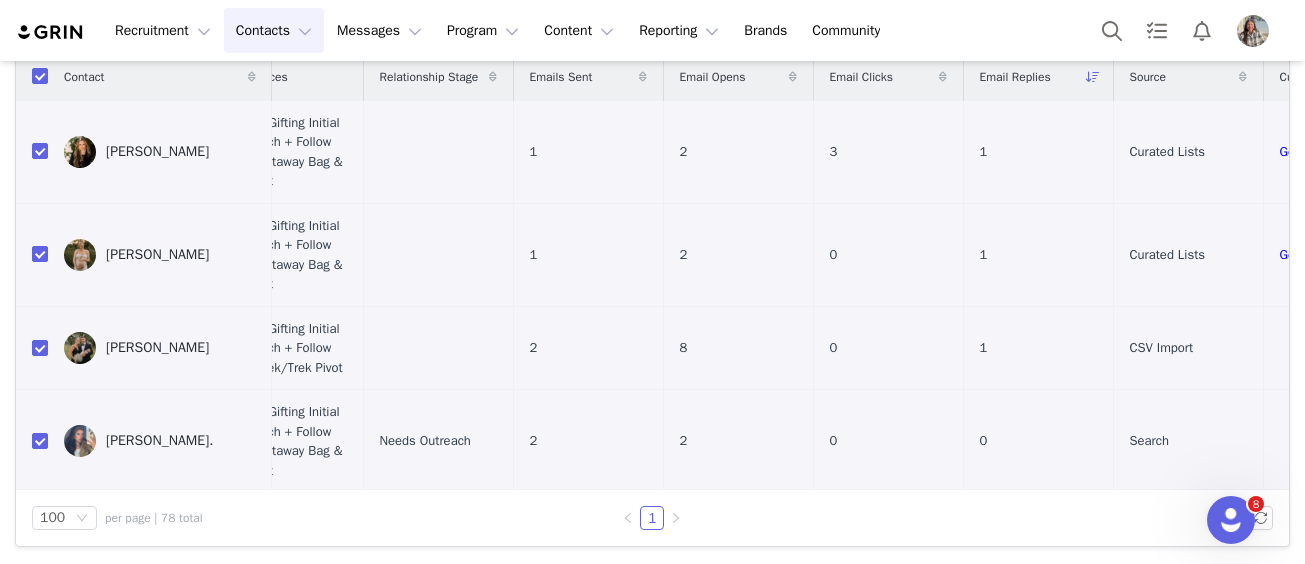 scroll, scrollTop: 0, scrollLeft: 0, axis: both 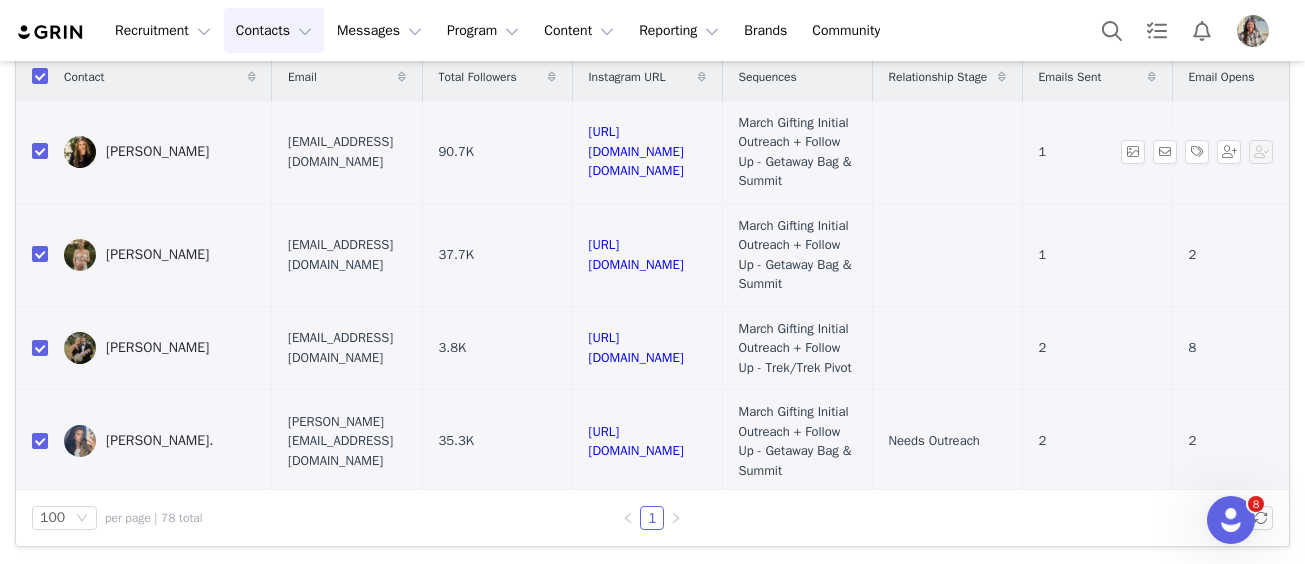click on "Victoria Meskin" at bounding box center (157, 152) 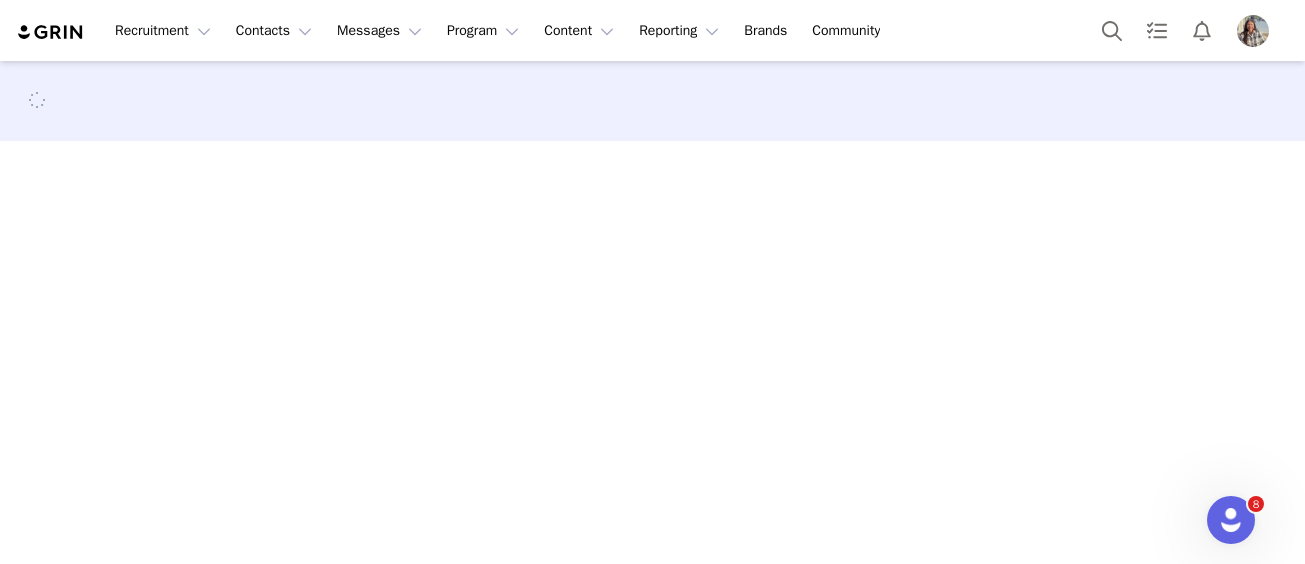 scroll, scrollTop: 0, scrollLeft: 0, axis: both 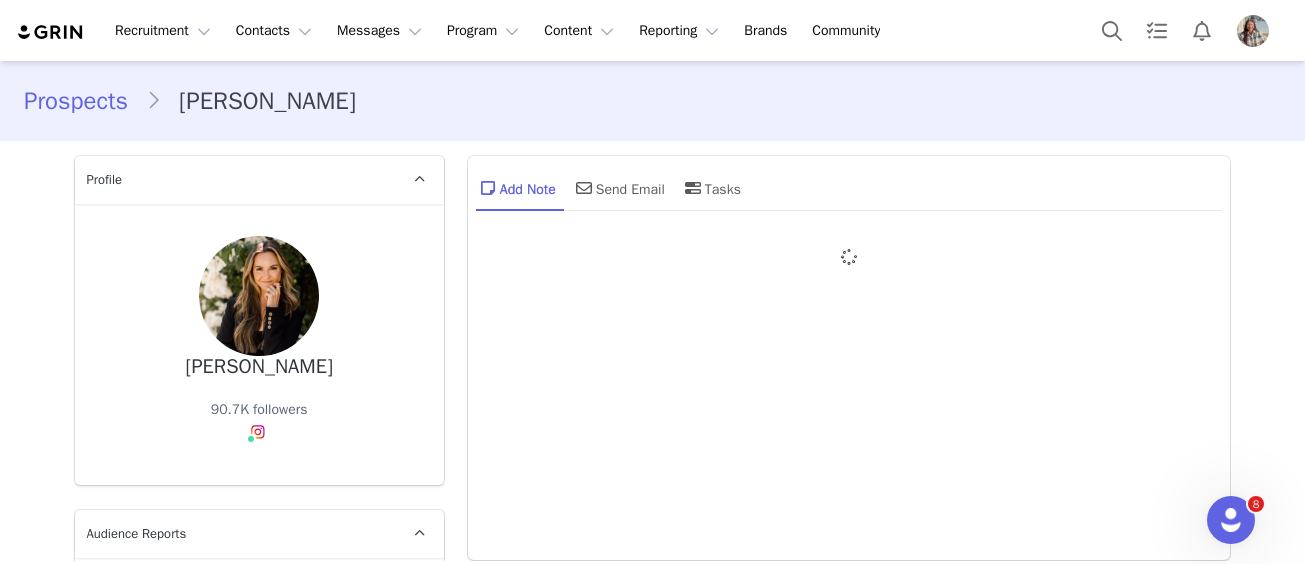 type on "+1 ([GEOGRAPHIC_DATA])" 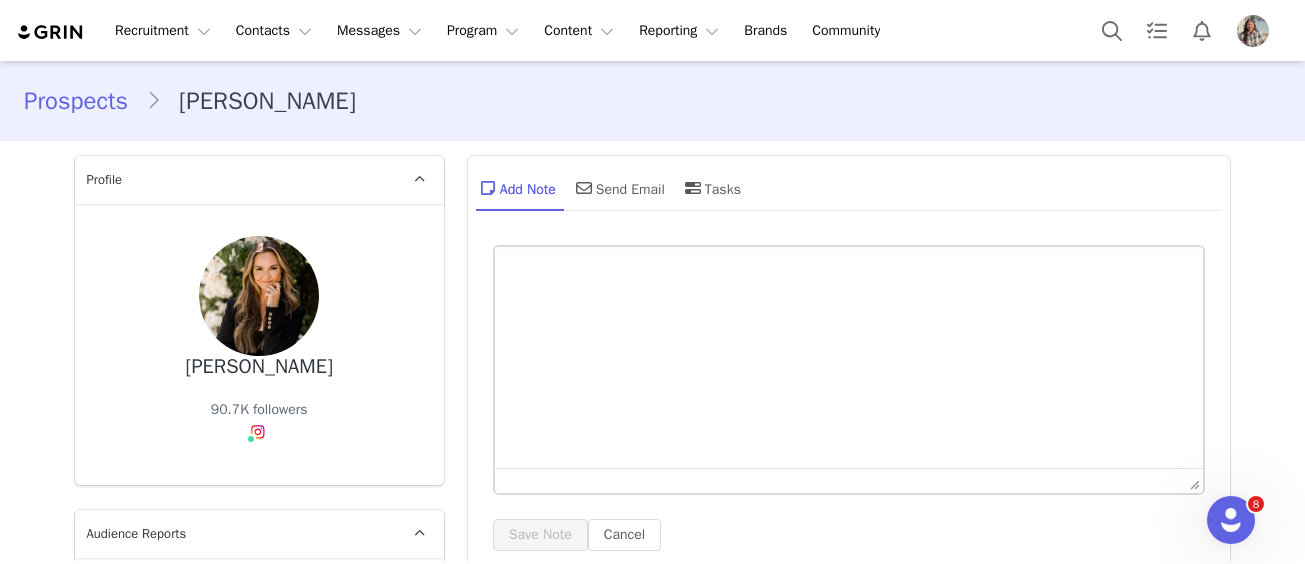 scroll, scrollTop: 0, scrollLeft: 0, axis: both 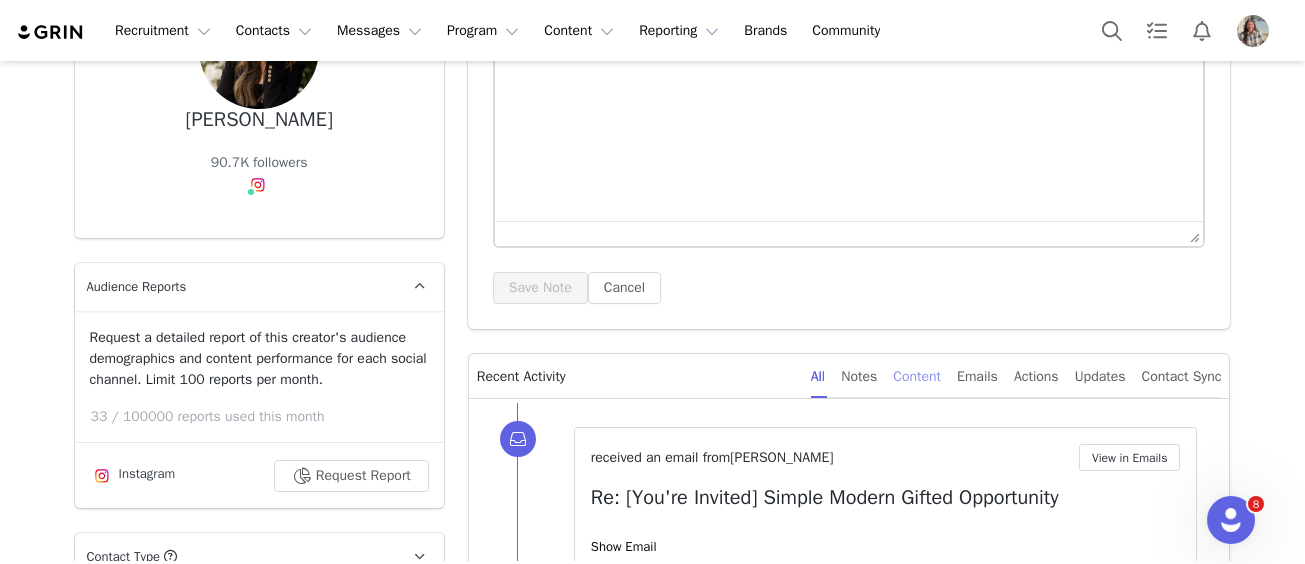 click on "Content" at bounding box center (917, 376) 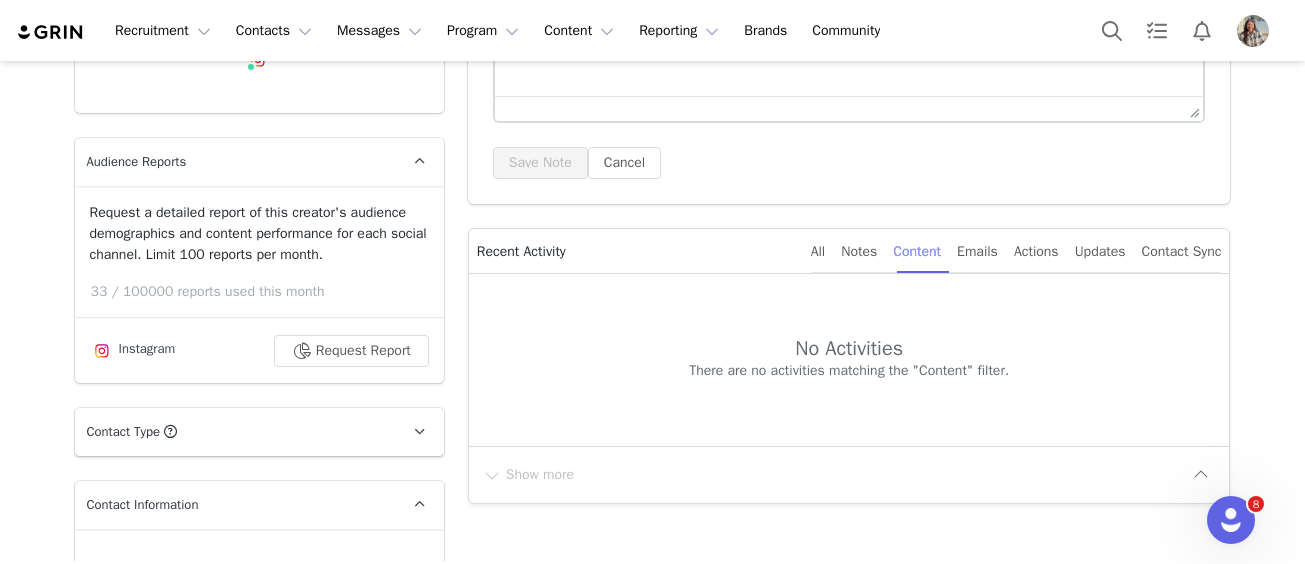 scroll, scrollTop: 371, scrollLeft: 0, axis: vertical 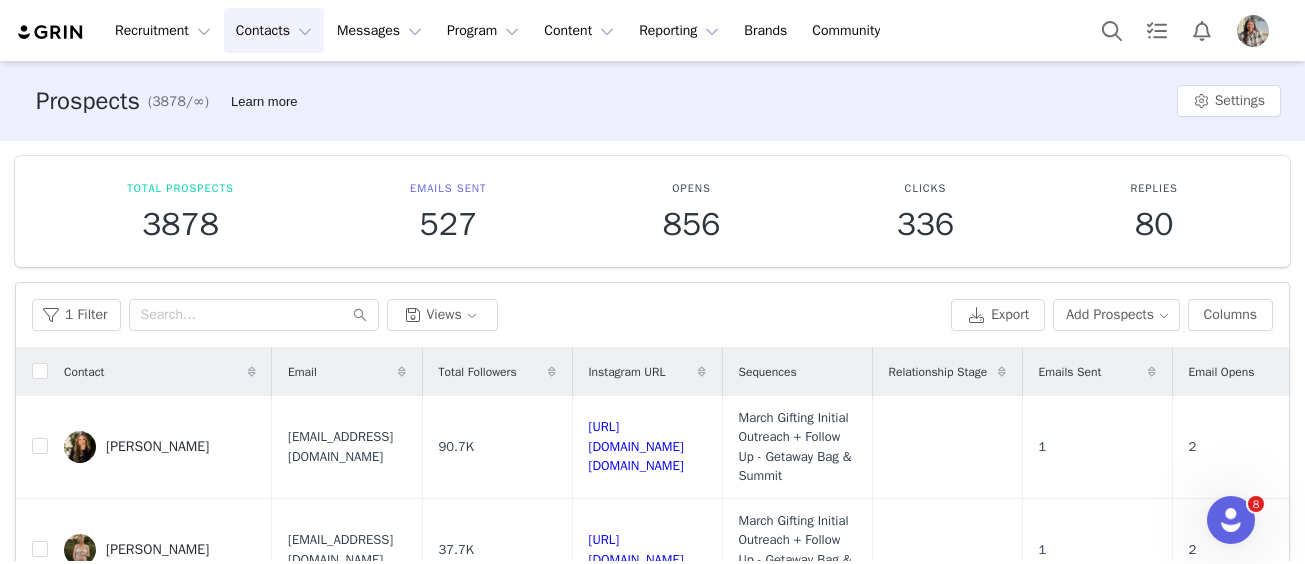 click on "Contacts Contacts" at bounding box center [274, 30] 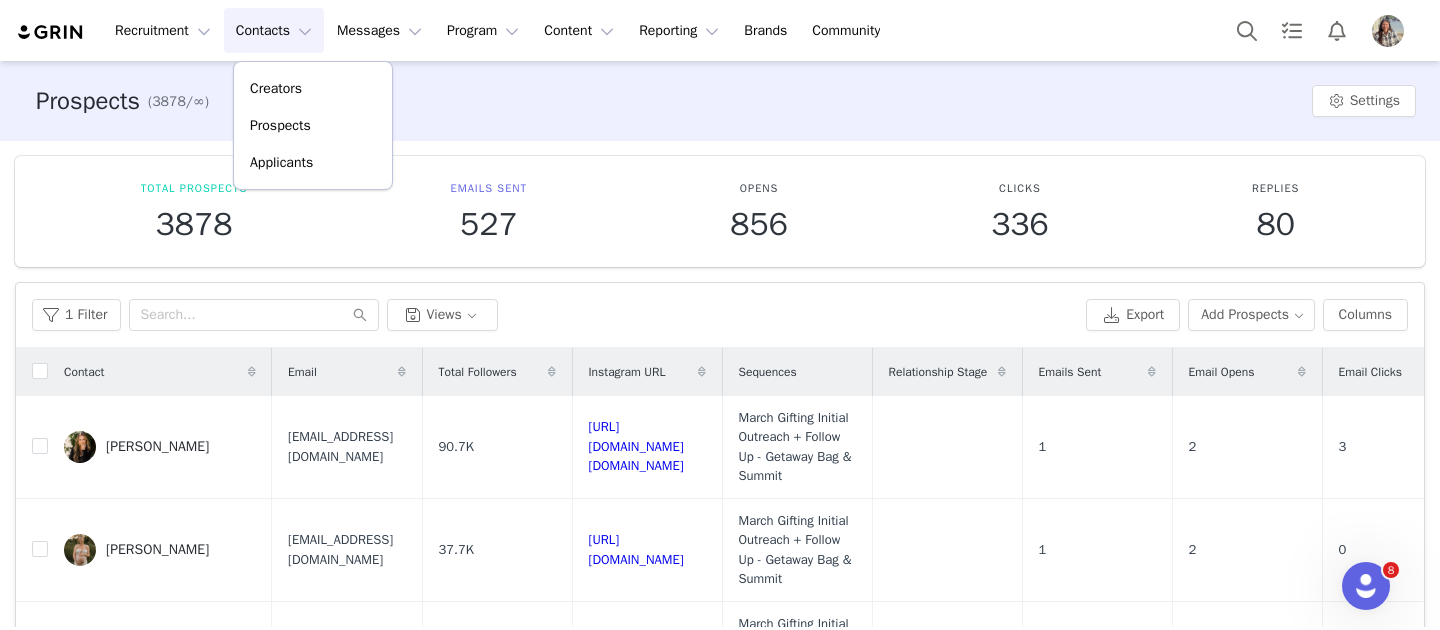 click on "Instagram URL" at bounding box center (647, 372) 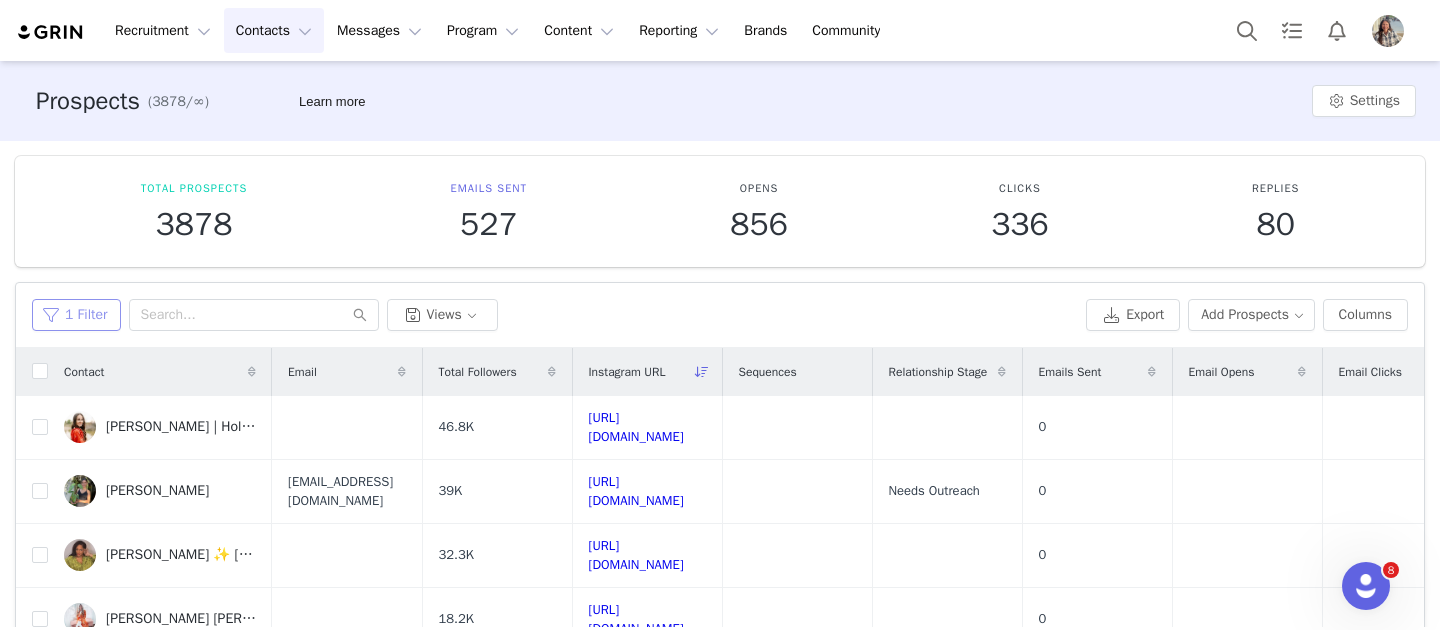 click on "1 Filter" at bounding box center (76, 315) 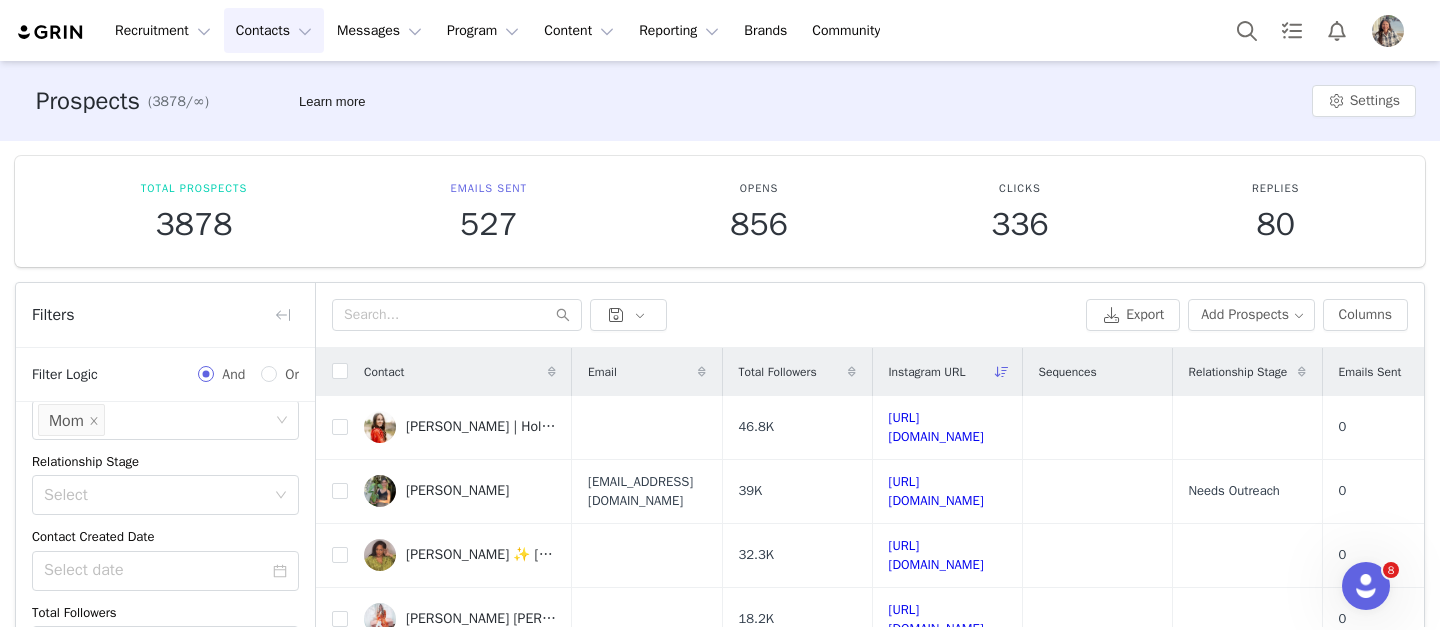 scroll, scrollTop: 283, scrollLeft: 0, axis: vertical 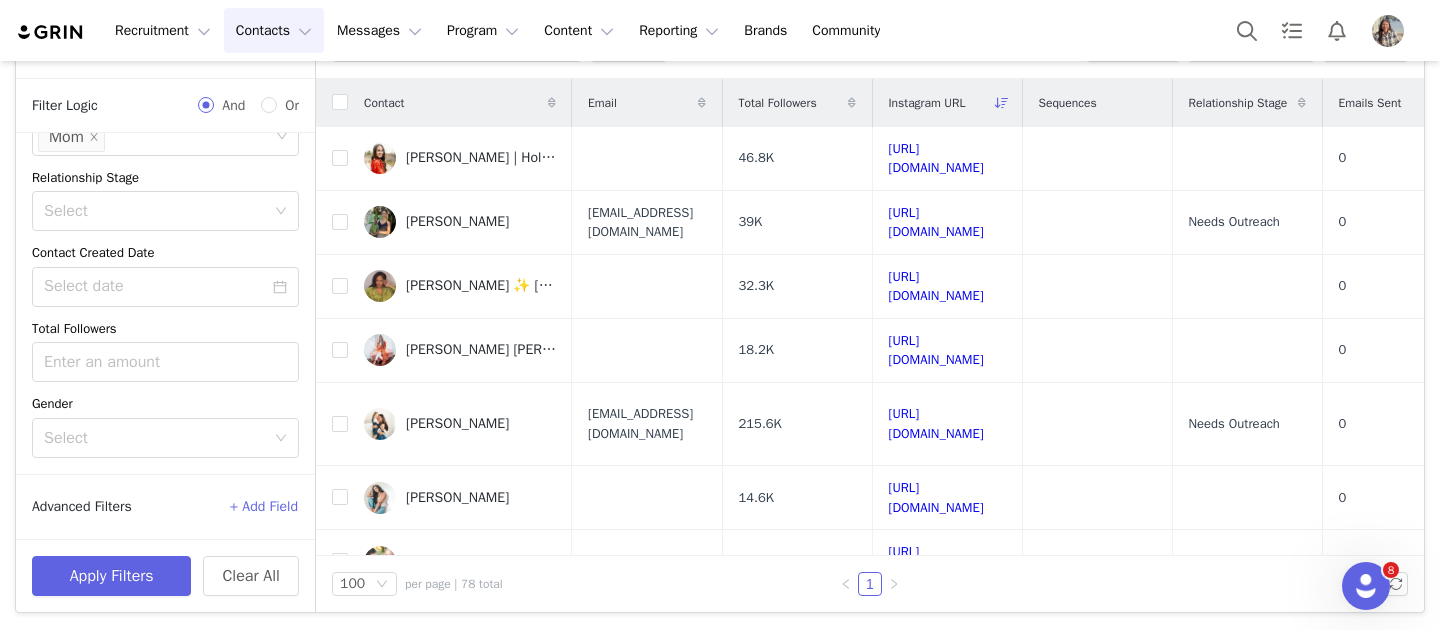 click on "+ Add Field" at bounding box center [264, 507] 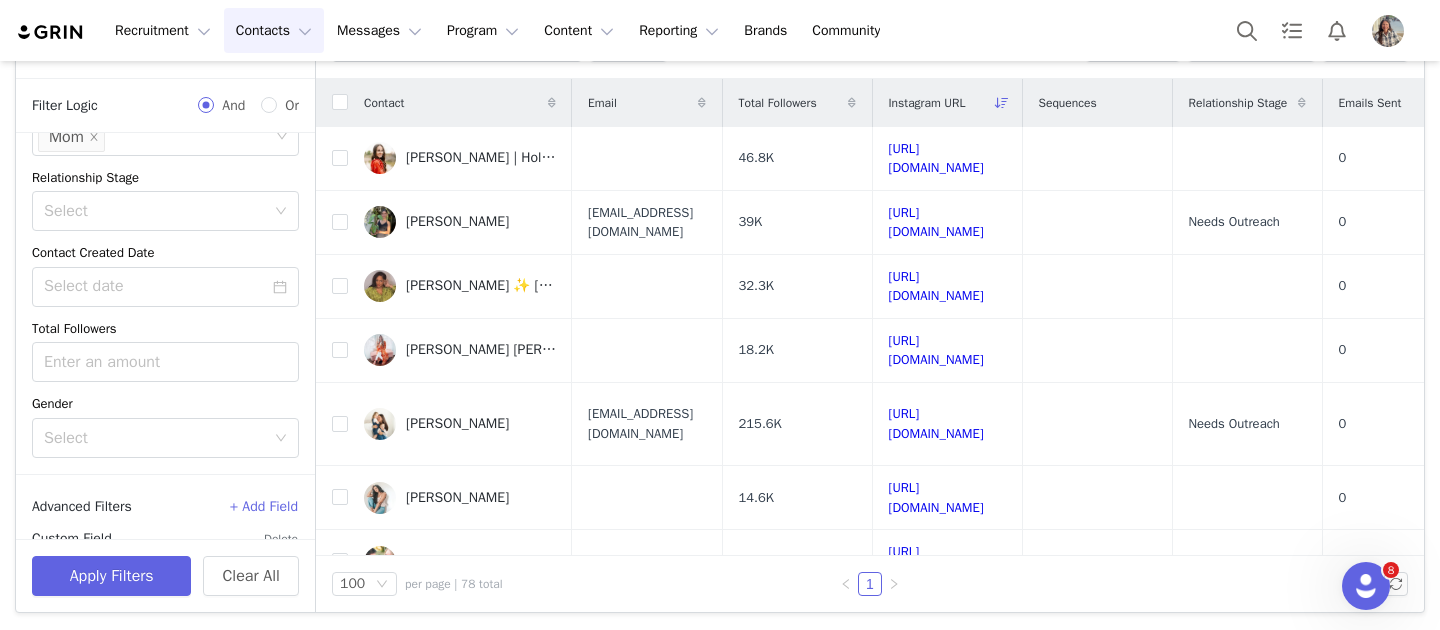 click on "+ Add Field" at bounding box center (264, 507) 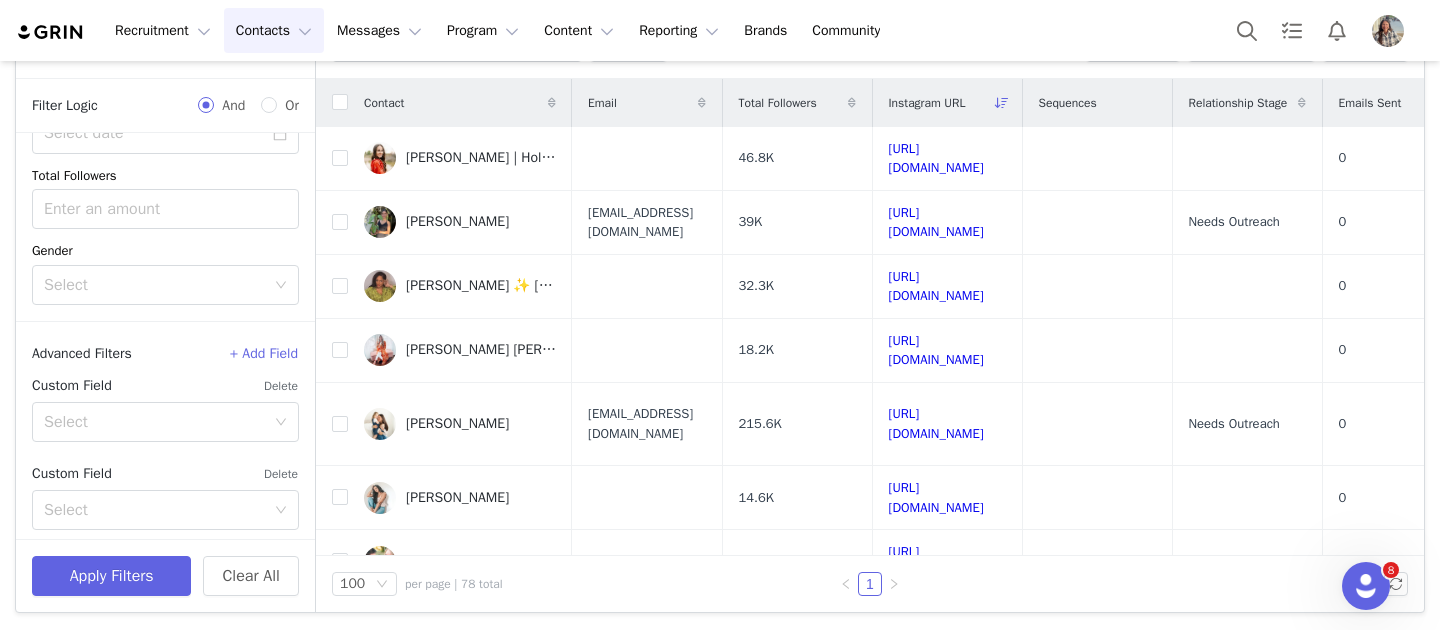 scroll, scrollTop: 451, scrollLeft: 0, axis: vertical 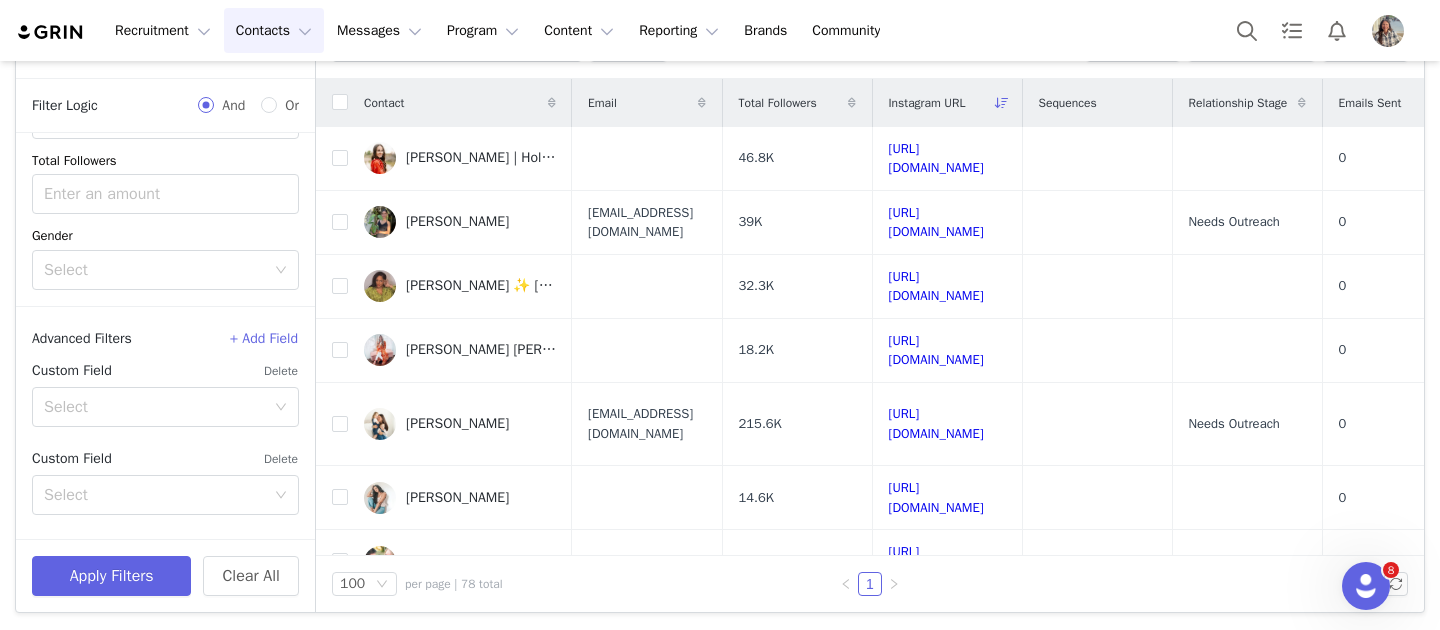 click on "Email" at bounding box center (647, 103) 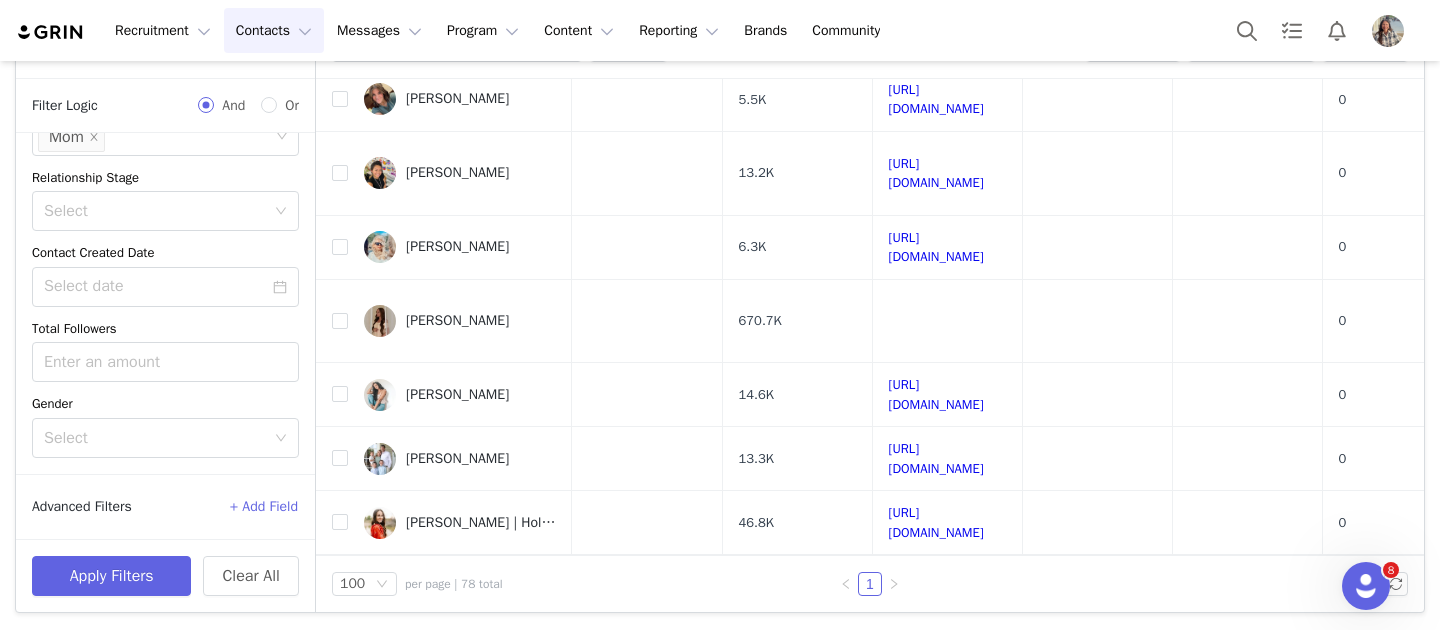 scroll, scrollTop: 6253, scrollLeft: 0, axis: vertical 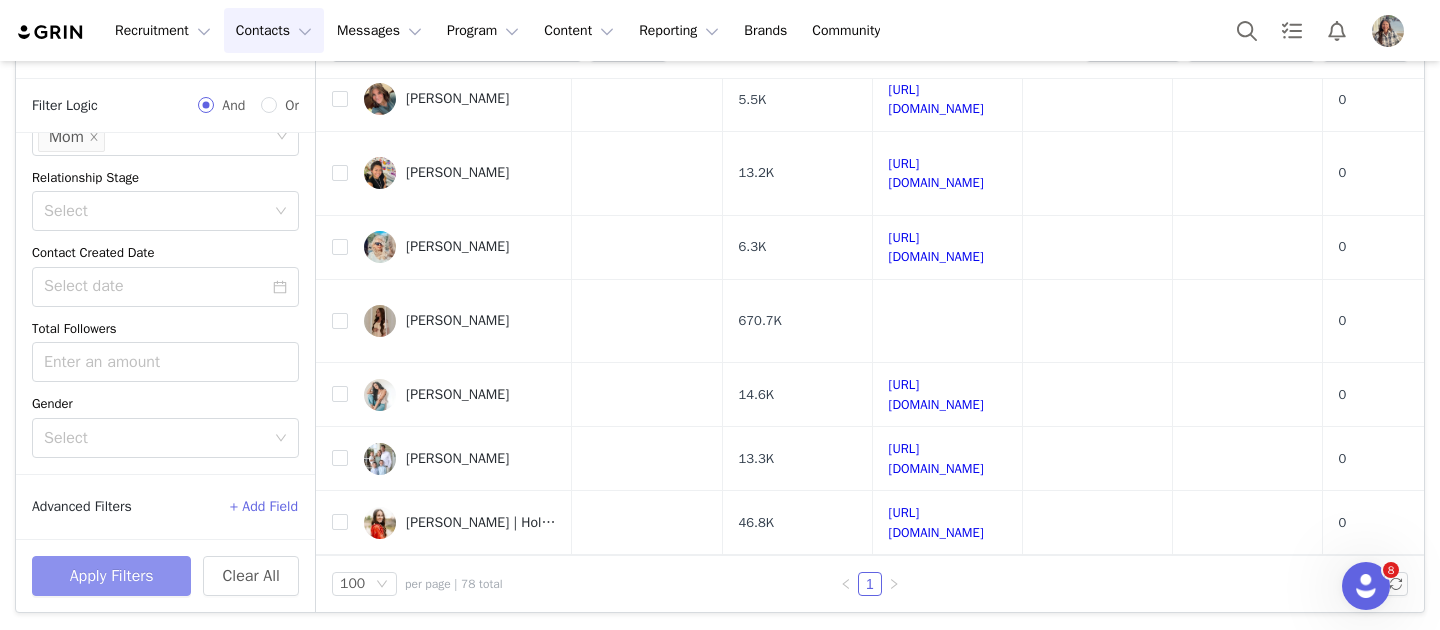 click on "Apply Filters" at bounding box center [111, 576] 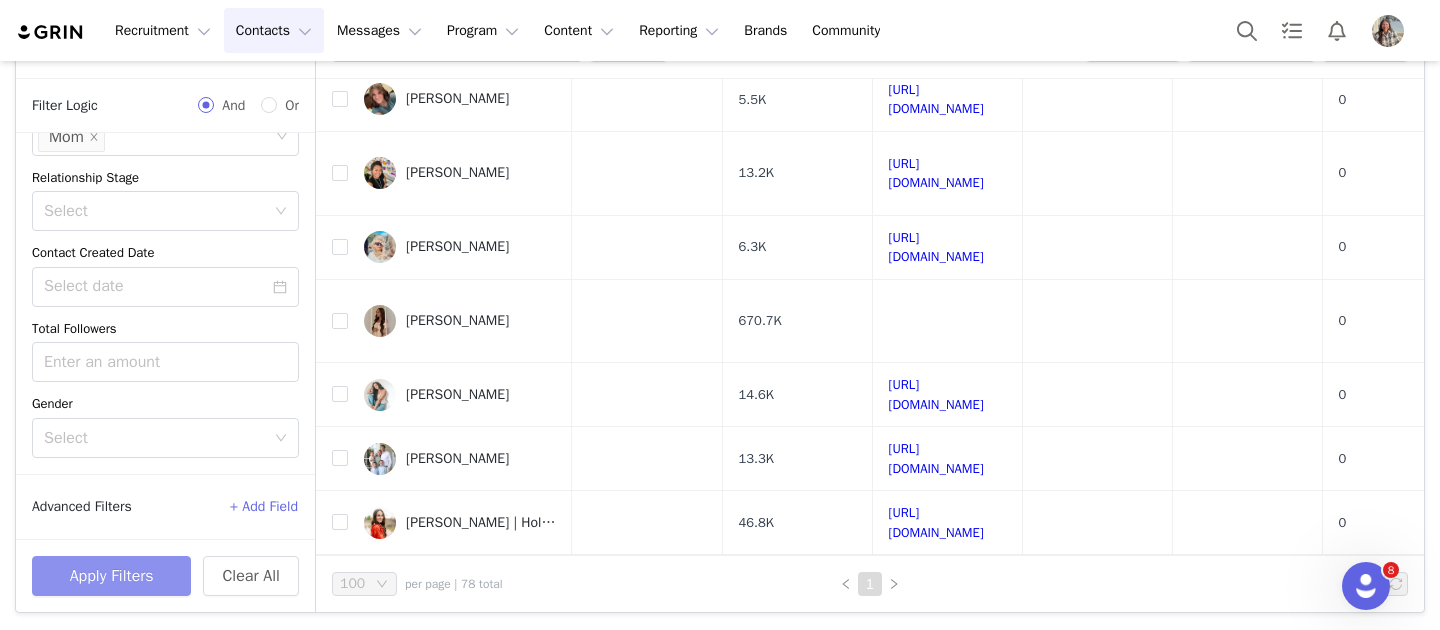 scroll, scrollTop: 0, scrollLeft: 0, axis: both 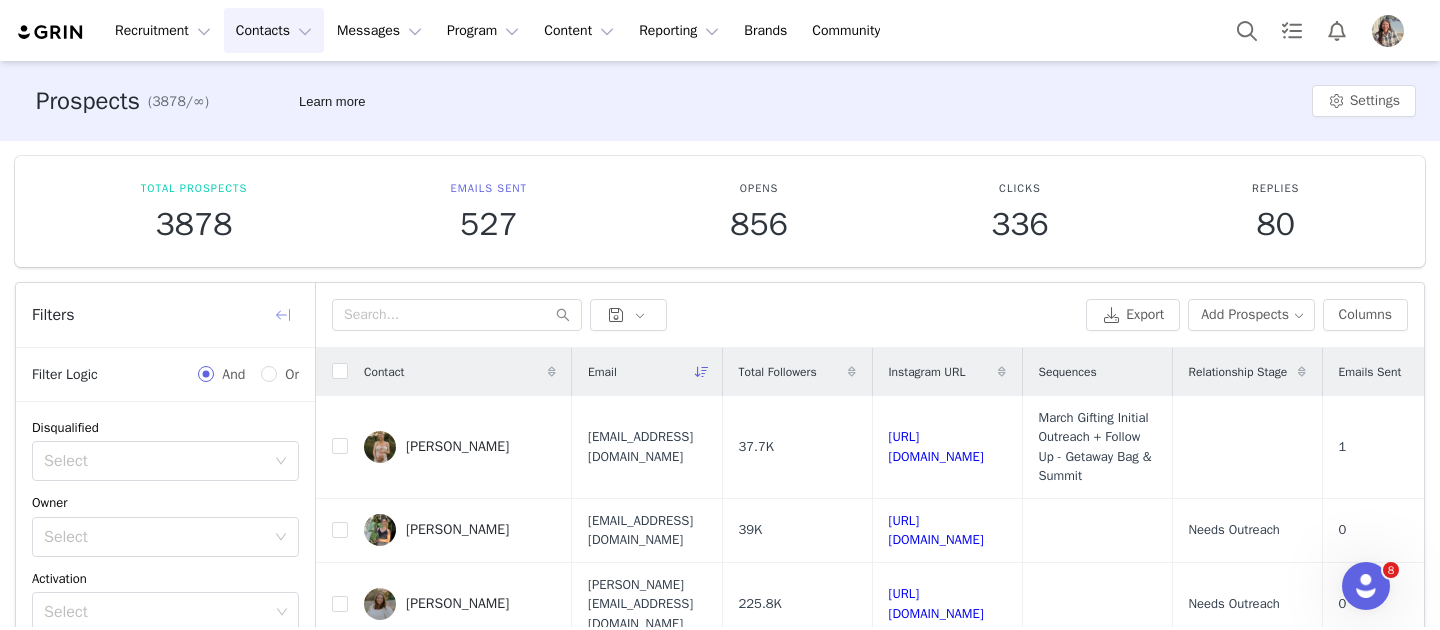 click at bounding box center [283, 315] 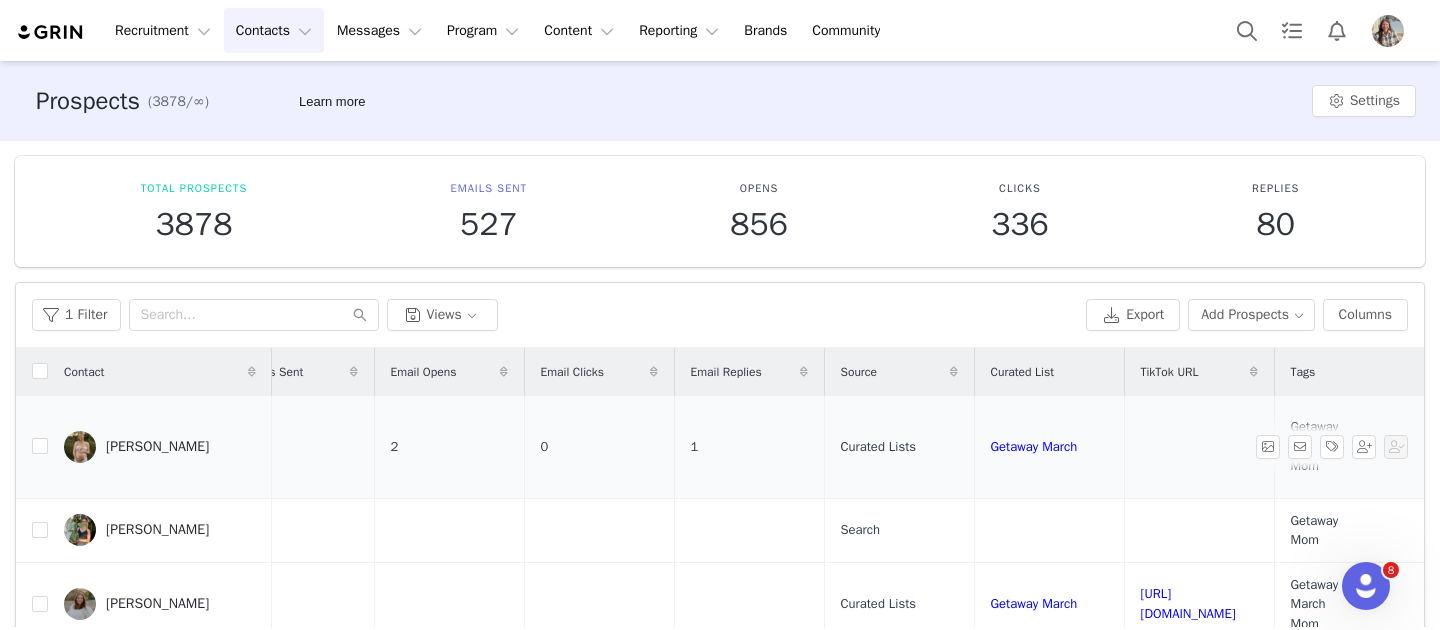 scroll, scrollTop: 0, scrollLeft: 1341, axis: horizontal 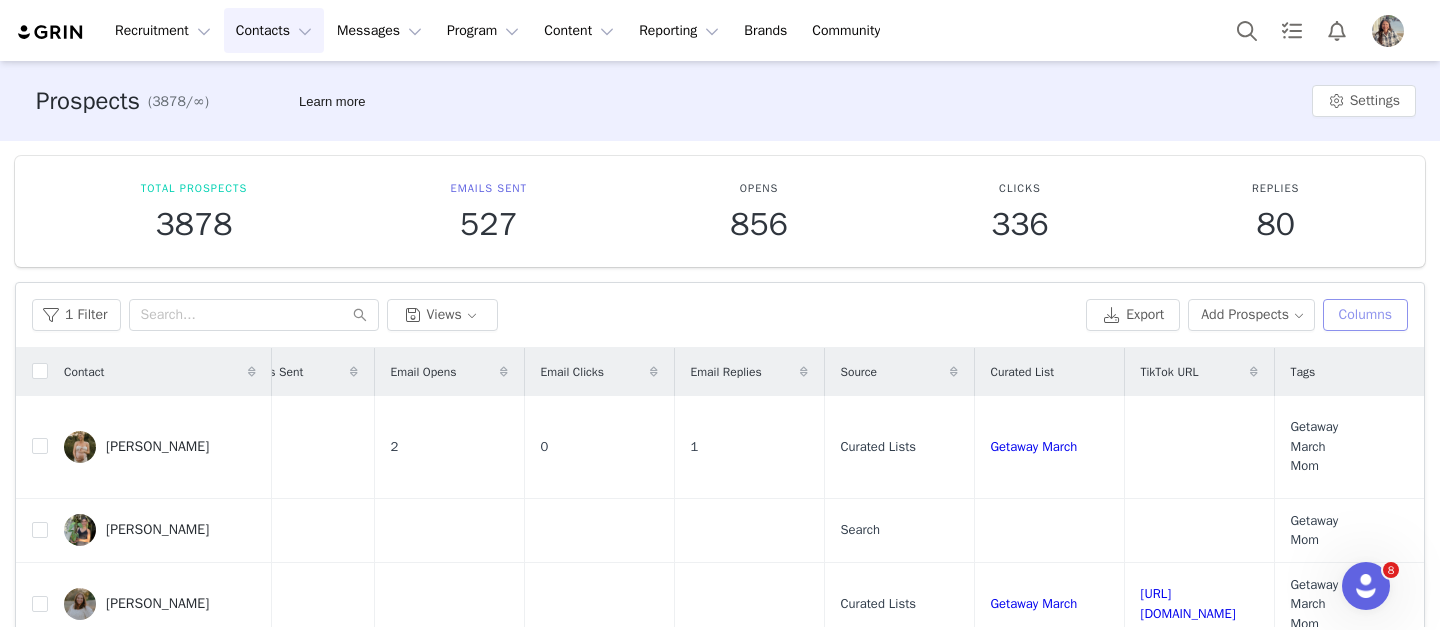 click on "Columns" at bounding box center (1365, 315) 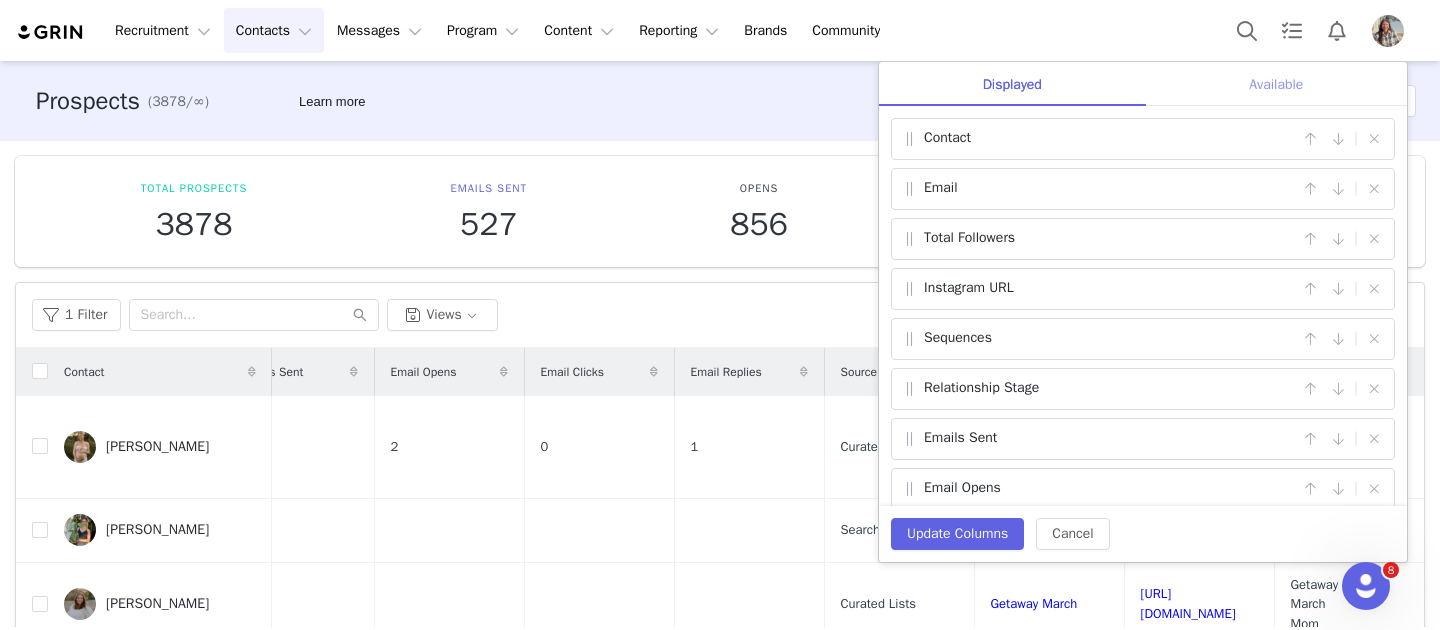 click on "Available" at bounding box center [1276, 84] 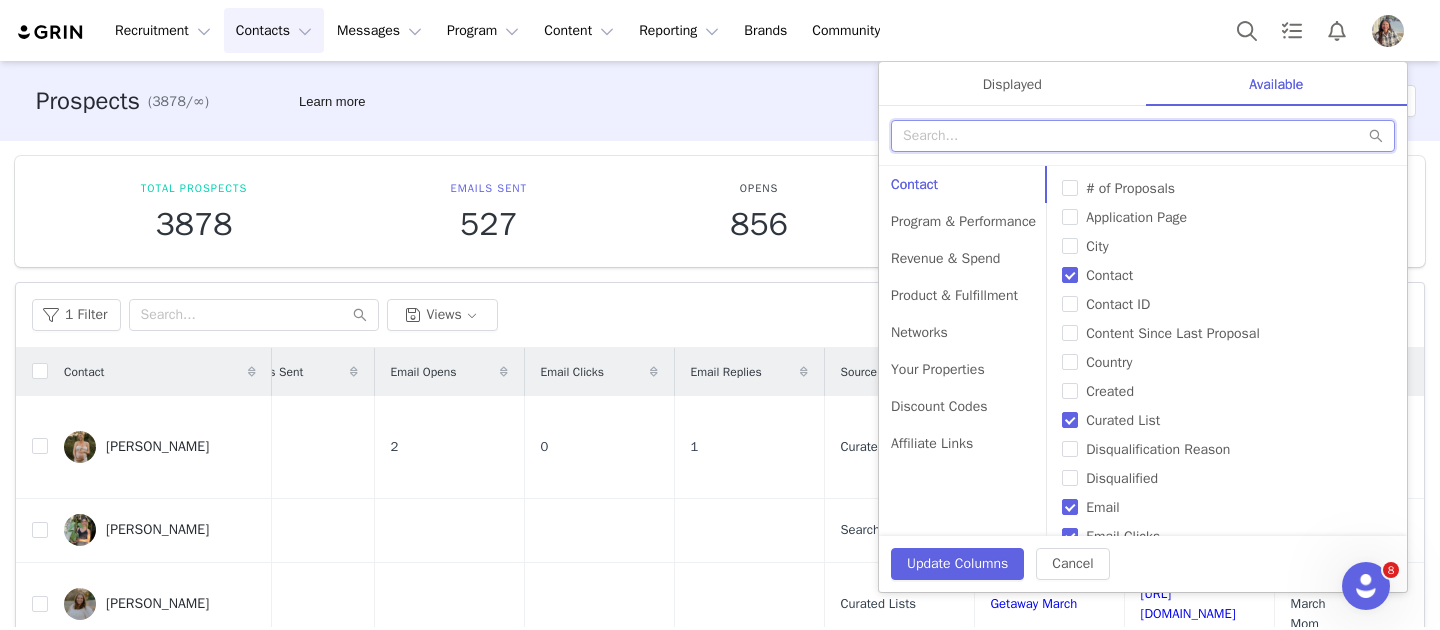 click at bounding box center [1143, 136] 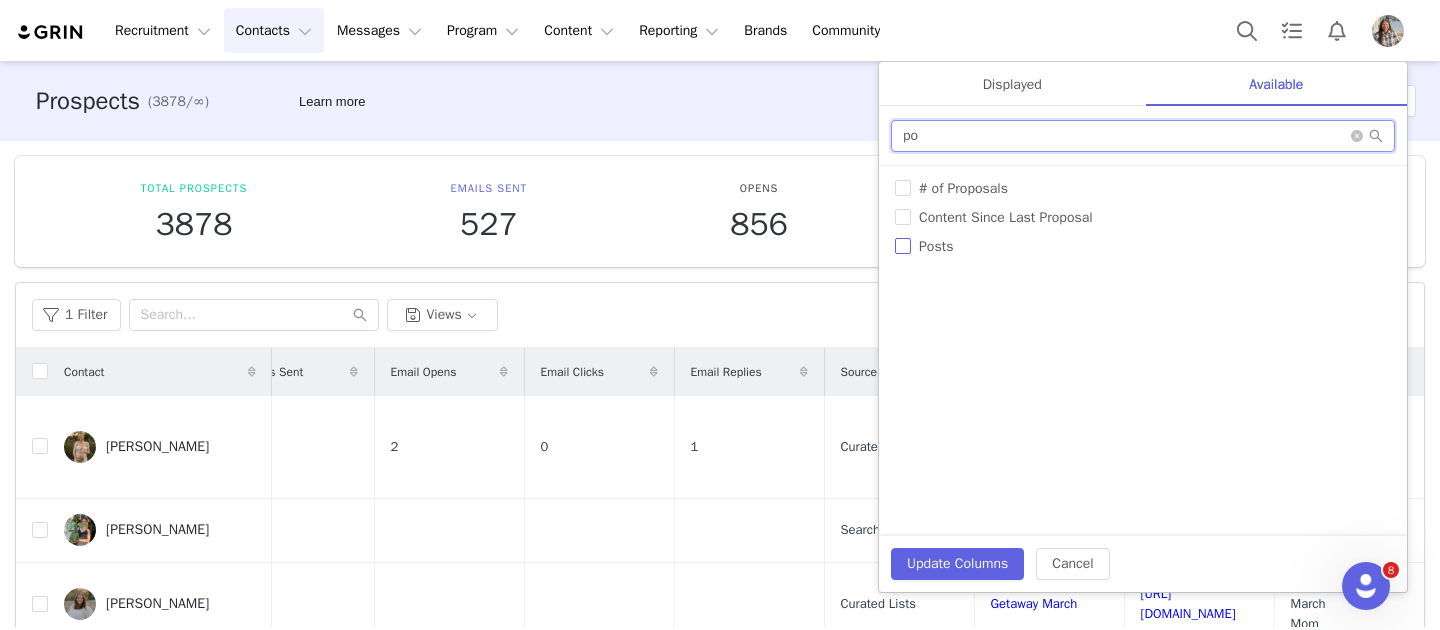type on "po" 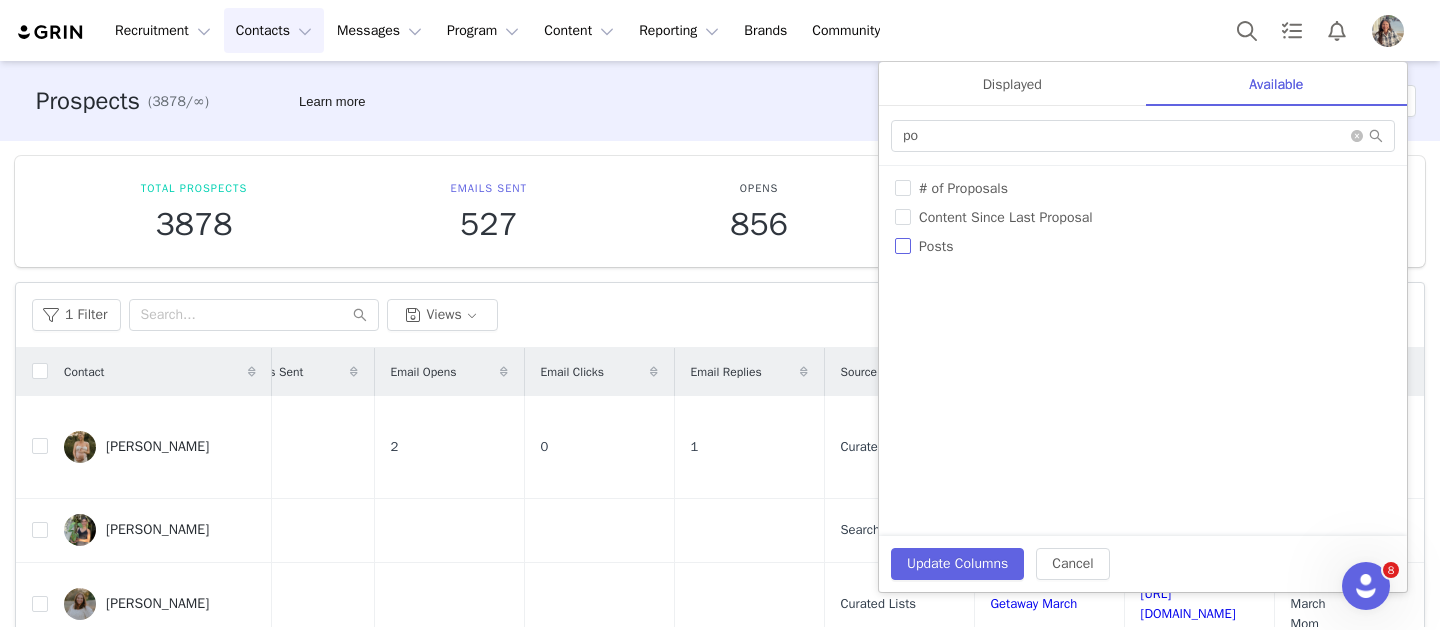 click on "Posts" at bounding box center (936, 246) 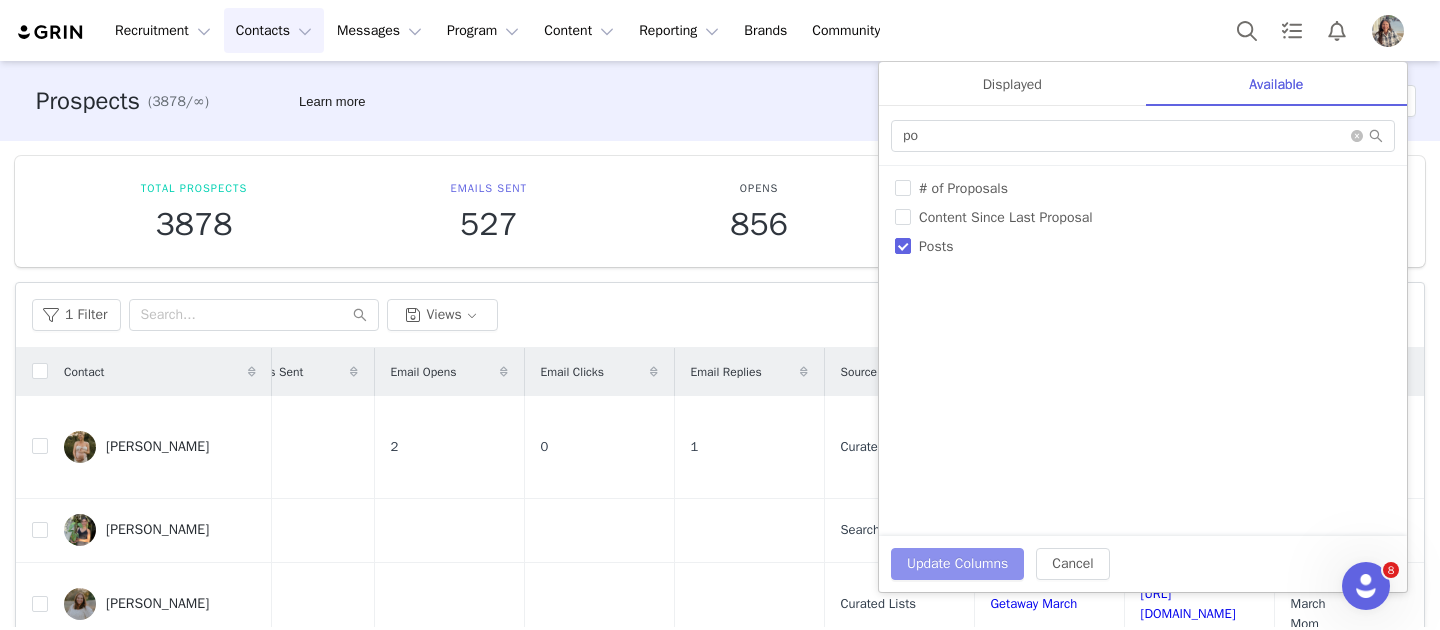 click on "Update Columns" at bounding box center [957, 564] 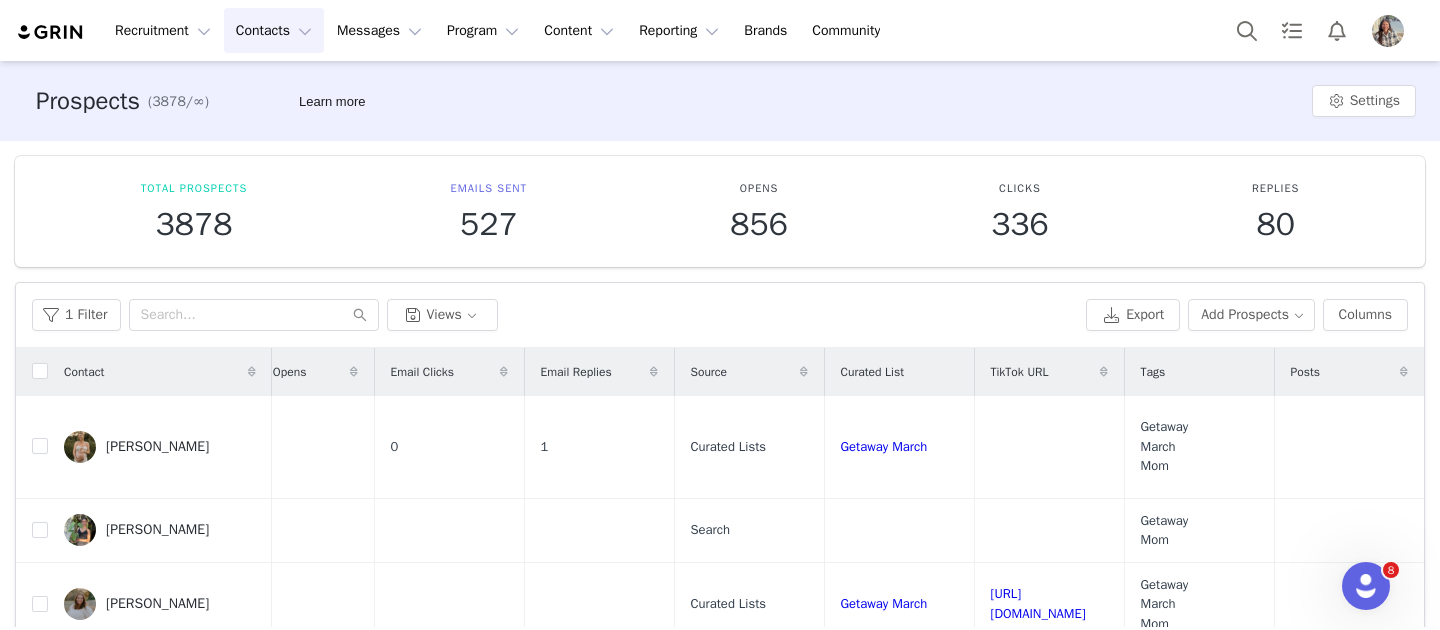 scroll, scrollTop: 0, scrollLeft: 0, axis: both 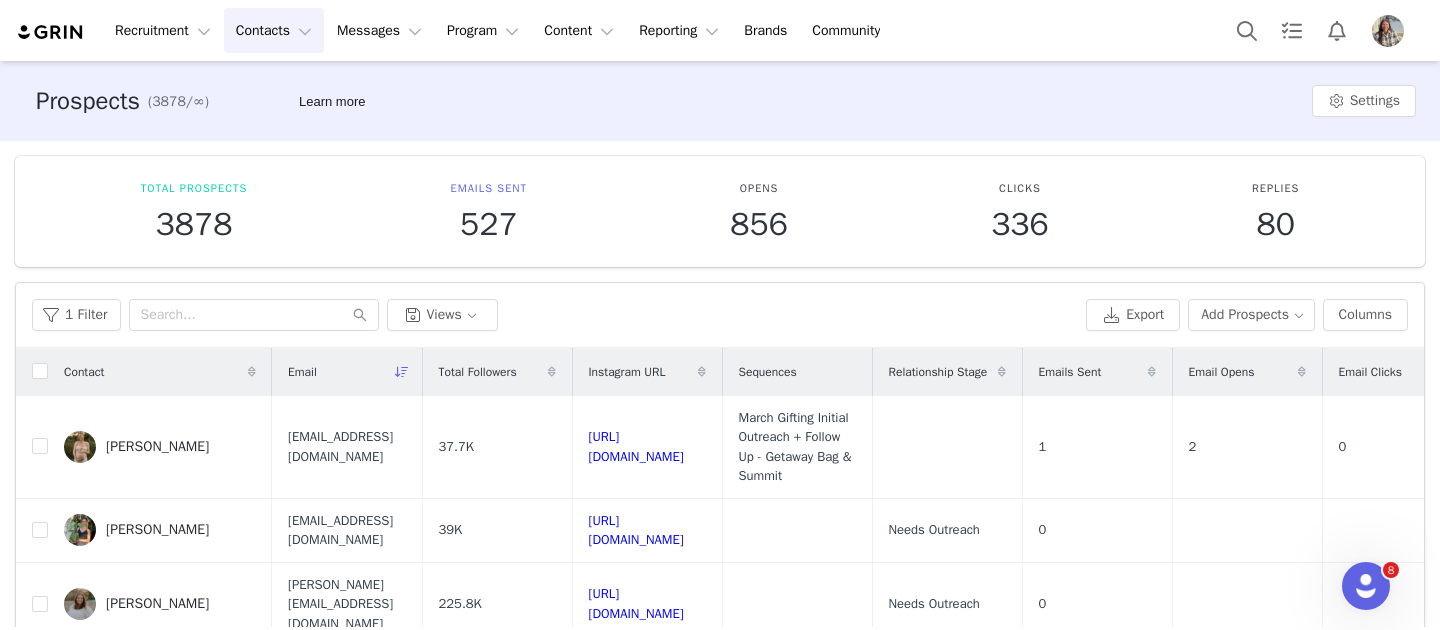 click on "Total Prospects 3878 Emails Sent 527 Opens 856 Clicks 336 Replies 80" at bounding box center [720, 211] 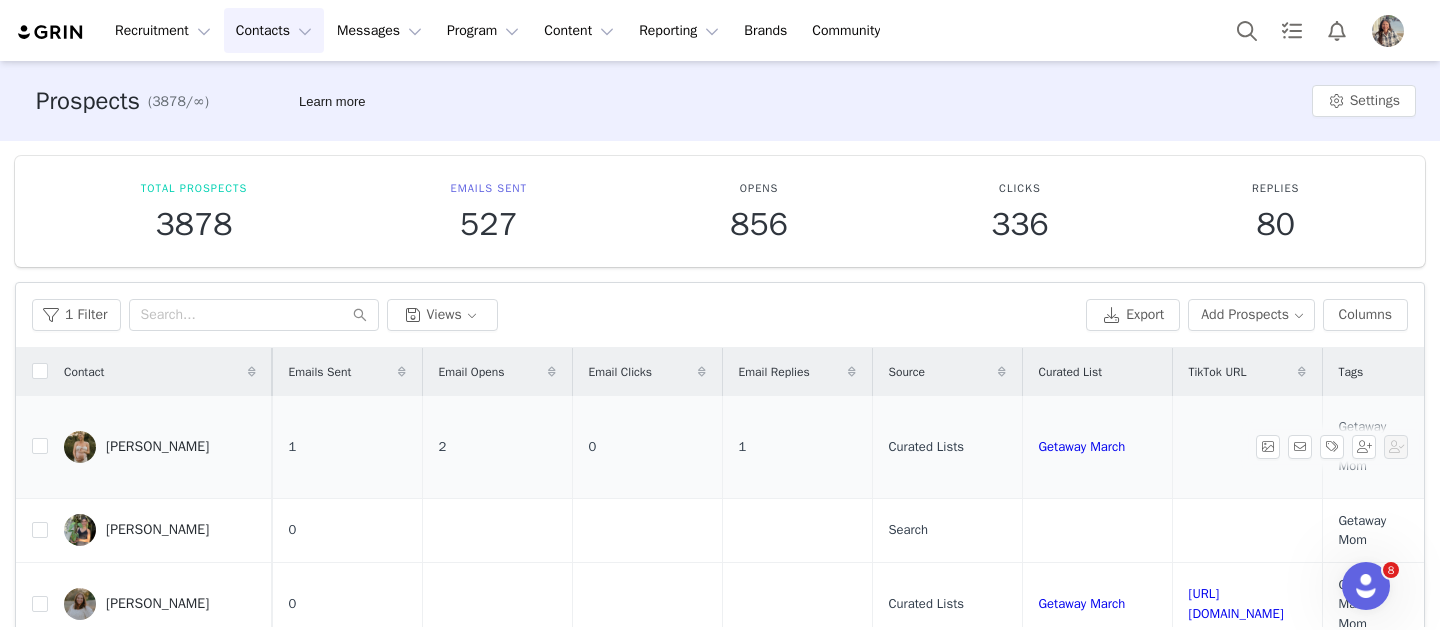 scroll, scrollTop: 0, scrollLeft: 962, axis: horizontal 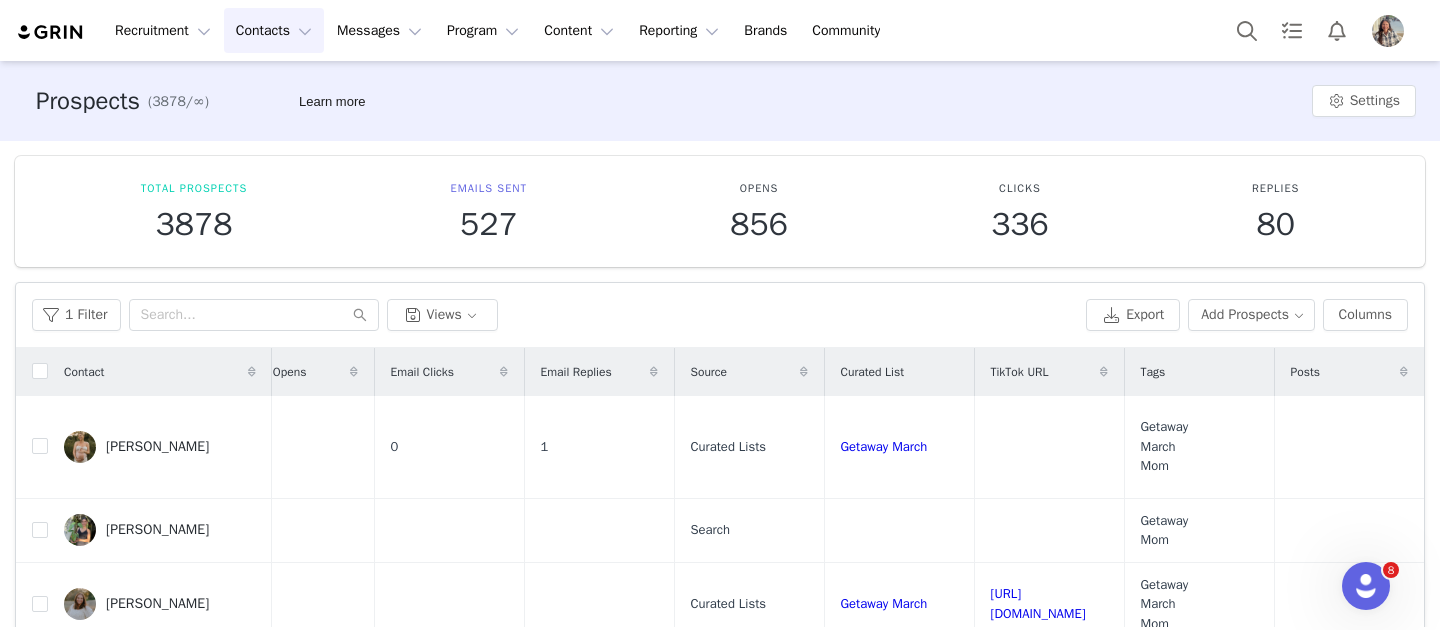 click on "1 Filter Views     Export  Add Prospects      Columns Displayed Available  Contact      |  Email      |  Total Followers      |  Instagram URL      |  Sequences      |  Relationship Stage      |  Emails Sent      |  Email Opens      |  Email Clicks      |  Email Replies      |  Source      |  Curated List      |  TikTok URL      |  Tags      |  Posts      | po  # of Products Sent   # of Proposals   Activations   Affiliate Link: #Paid Adult Hydration   Affiliate Link: #paid BTS   Affiliate Link: #Paid Coffee // Voyager   Affiliate Link: #Paid Coffee // Voyager copy   Affiliate Link: #paid Getaway Bag   Affiliate Link: #Paid Mother's Day   Affiliate Link: #paid Paid Amp   Affiliate Link: April Getaway Gifting Affiliate Link   Affiliate Link: April Trek/Trek Pivot Gifting Affiliate Link   Affiliate Link: April Voyager Gifting Affiliate Link   Affiliate Link: FEB Paid Voyager   Affiliate Link: February Gifting Affiliate Link copy   Affiliate Link: Getaway Paid Tracking Link   Affiliate Link: TEST   Balance Owed" at bounding box center [720, 315] 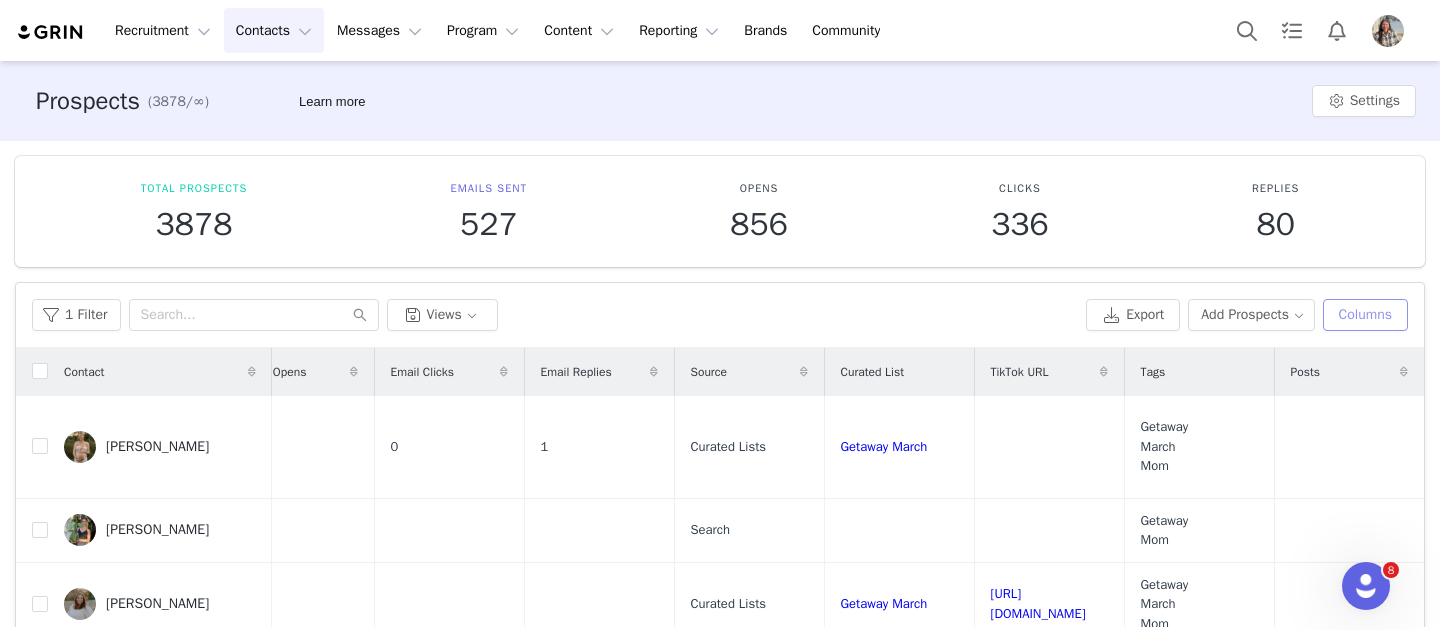 click on "Columns" at bounding box center [1365, 315] 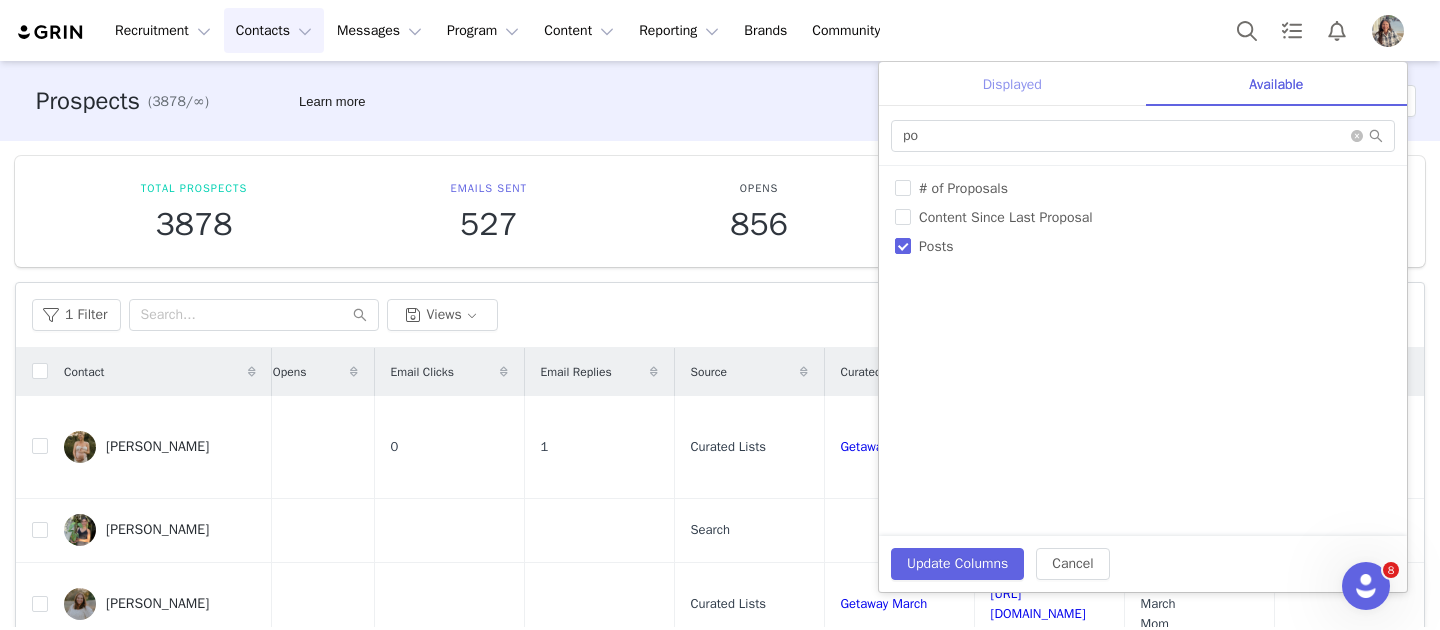 click on "Displayed" at bounding box center [1012, 84] 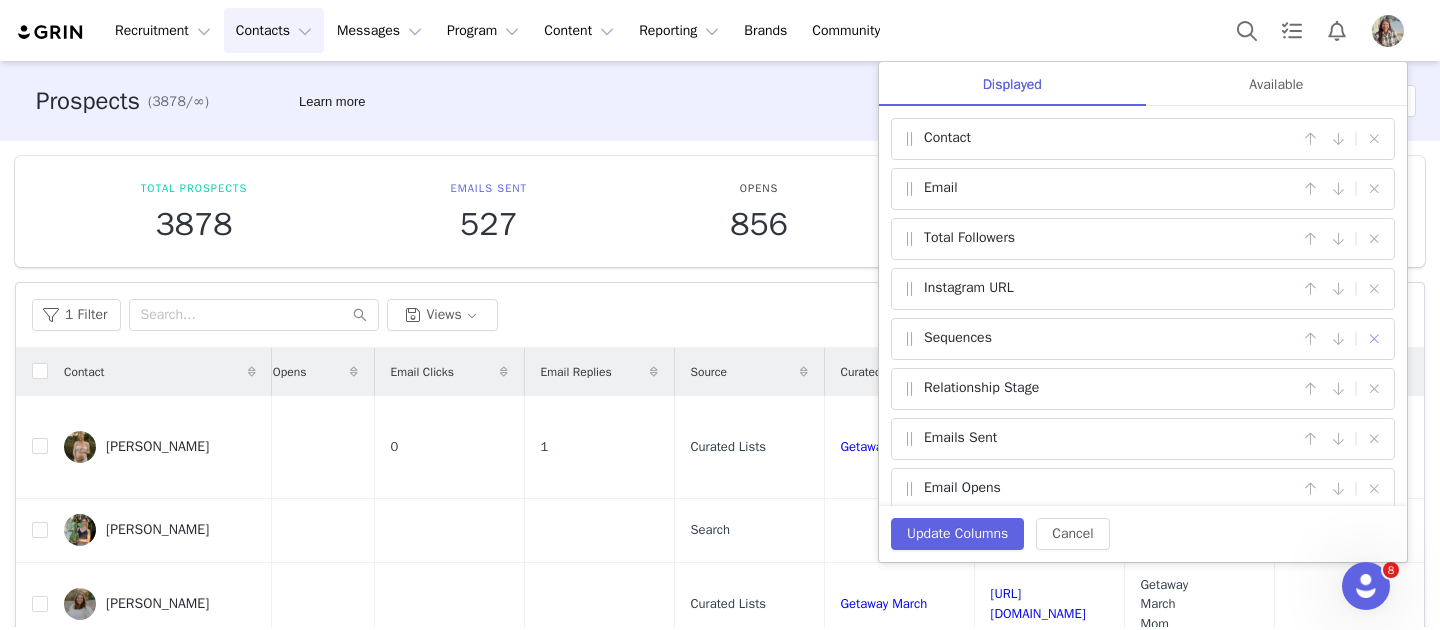 click at bounding box center (1374, 339) 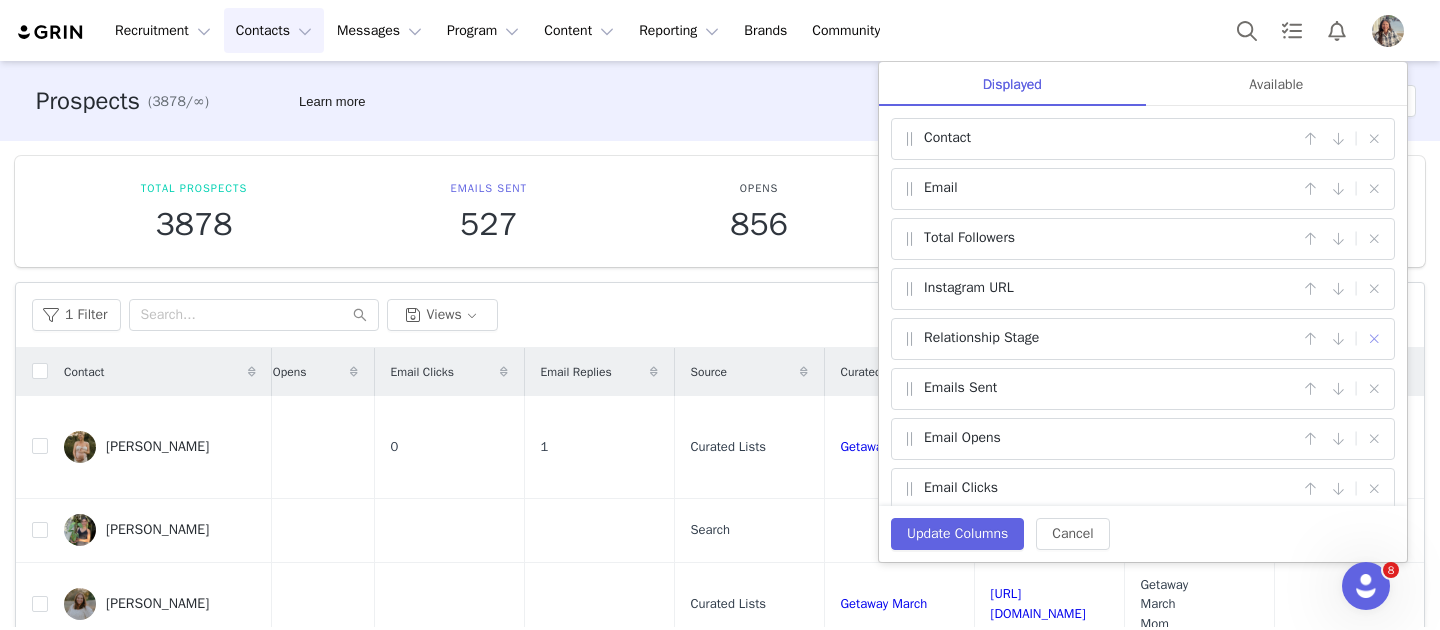 click at bounding box center [1374, 339] 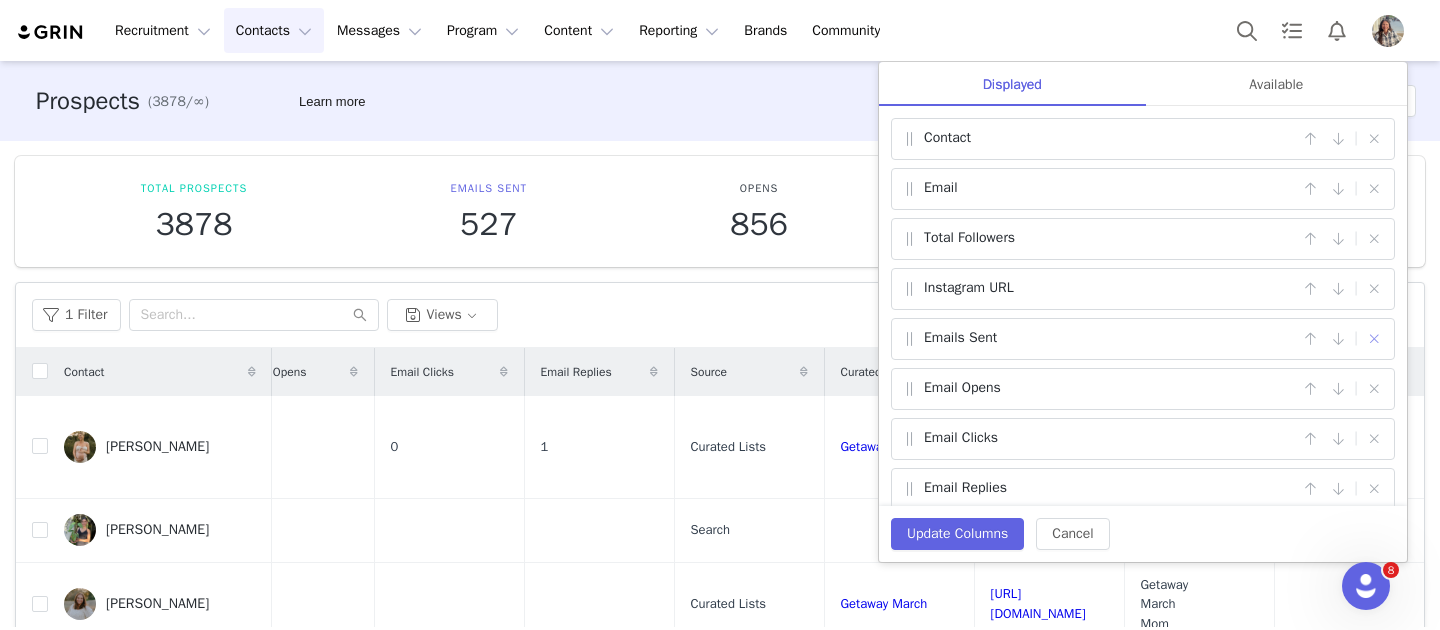 click at bounding box center [1374, 339] 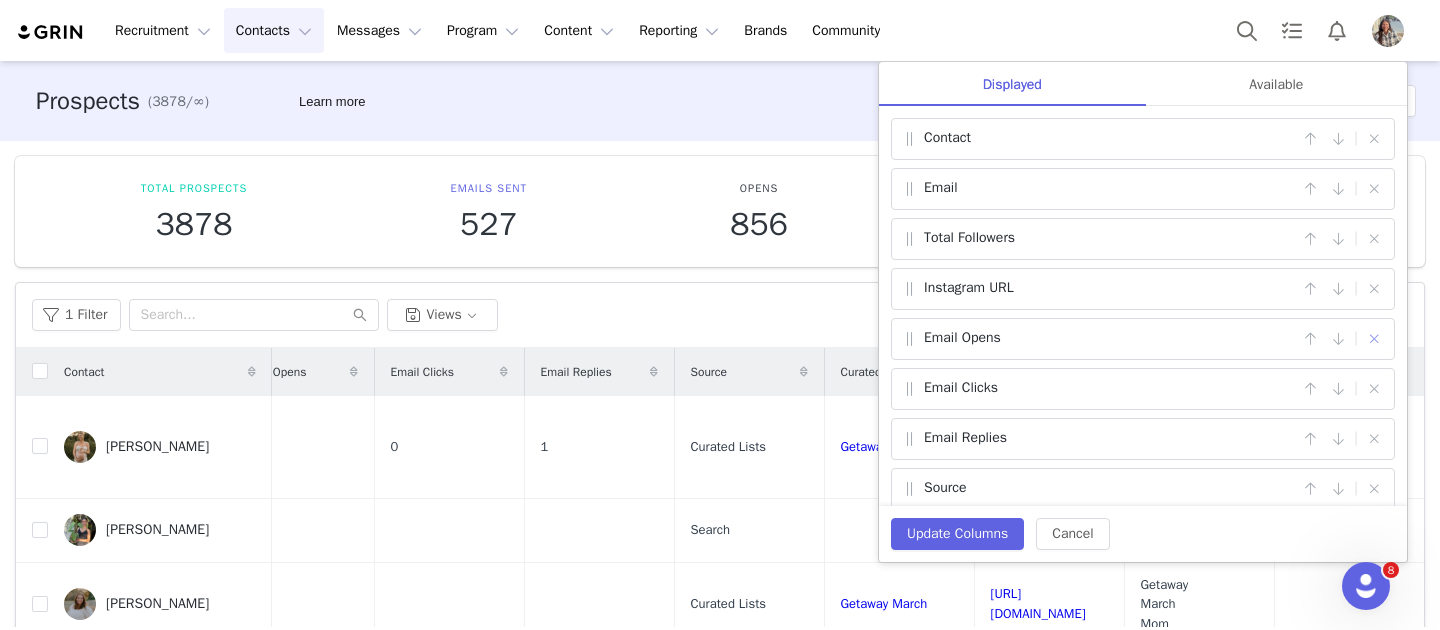 click at bounding box center [1374, 339] 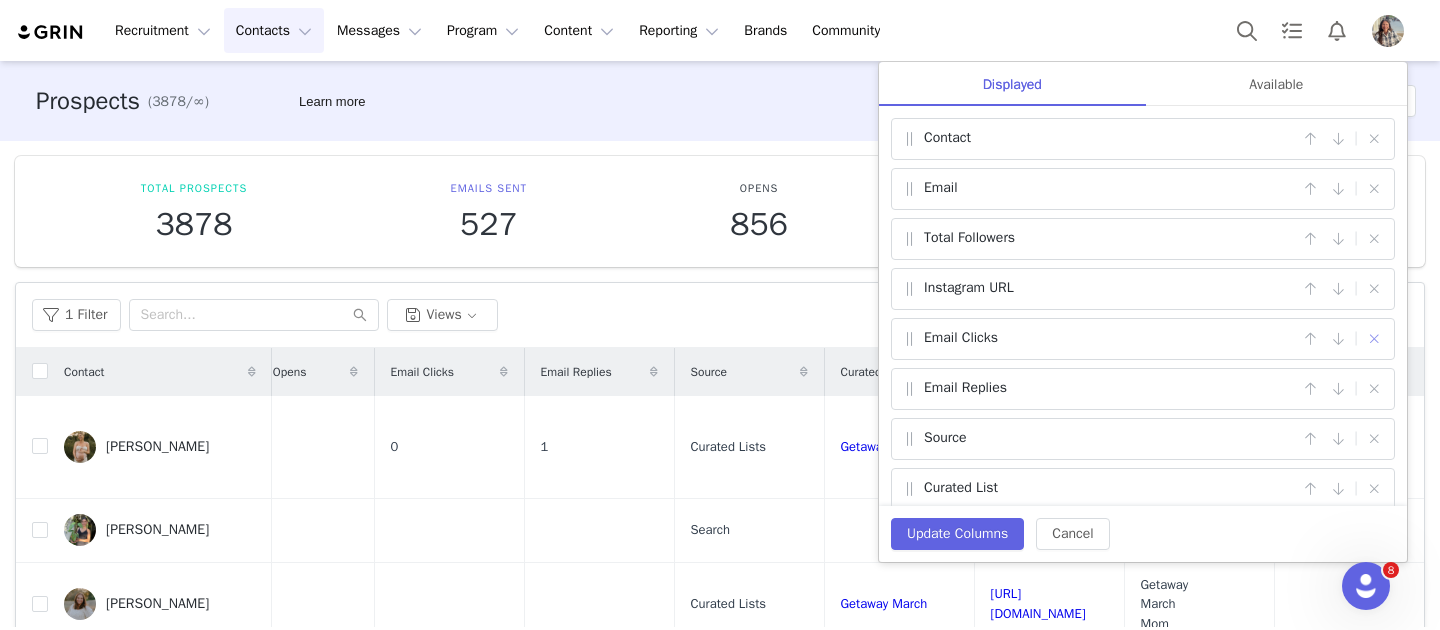 click at bounding box center [1374, 339] 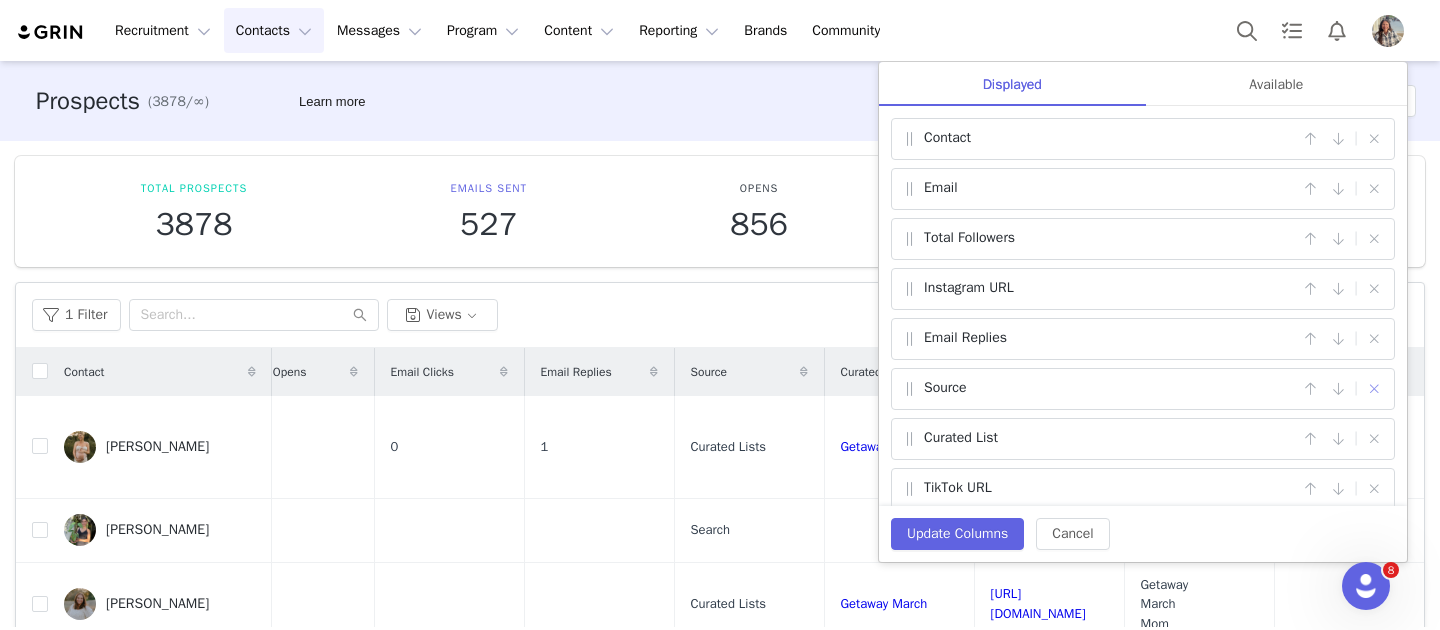 click at bounding box center [1374, 389] 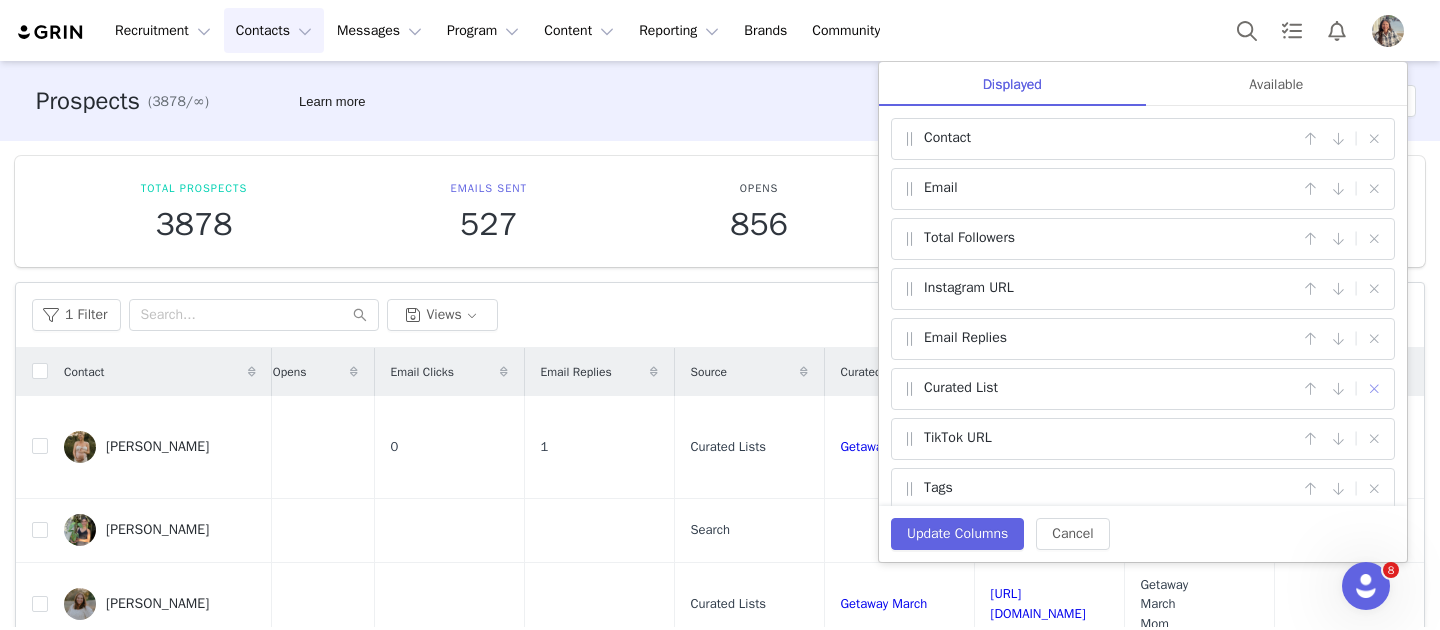 click at bounding box center (1374, 389) 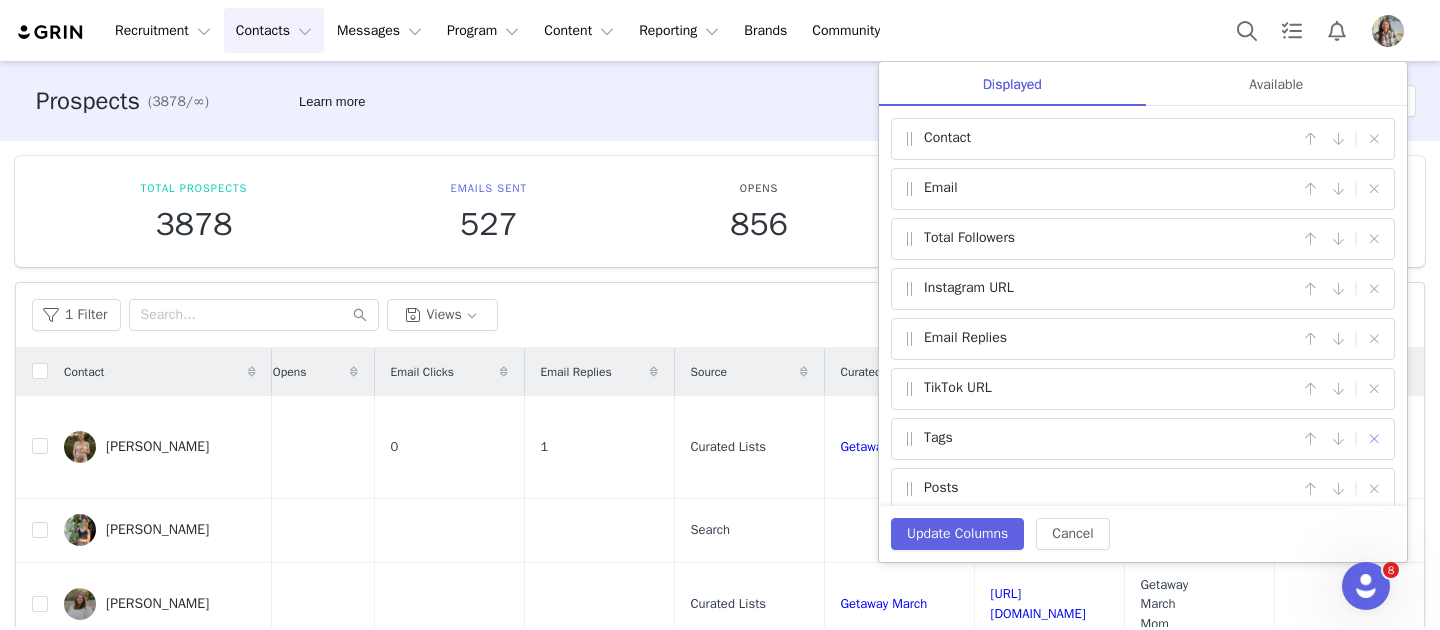 scroll, scrollTop: 16, scrollLeft: 0, axis: vertical 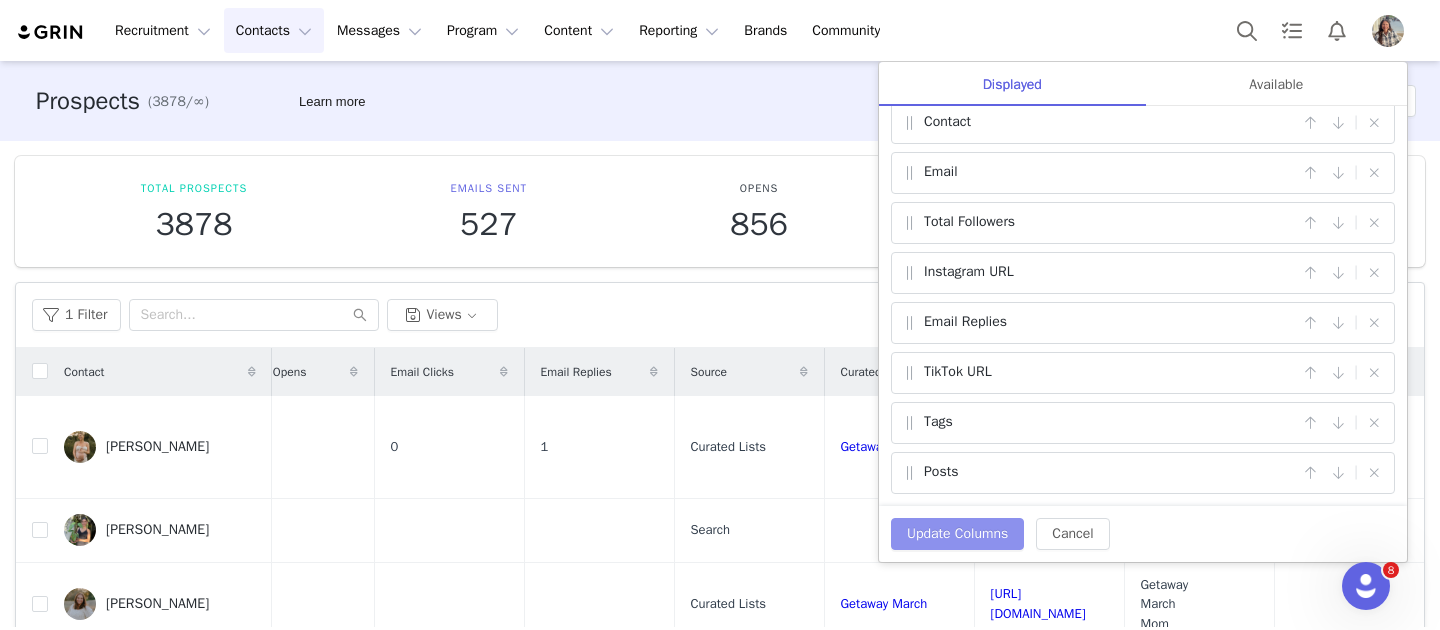 click on "Update Columns" at bounding box center [957, 534] 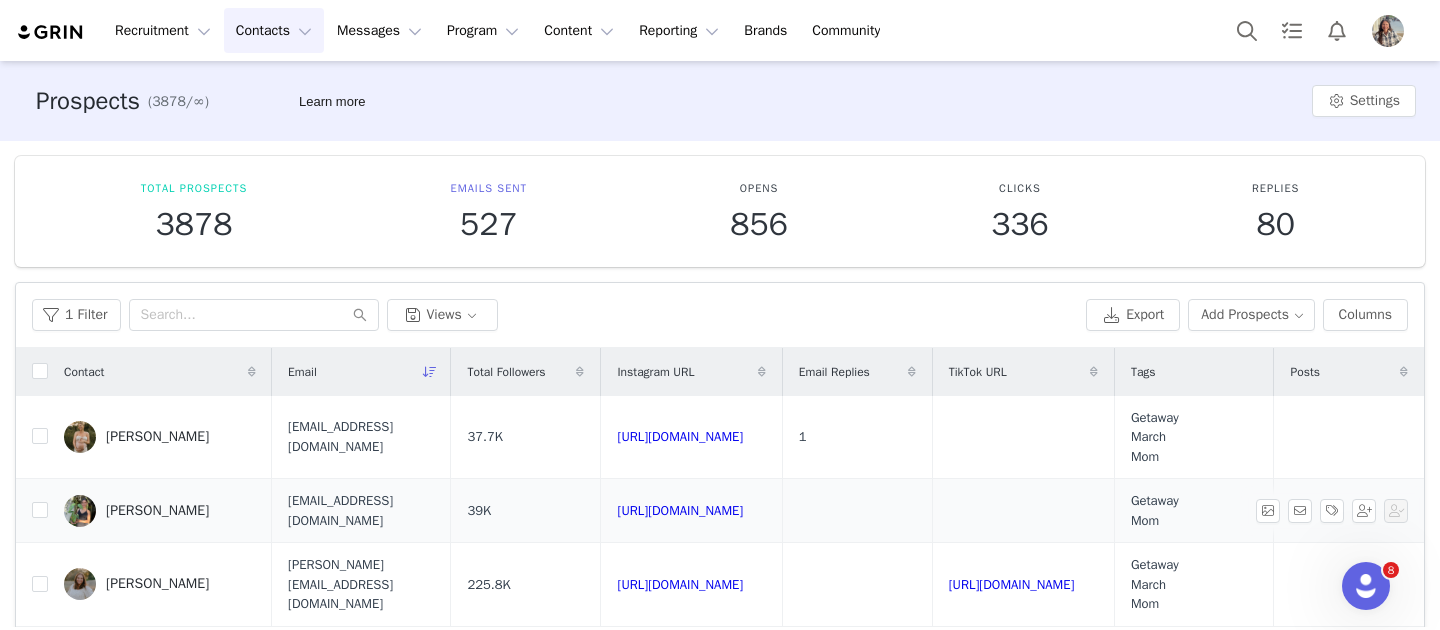 scroll, scrollTop: 0, scrollLeft: 429, axis: horizontal 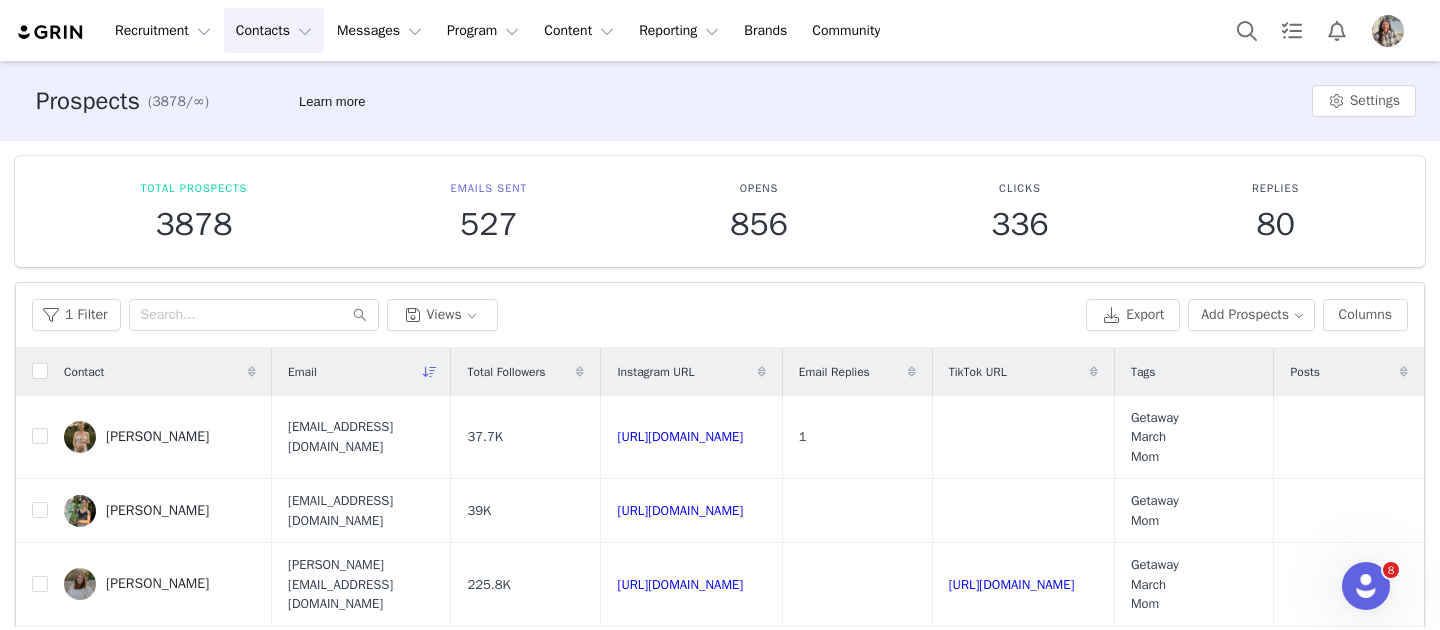 click at bounding box center [1404, 372] 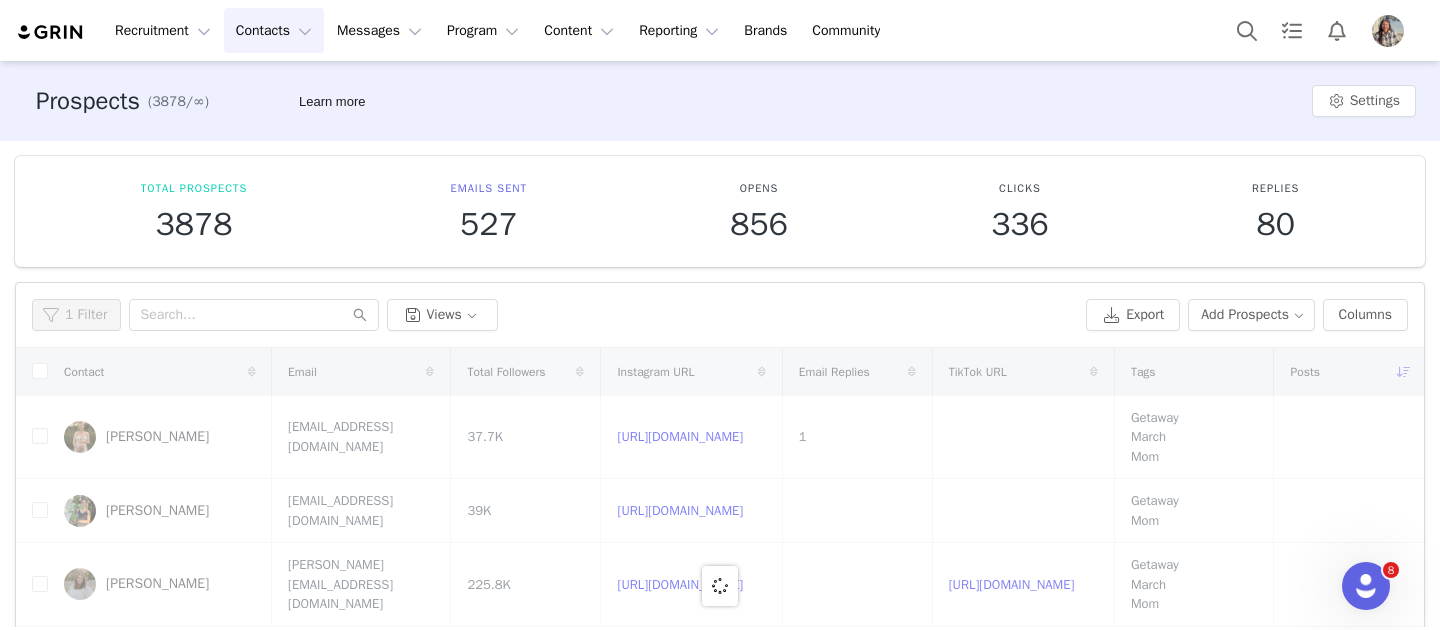 scroll, scrollTop: 0, scrollLeft: 0, axis: both 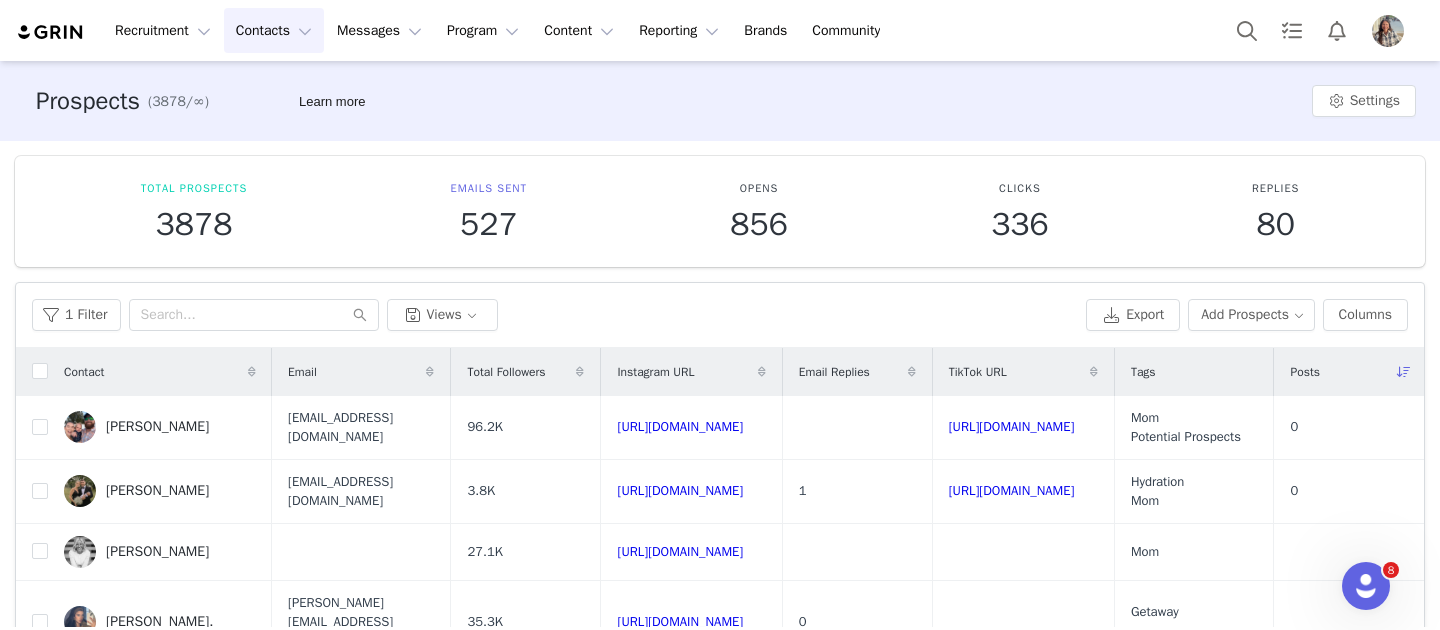click on "Total Prospects 3878 Emails Sent 527 Opens 856 Clicks 336 Replies 80  Filters   Filter Logic  And Or  Disqualified  Select  Owner  Select  Activation  Select    Contact Tag  Select Mom    Relationship Stage  Select  Contact Created Date   Total Followers   Gender  Select  Advanced Filters   + Add Field  Apply Filters Clear All 1 Filter Views     Export  Add Prospects      Columns Displayed Available  Contact      |  Email      |  Total Followers      |  Instagram URL      |  Email Replies      |  TikTok URL      |  Tags      |  Posts      | po  # of Products Sent   # of Proposals   Activations   Affiliate Link: #Paid Adult Hydration   Affiliate Link: #paid BTS   Affiliate Link: #Paid Coffee // Voyager   Affiliate Link: #Paid Coffee // Voyager copy   Affiliate Link: #paid Getaway Bag   Affiliate Link: #Paid Mother's Day   Affiliate Link: #paid Paid Amp   Affiliate Link: April Getaway Gifting Affiliate Link   Affiliate Link: April Trek/Trek Pivot Gifting Affiliate Link   Affiliate Link: FEB Paid Voyager  0 1" at bounding box center (720, 519) 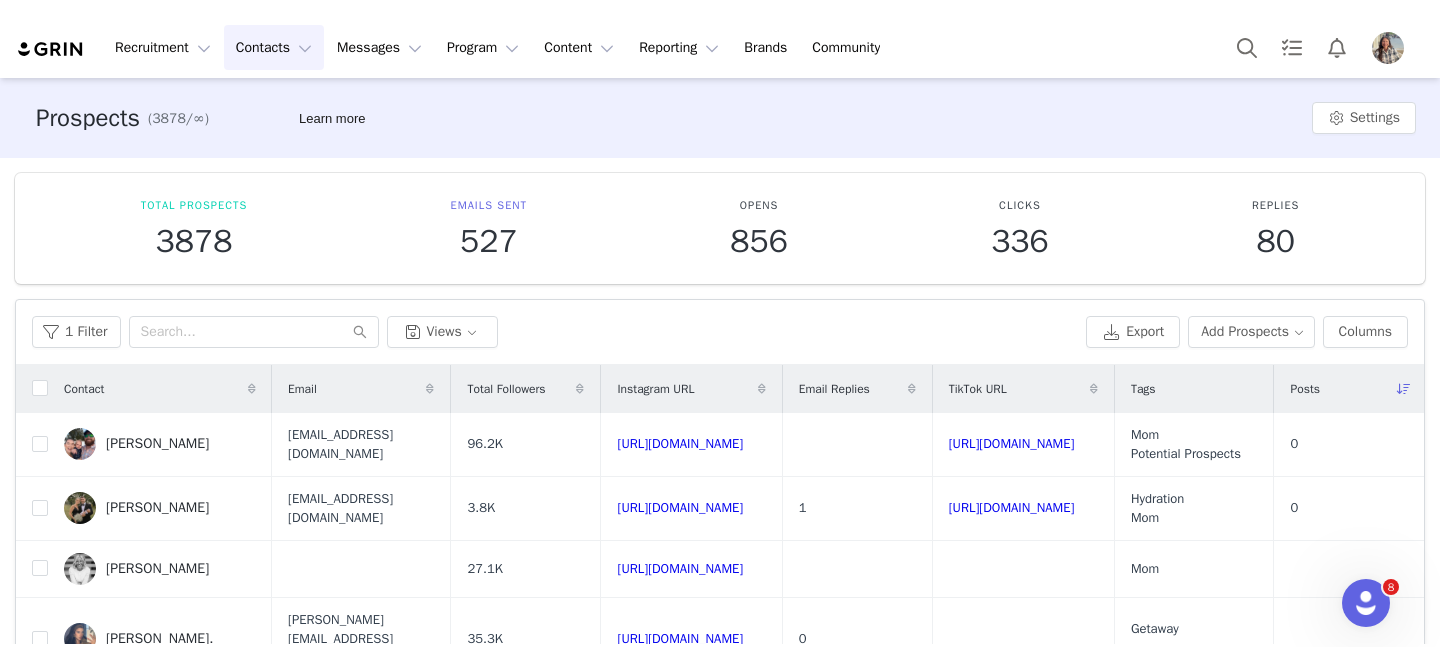 scroll, scrollTop: 0, scrollLeft: 122, axis: horizontal 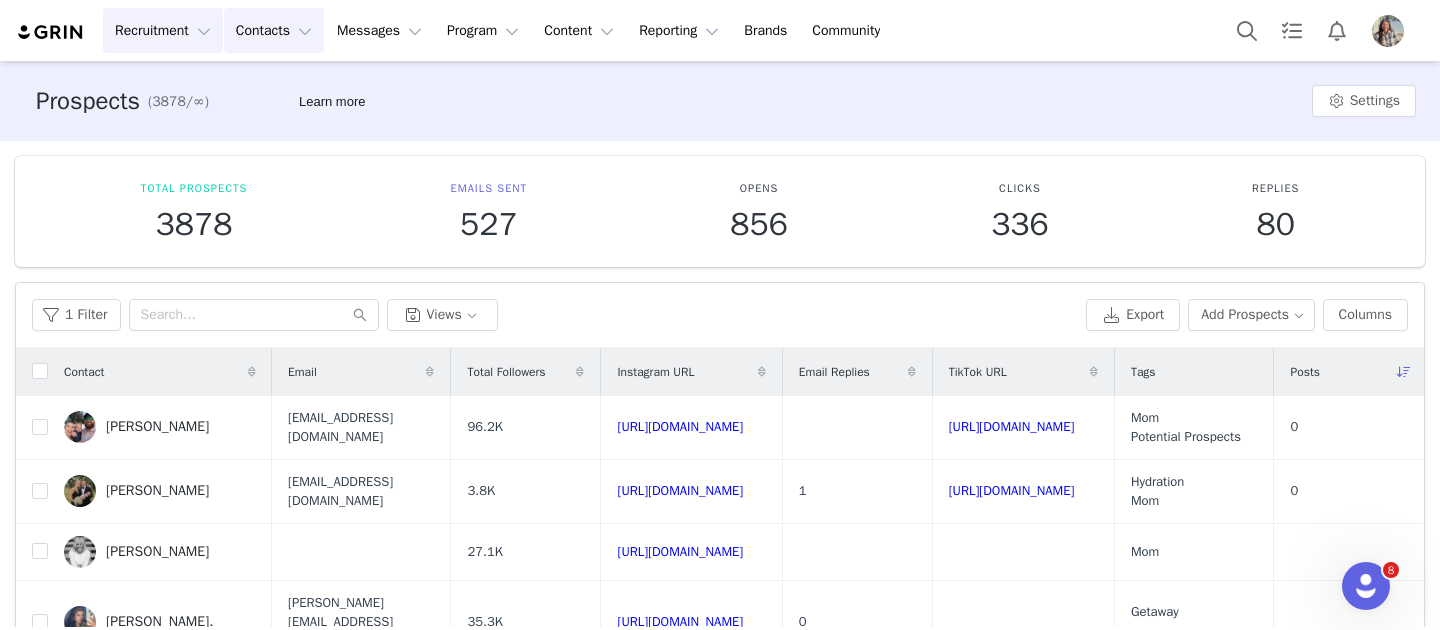 click on "Recruitment Recruitment" at bounding box center [163, 30] 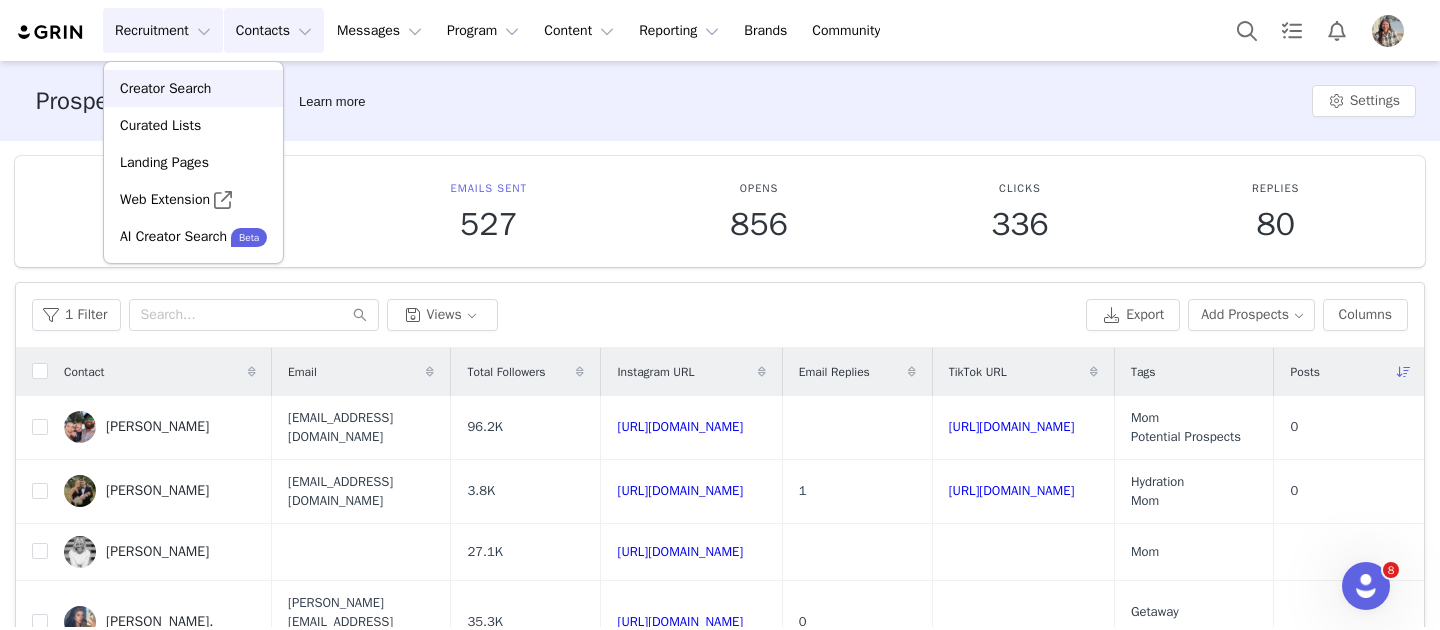 click on "Creator Search" at bounding box center (165, 88) 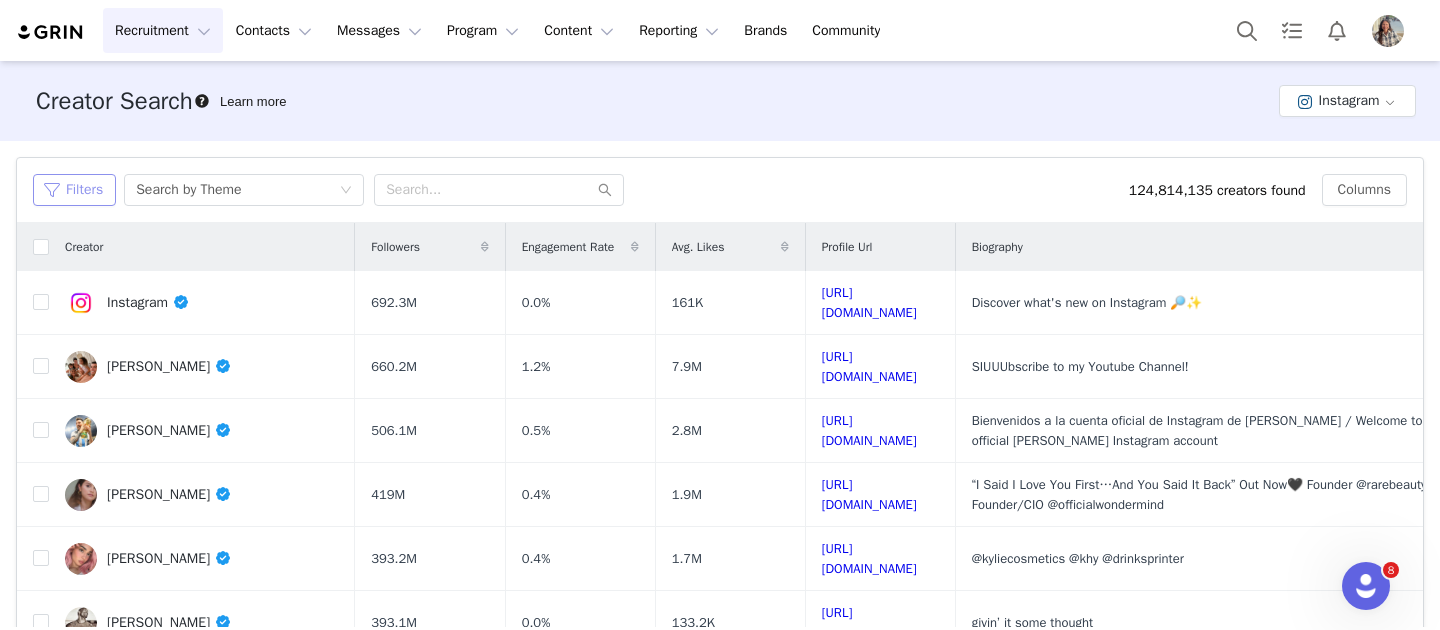 click on "Filters" at bounding box center (74, 190) 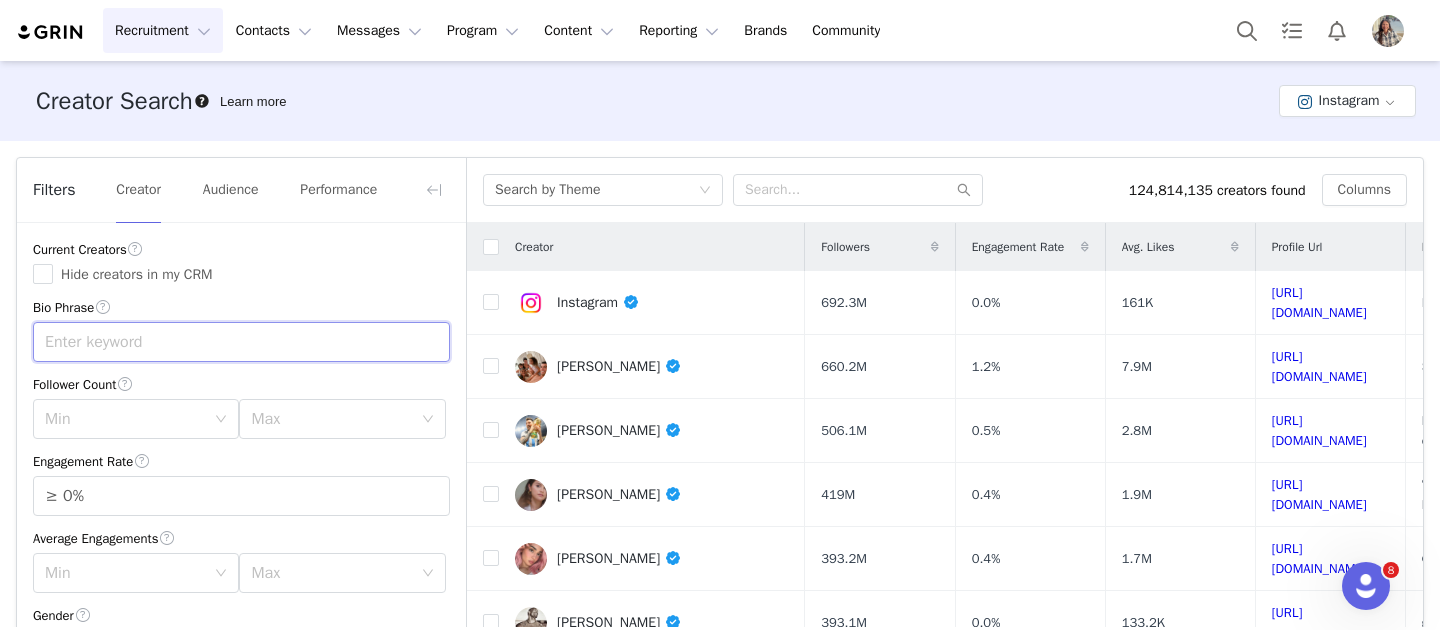 click at bounding box center [241, 342] 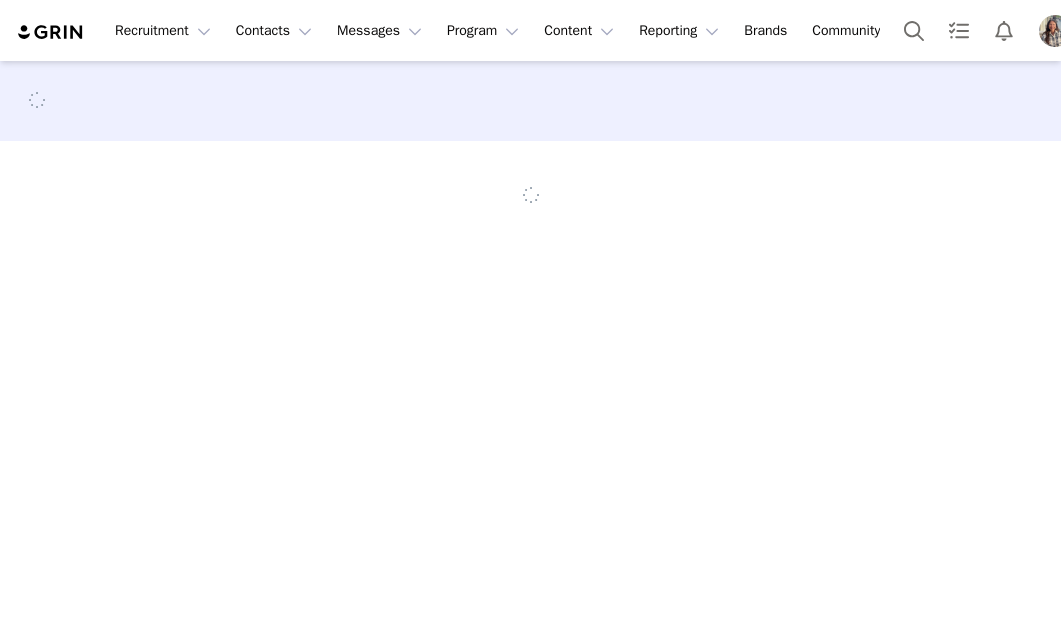 scroll, scrollTop: 0, scrollLeft: 0, axis: both 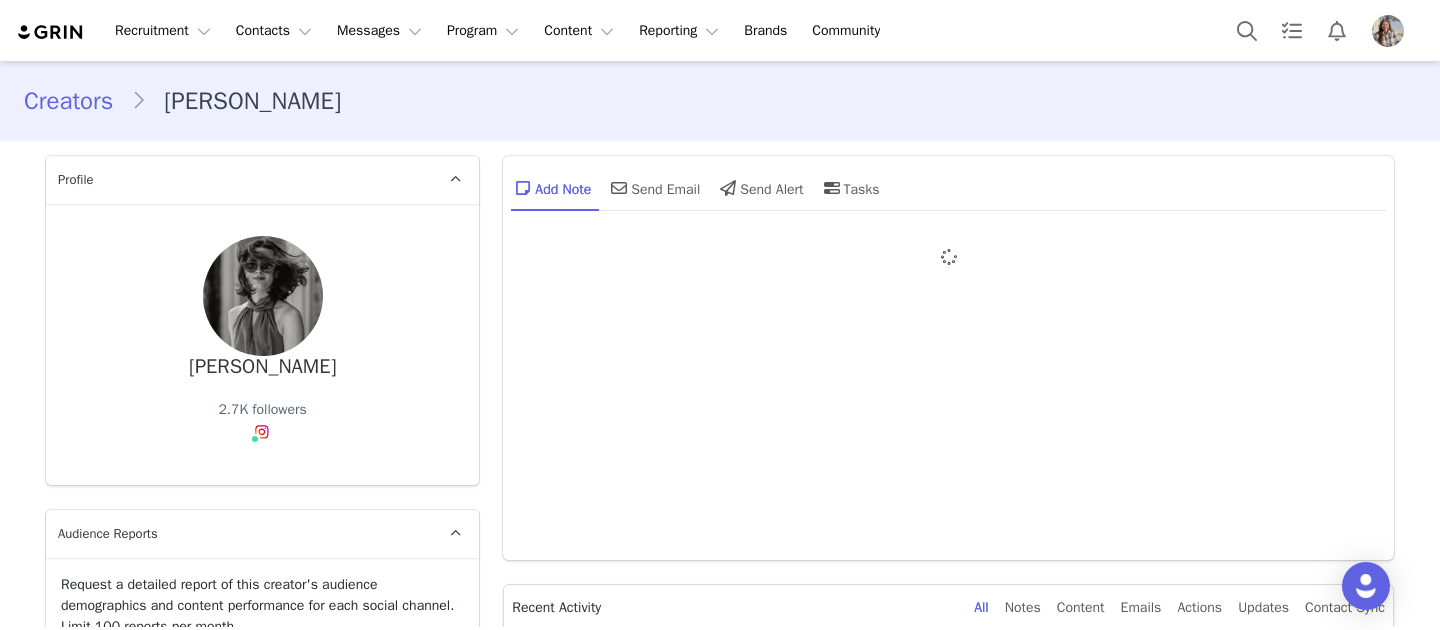 type on "+1 ([GEOGRAPHIC_DATA])" 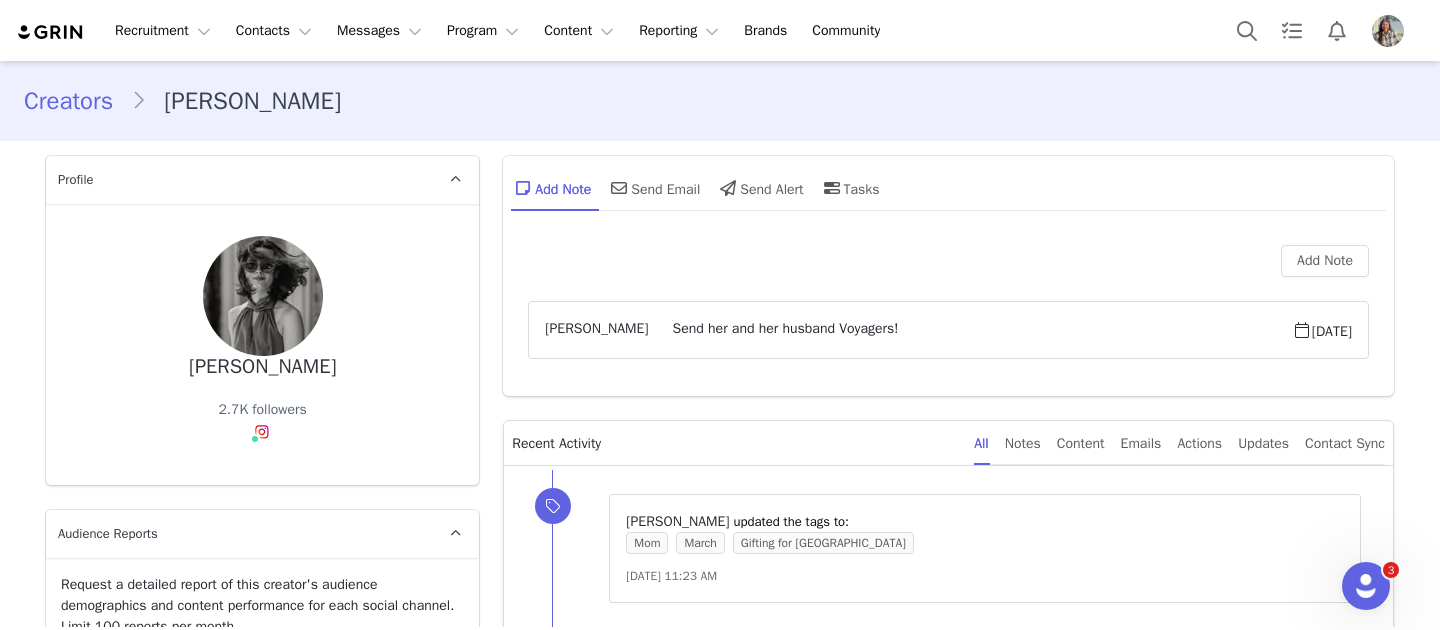 scroll, scrollTop: 316, scrollLeft: 0, axis: vertical 